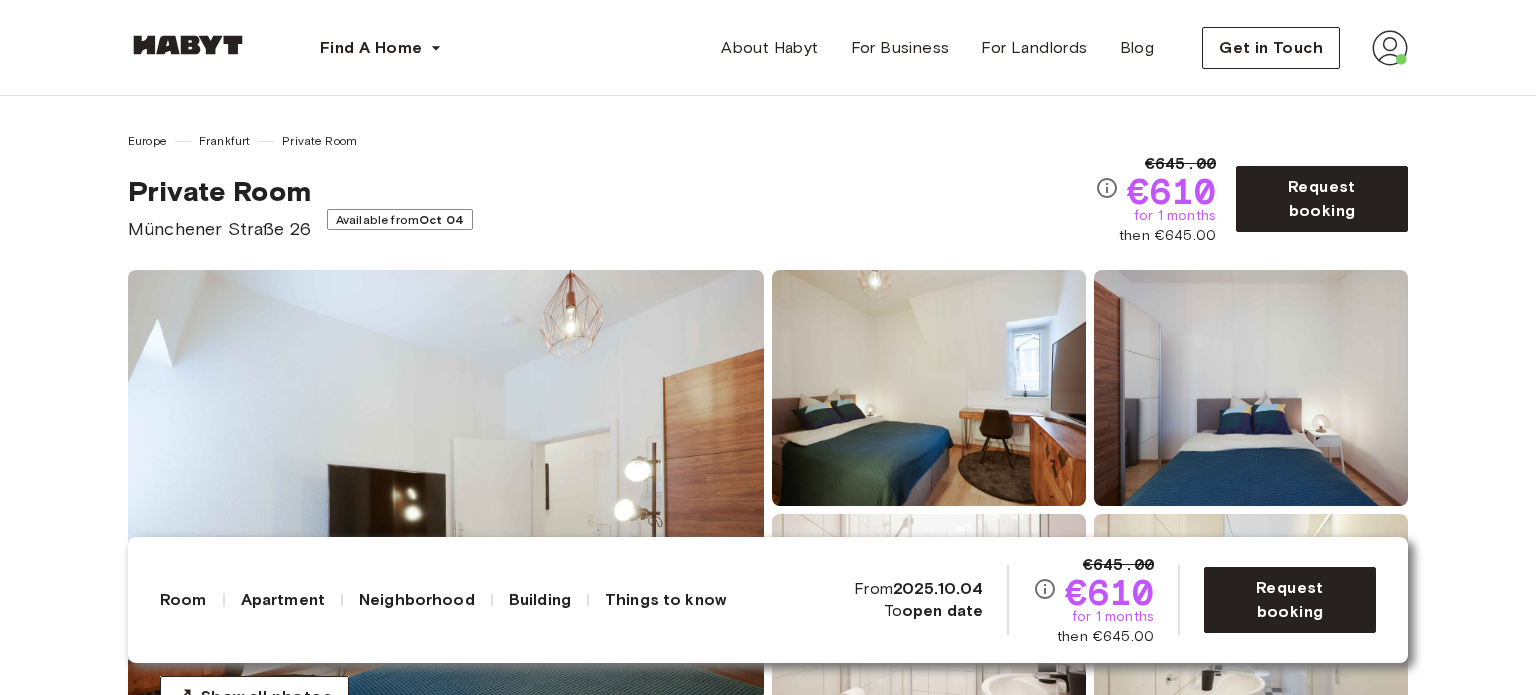 scroll, scrollTop: 3032, scrollLeft: 0, axis: vertical 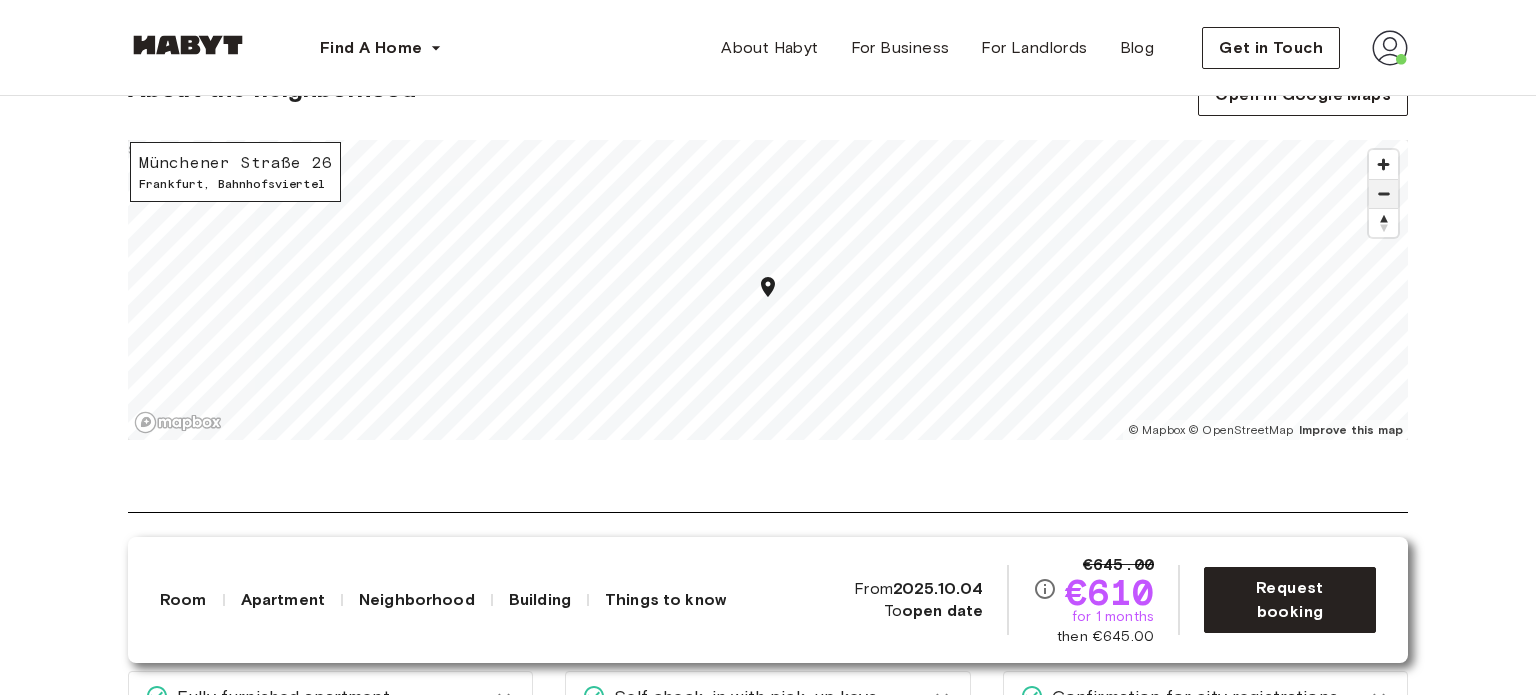 click at bounding box center (1383, 194) 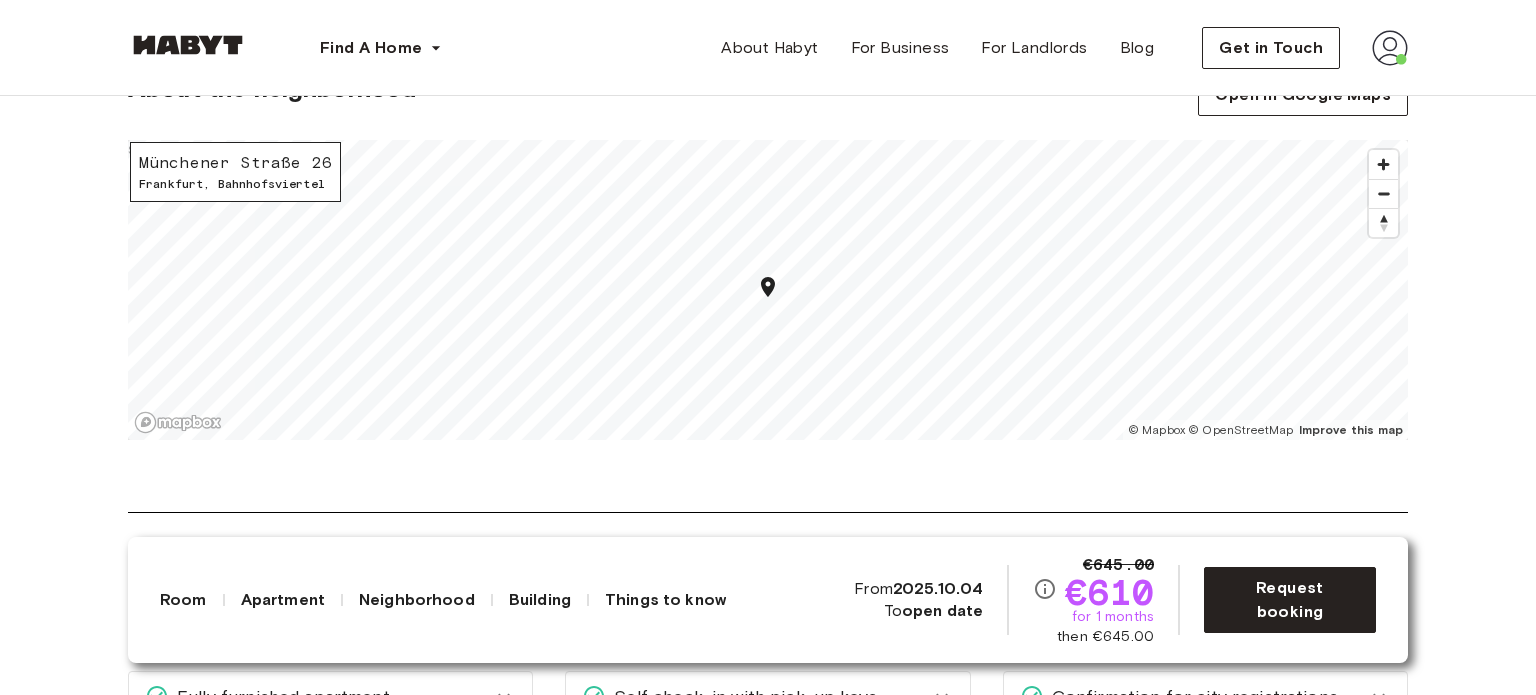 scroll, scrollTop: 1847, scrollLeft: 0, axis: vertical 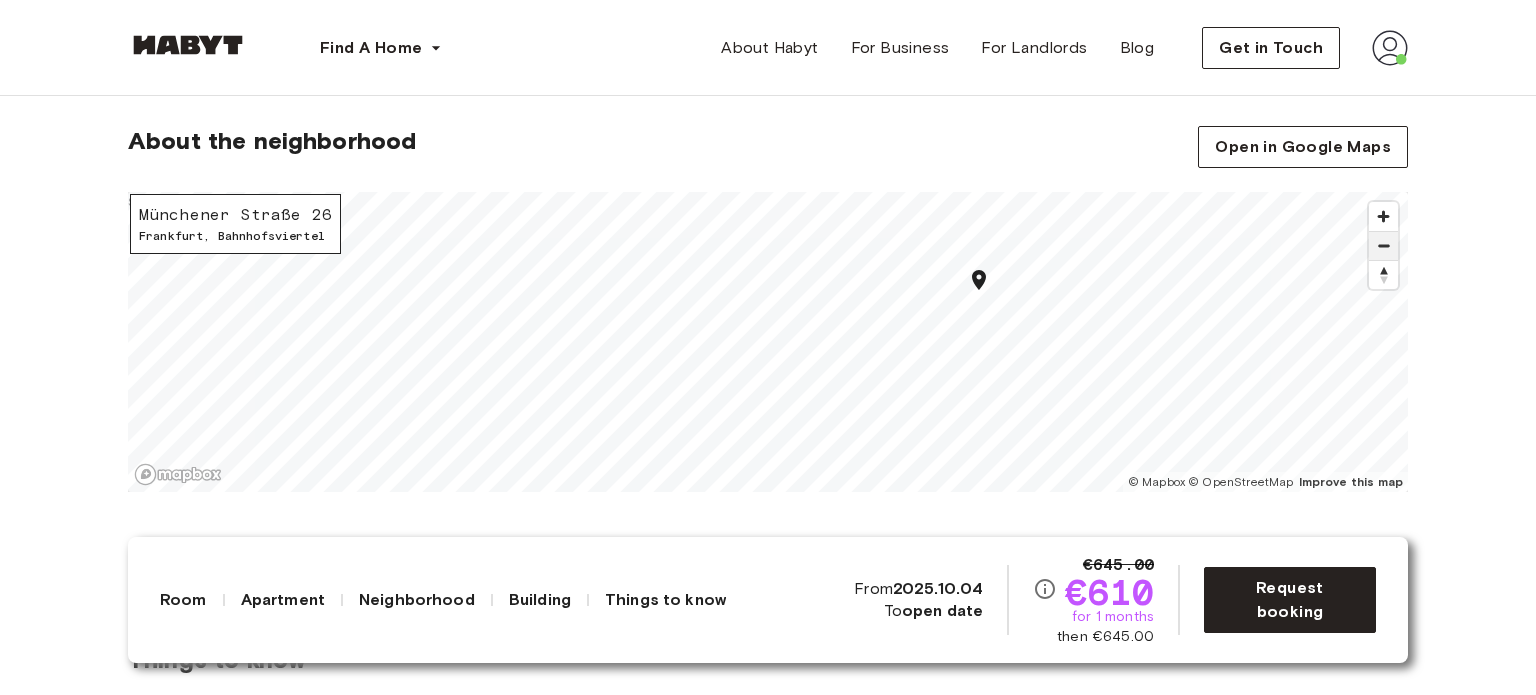 click at bounding box center (1383, 246) 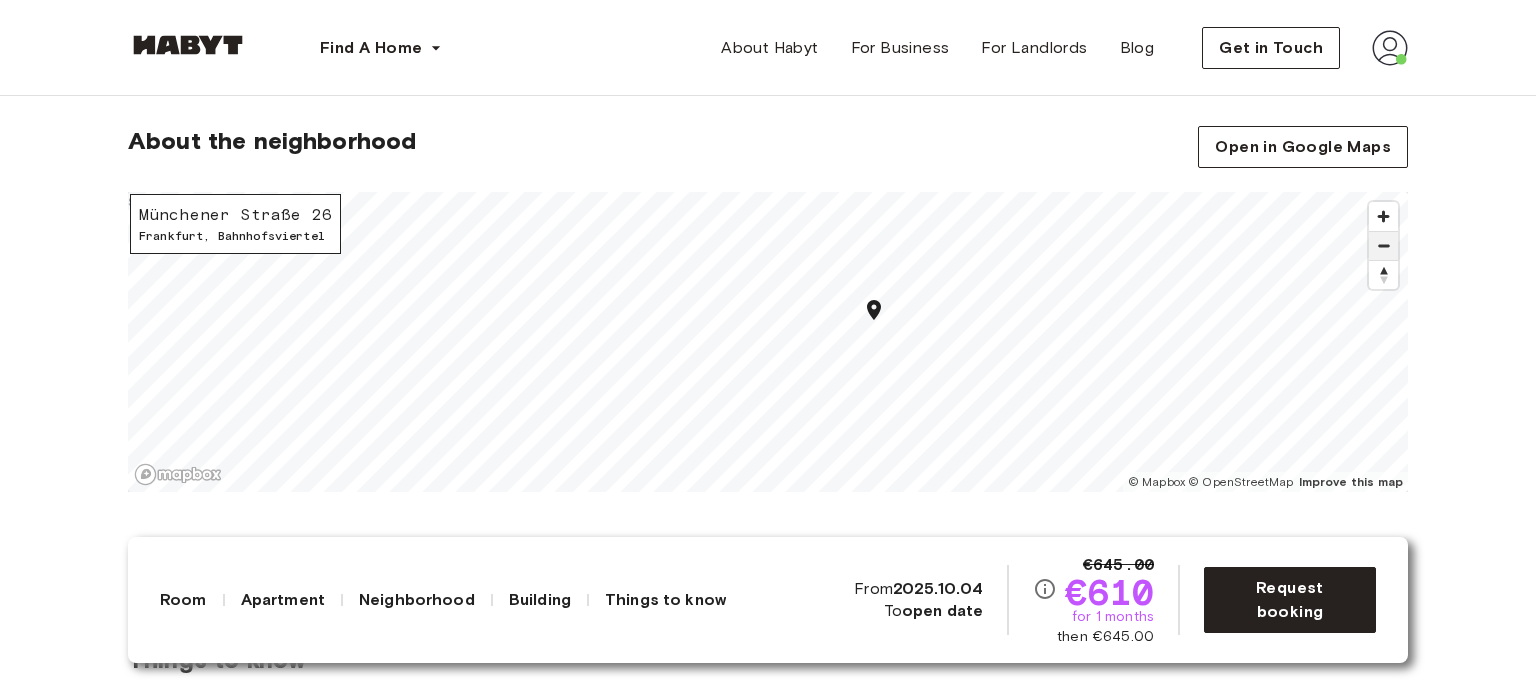 click at bounding box center (1383, 246) 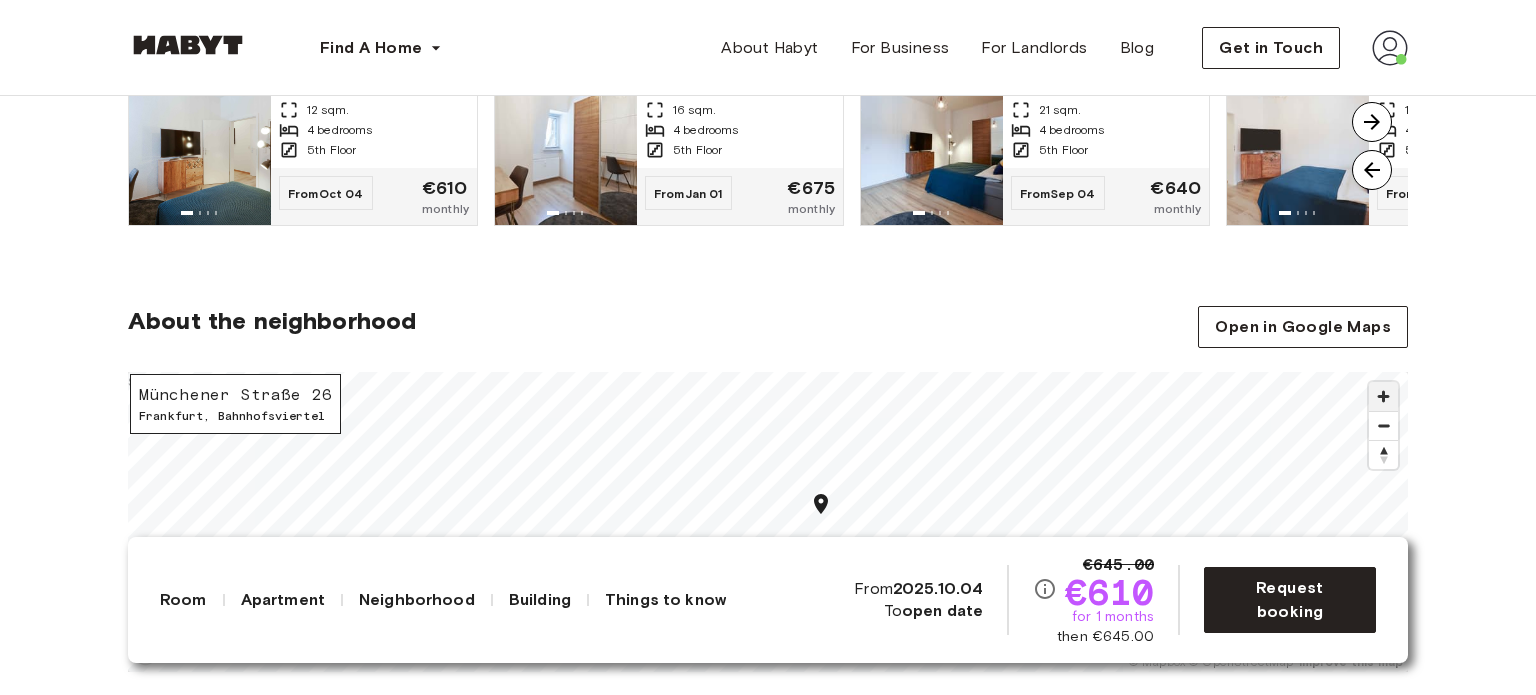 scroll, scrollTop: 1615, scrollLeft: 0, axis: vertical 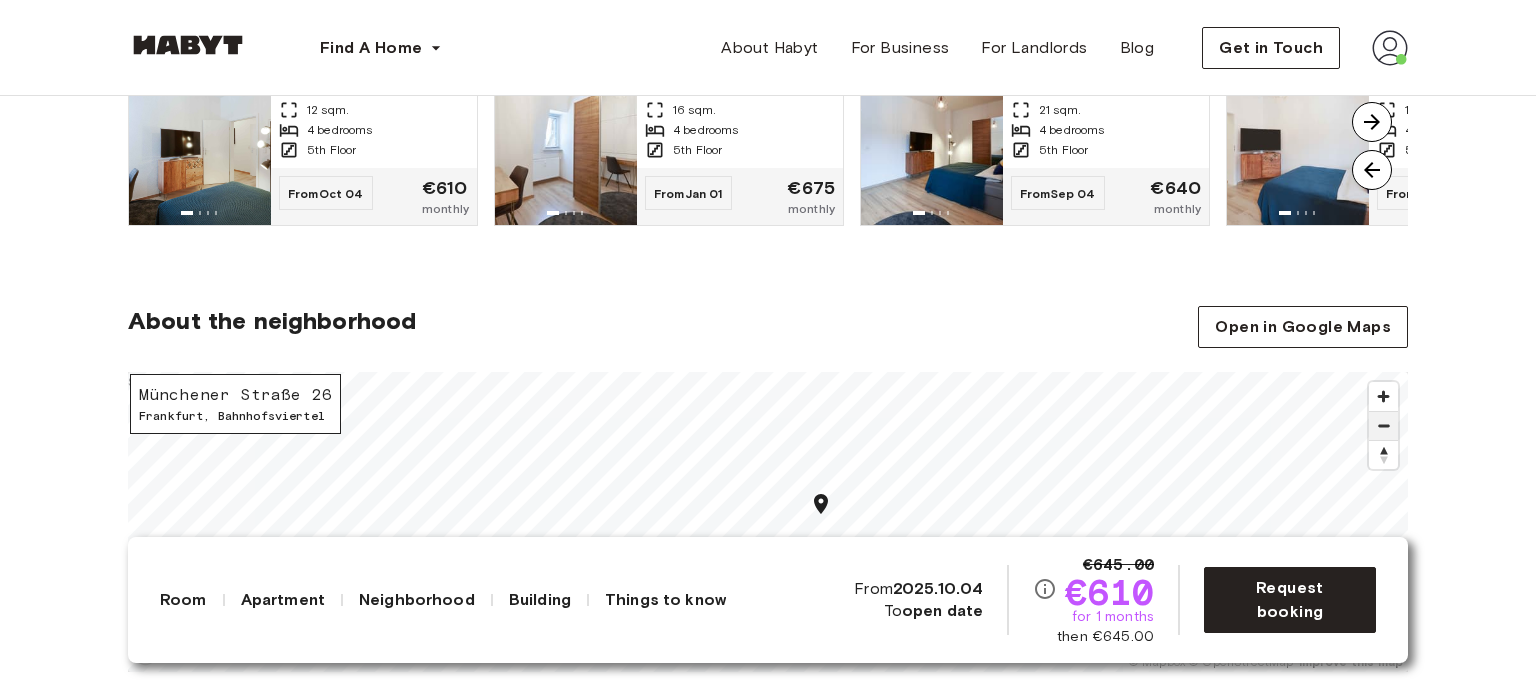 click at bounding box center [1383, 426] 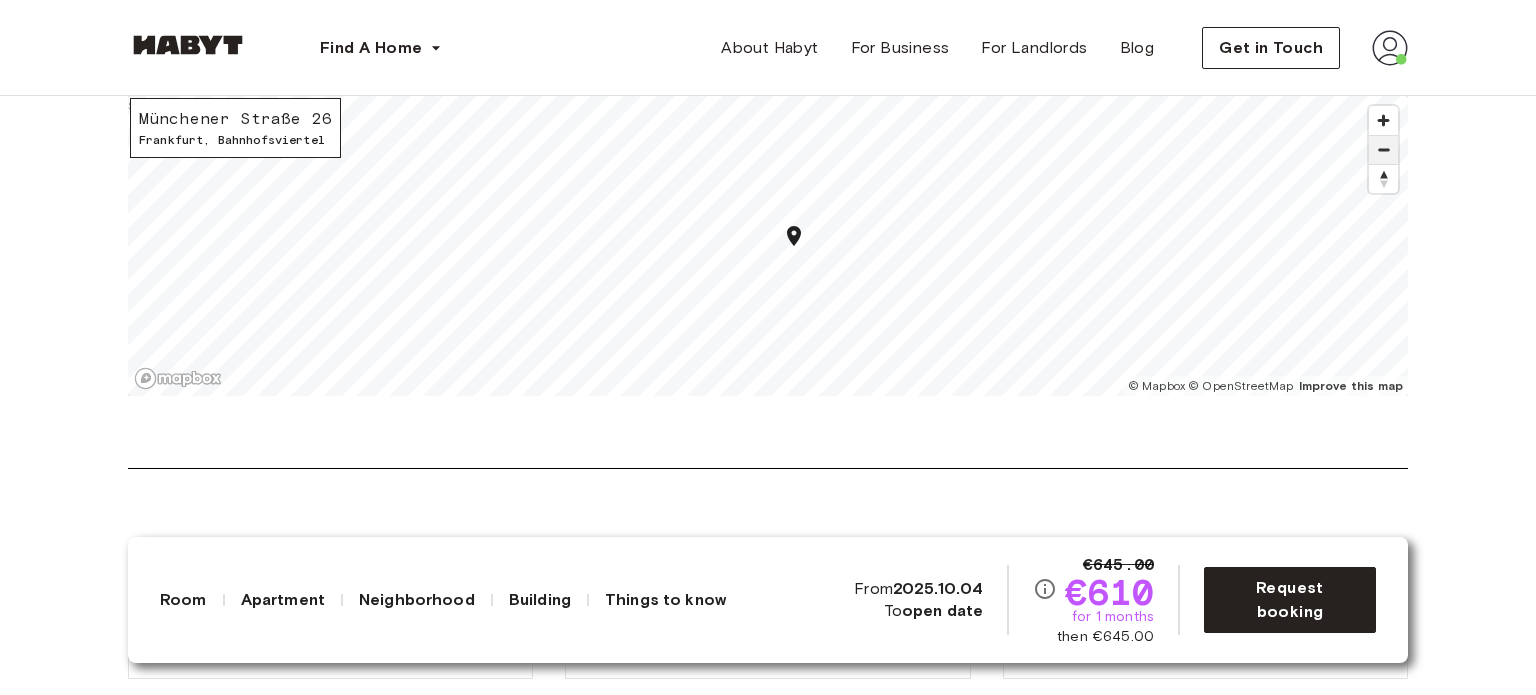 scroll, scrollTop: 1858, scrollLeft: 0, axis: vertical 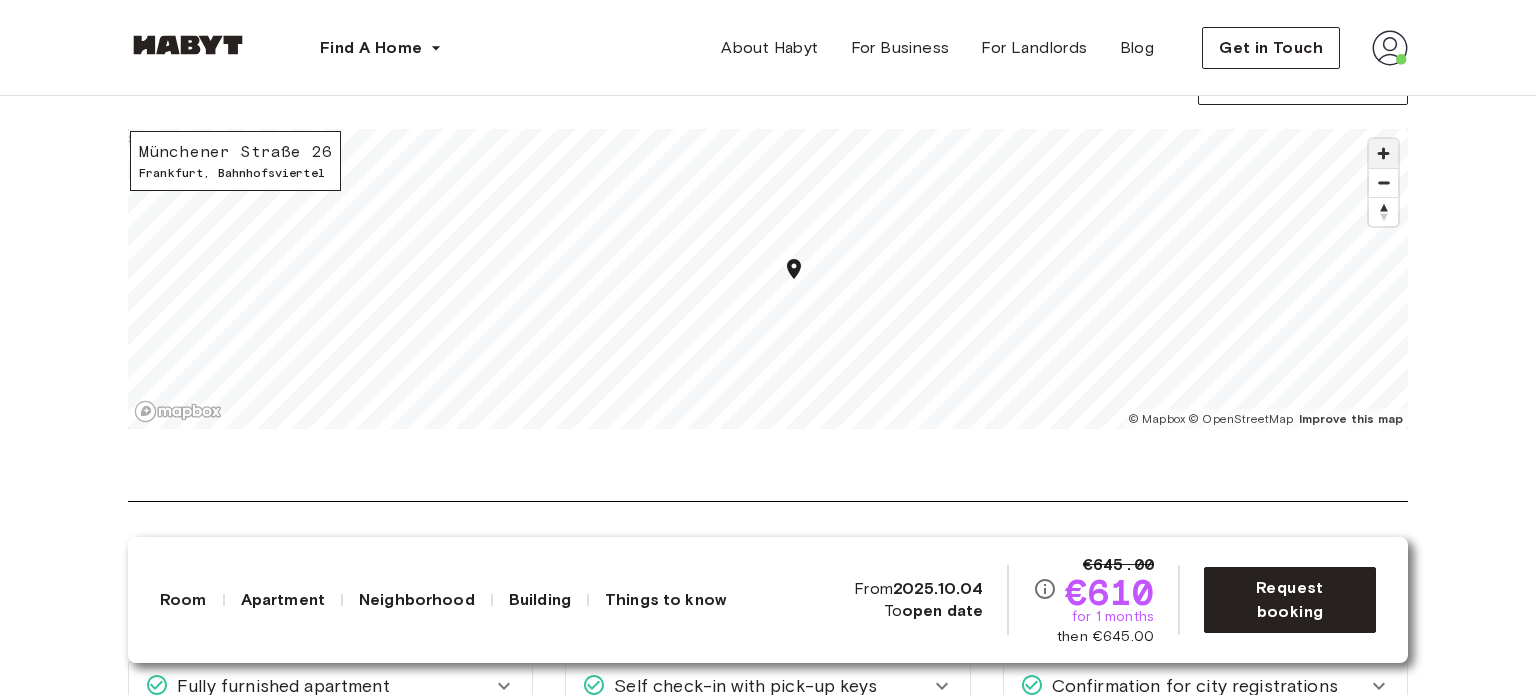 click at bounding box center [1383, 153] 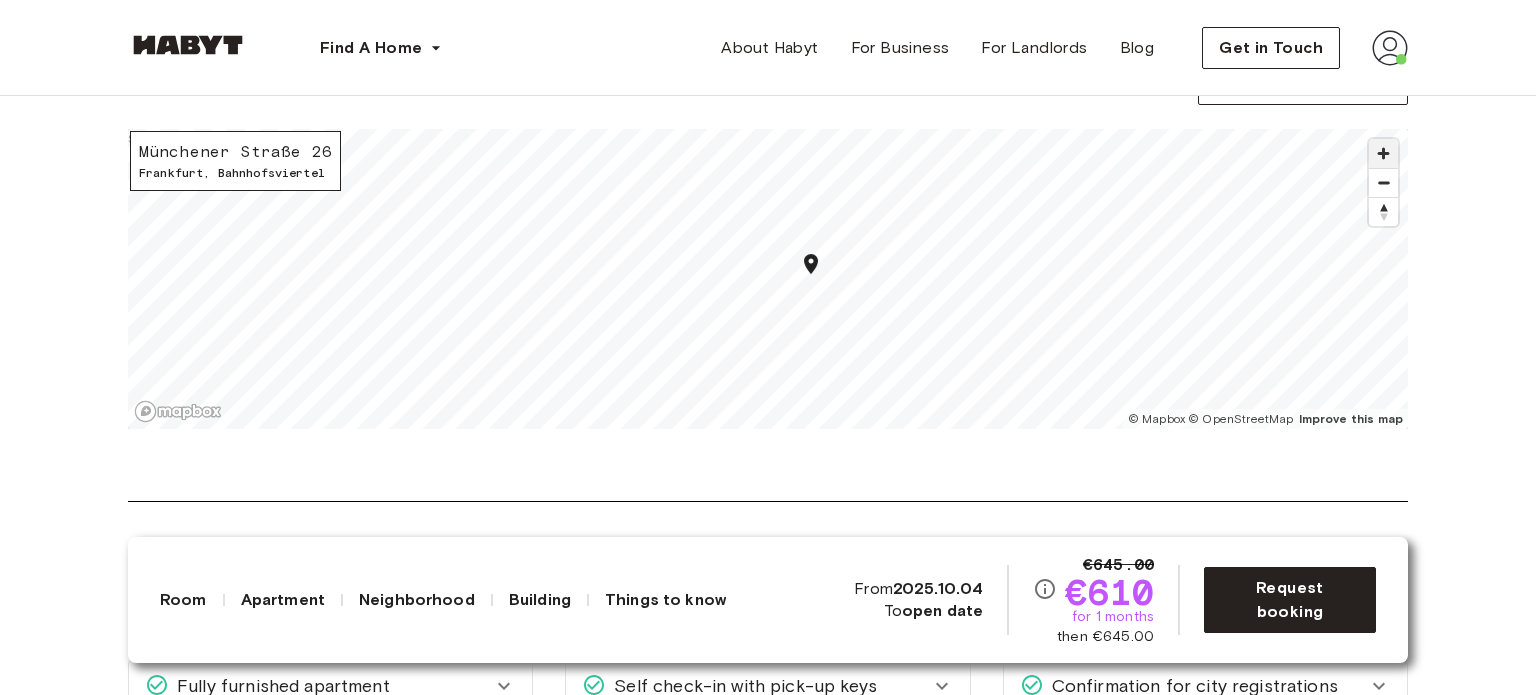 click at bounding box center [1383, 153] 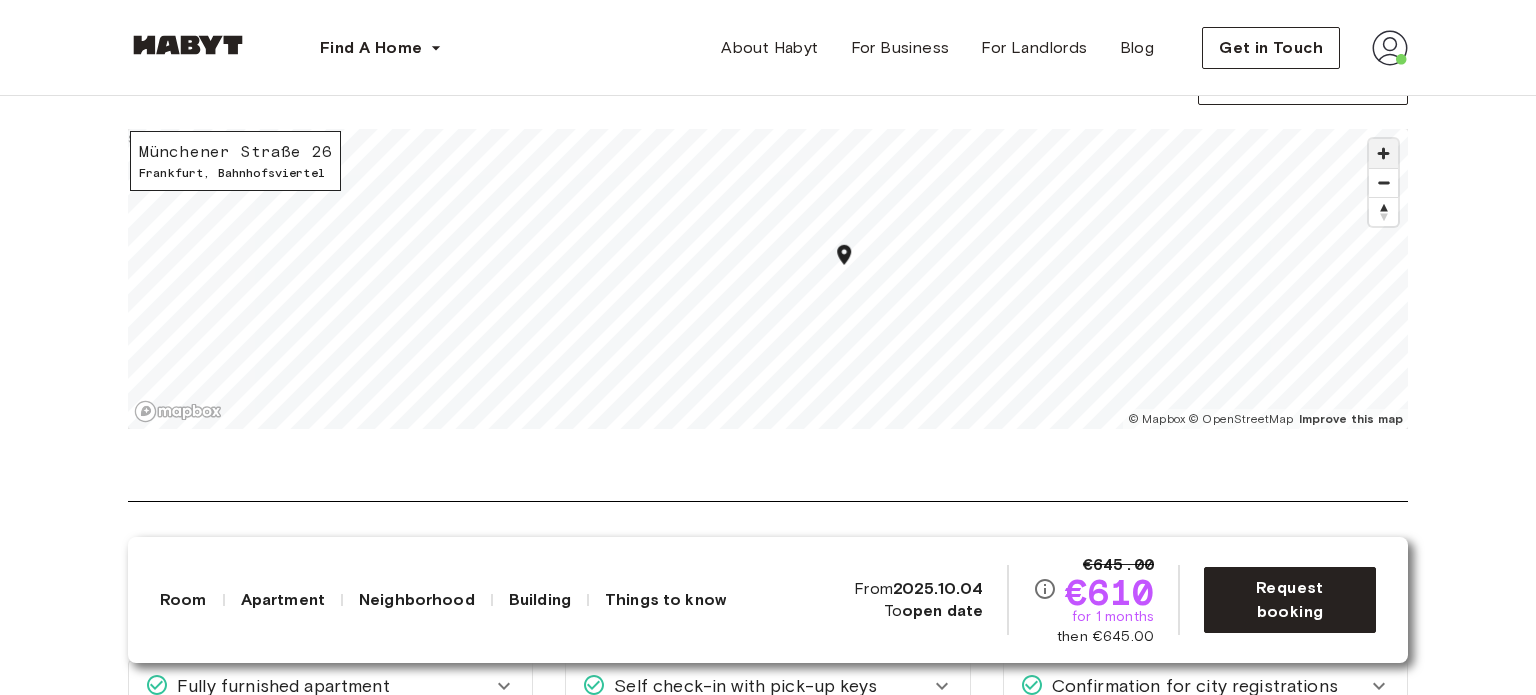 click at bounding box center (1383, 153) 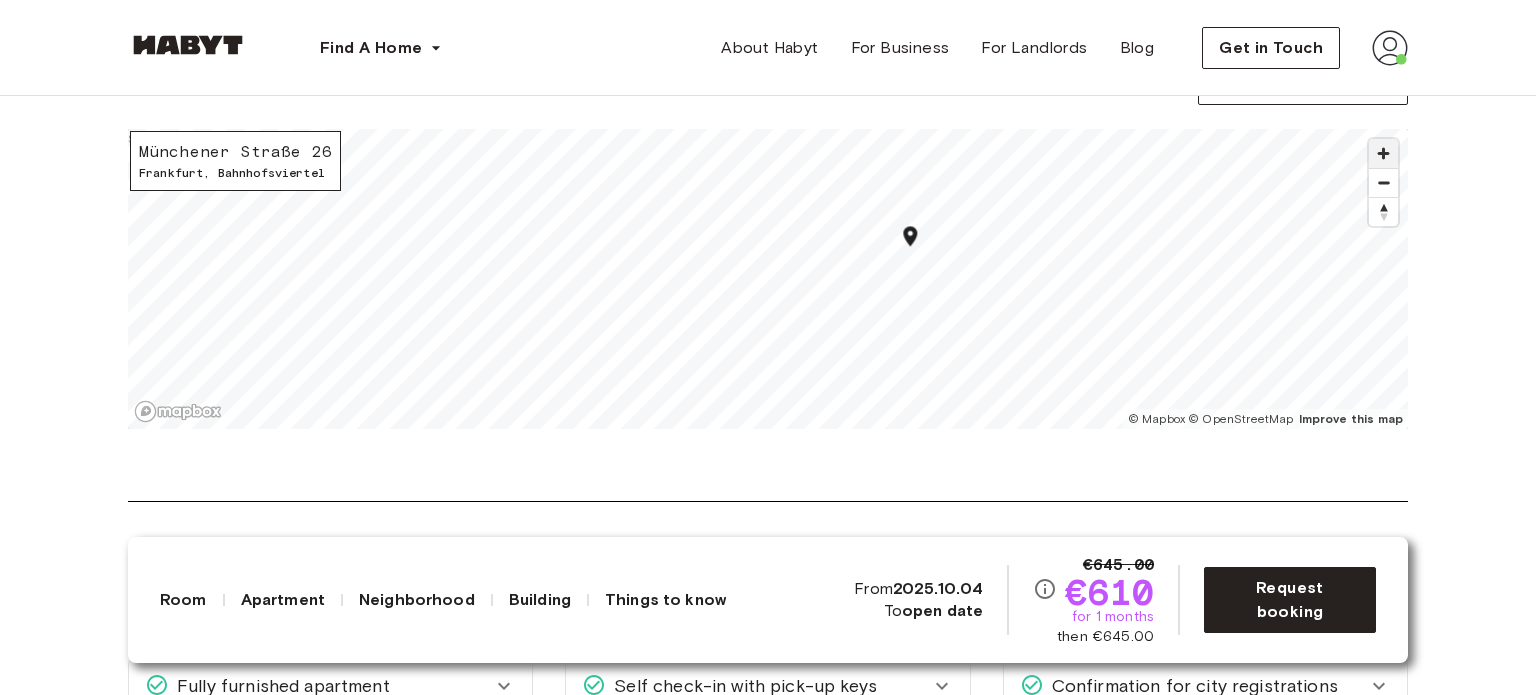 click at bounding box center (1383, 153) 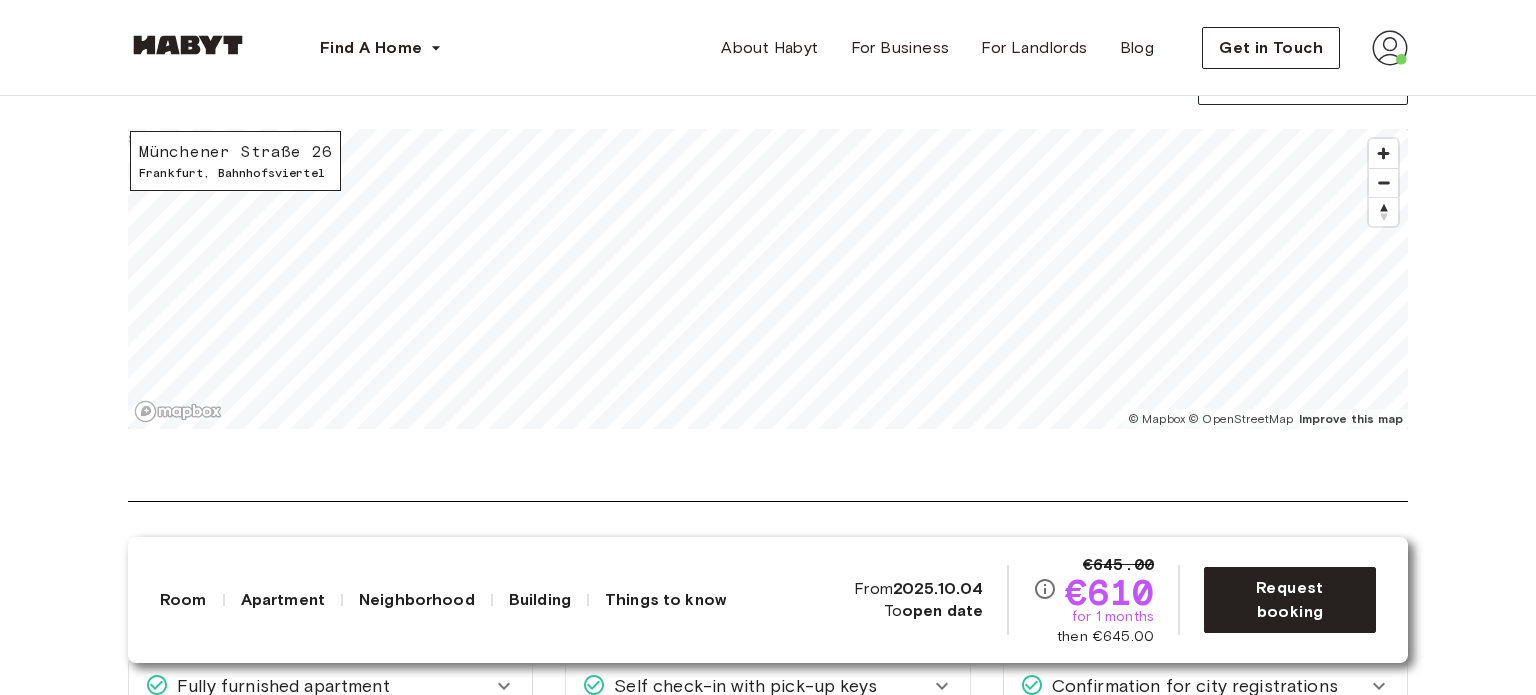 click on "Find A Home Europe Amsterdam Berlin Frankfurt Hamburg Lisbon Madrid Milan Modena Paris Turin Munich Rotterdam Stuttgart Dusseldorf Cologne Zurich The Hague Graz Brussels Leipzig Asia Hong Kong Singapore Seoul Phuket Tokyo About Habyt For Business For Landlords Blog Get in Touch Europe Frankfurt Private Room Private Room Münchener Straße 26 Available from  Oct 04 €645.00 €610 for 1 months then €645.00 Request booking Show all photos About the room Ref. number:   DE-04-029-002-01HF 12 sqm. Wardrobe Desk and chair About the apartment This location convinces with its centrality to all possible activities. Apart from river Main, Frankfurt's lifeline, where you can make beautiful walks at the promenade, the central station is close by. The apartment is bright and modern. Moreover, two bathrooms are a big advantage. 100 sqm. 5th Floor 4 bedrooms WiFi Fully-equipped kitchen Kitchen utensils All rooms in this apartment Münchener Straße 26 12 sqm. 4 bedrooms 5th Floor From  Oct 04 €610 monthly 16 sqm. From" at bounding box center (768, 1335) 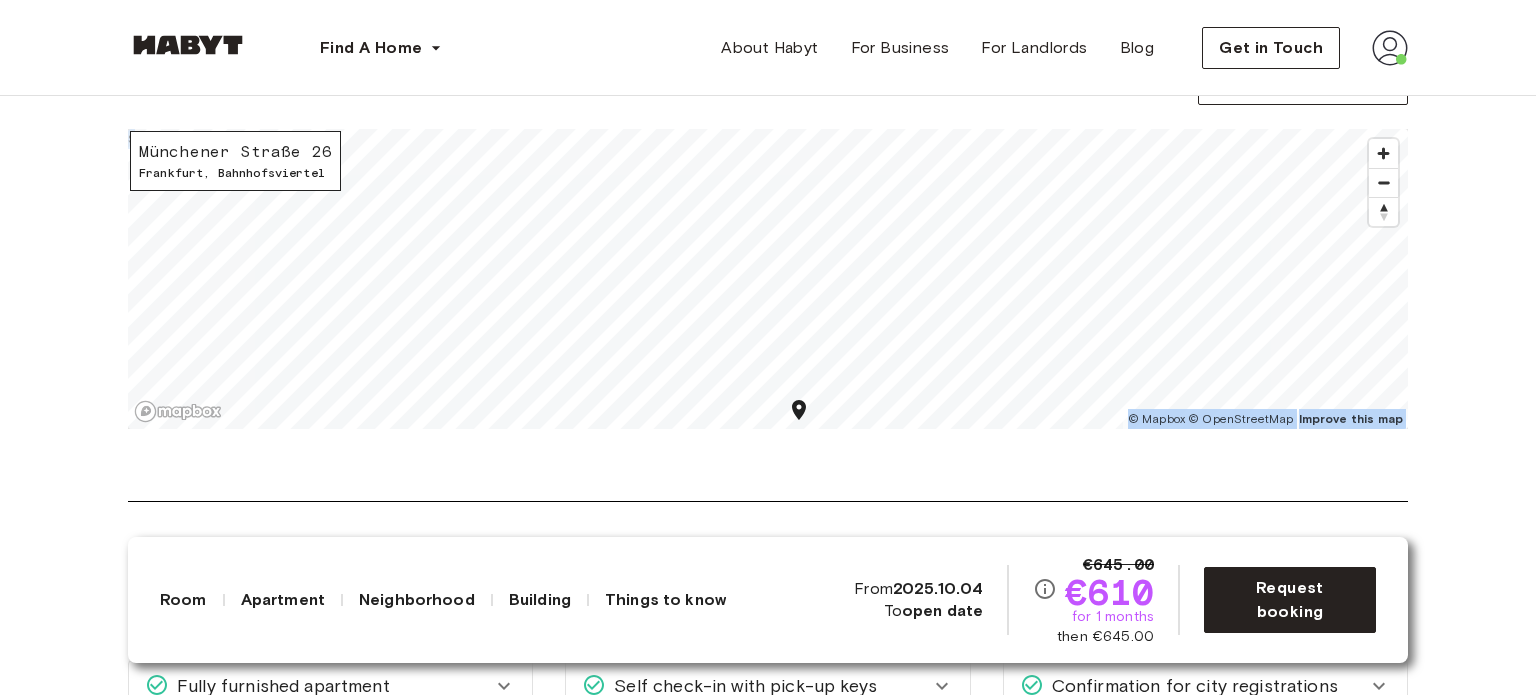 click on "About the neighborhood Open in Google Maps Münchener Straße 26 Frankfurt ,   Bahnhofsviertel © Mapbox   © OpenStreetMap   Improve this map $" at bounding box center (768, 282) 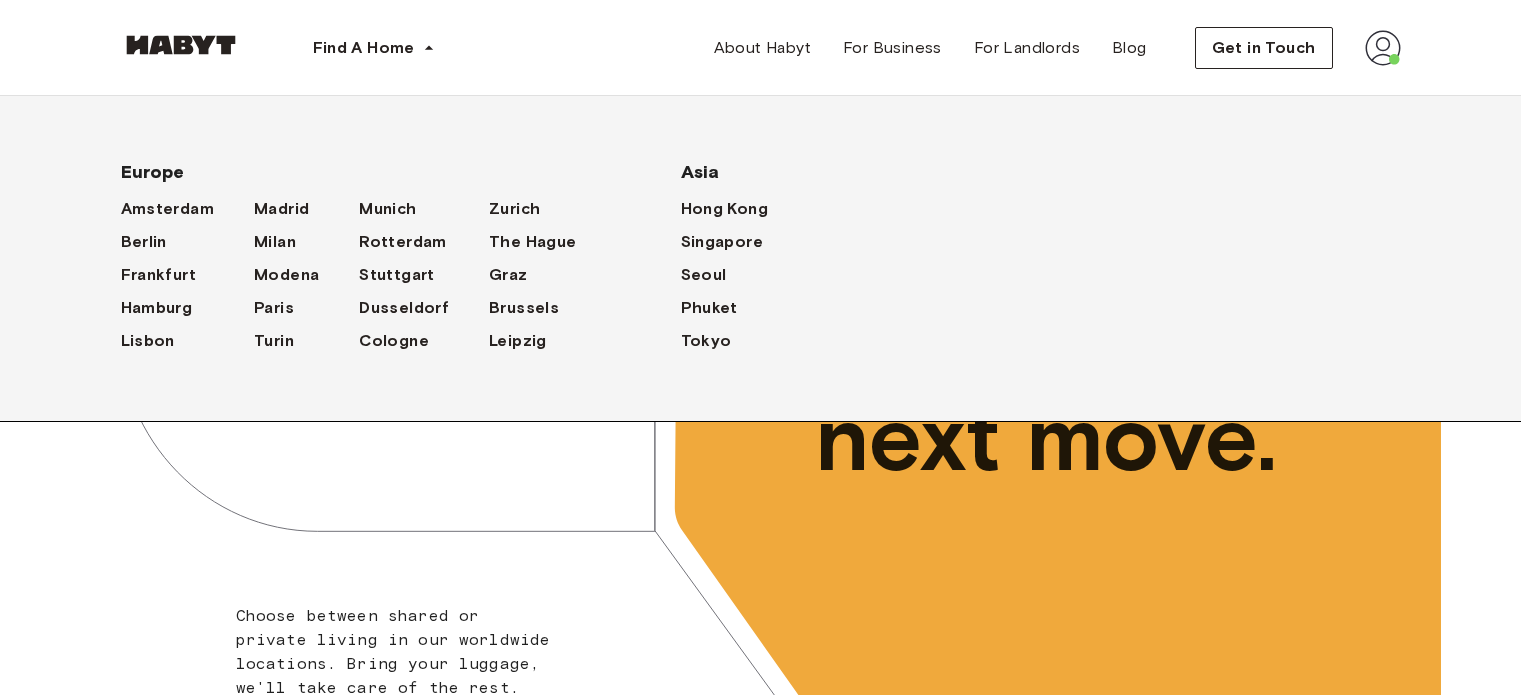scroll, scrollTop: 0, scrollLeft: 0, axis: both 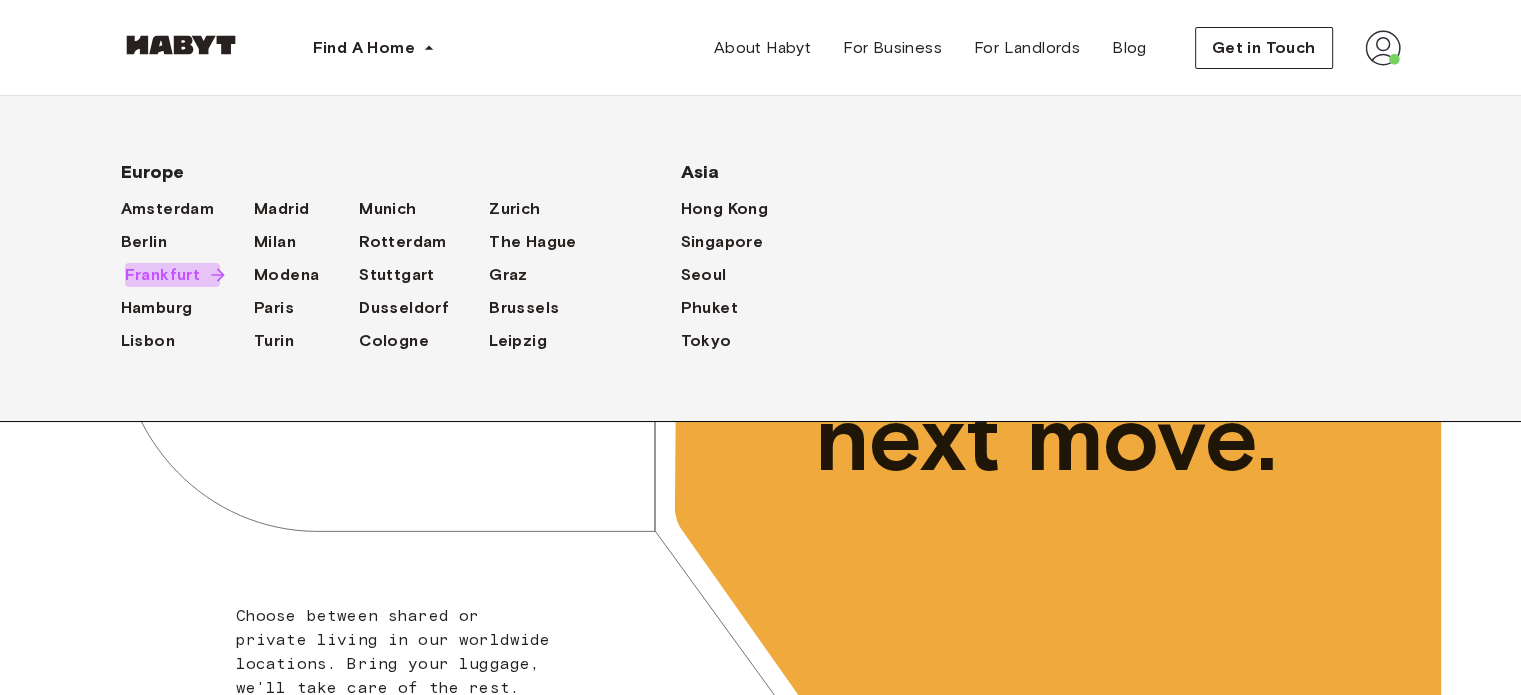 click on "Frankfurt" at bounding box center (163, 275) 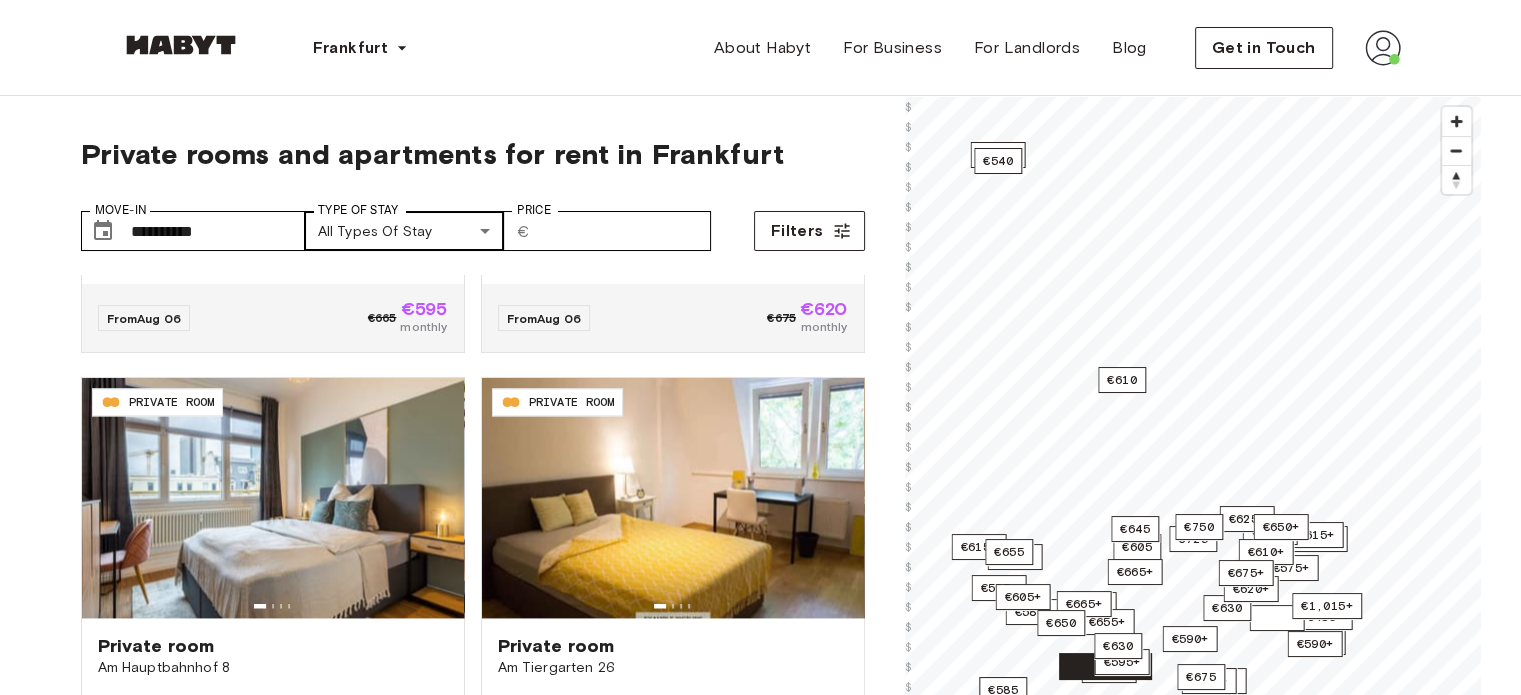 scroll, scrollTop: 3083, scrollLeft: 0, axis: vertical 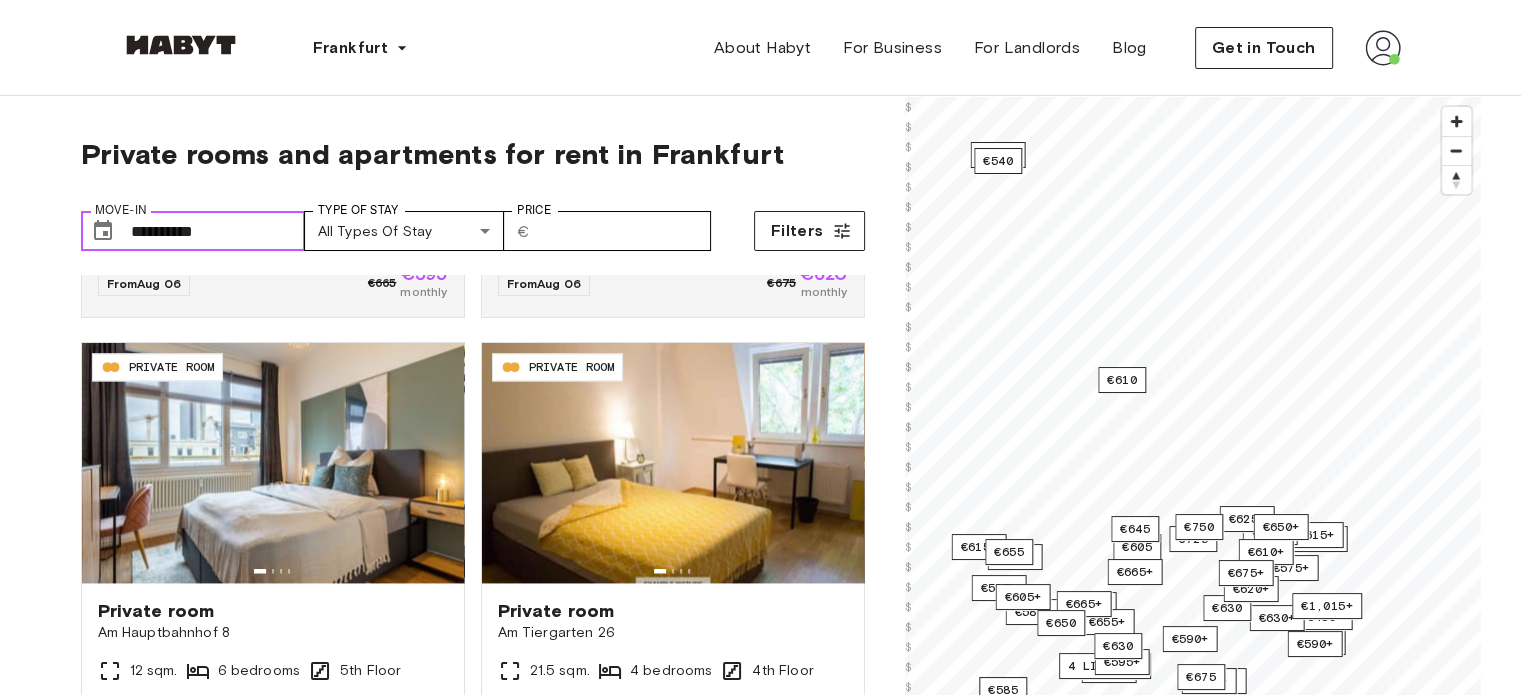 click on "**********" at bounding box center (218, 231) 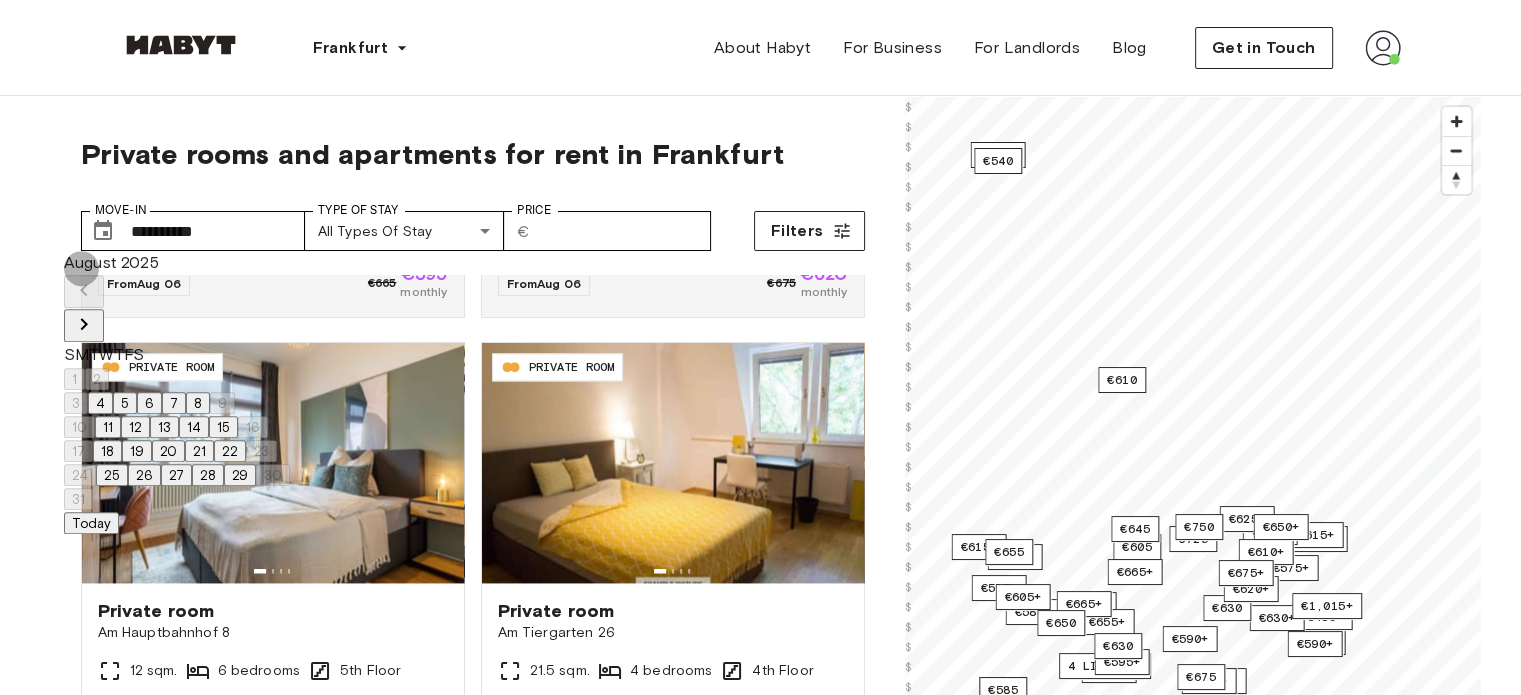 click 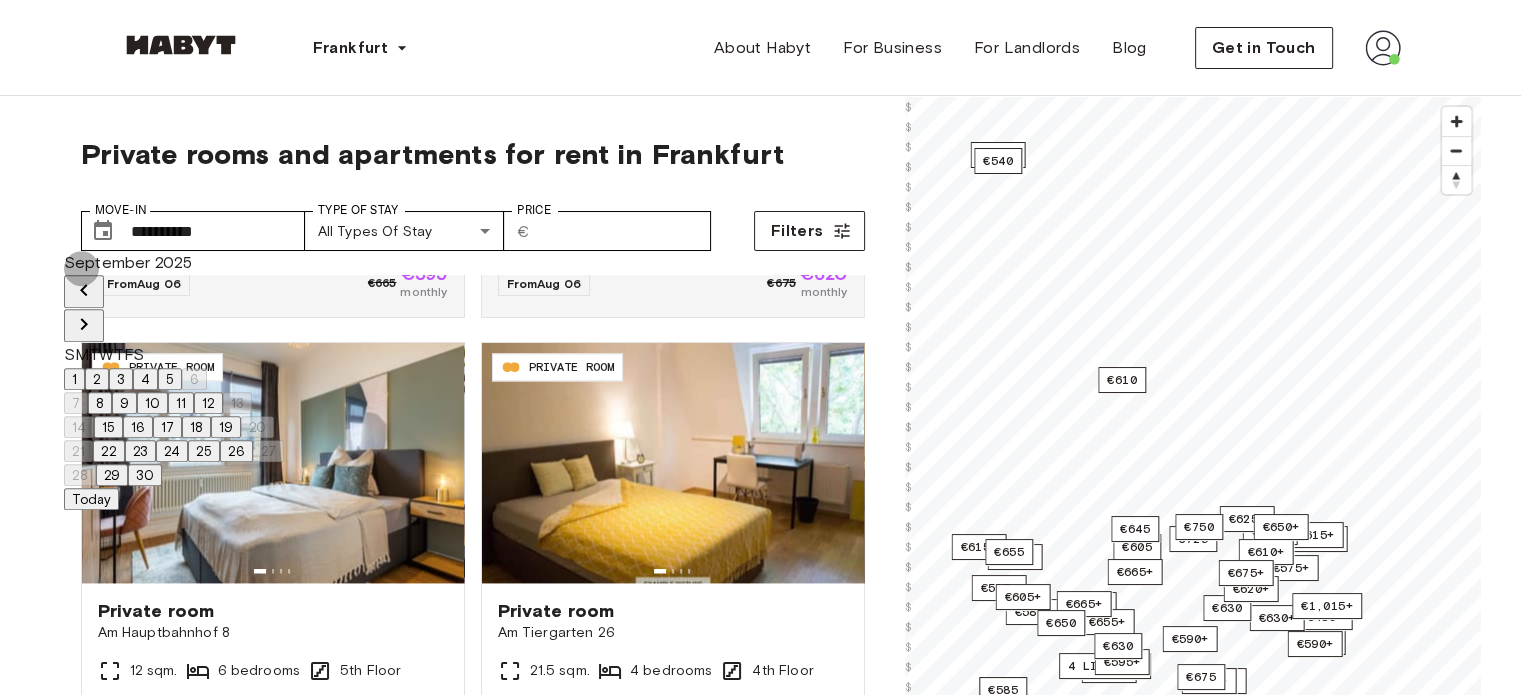 click 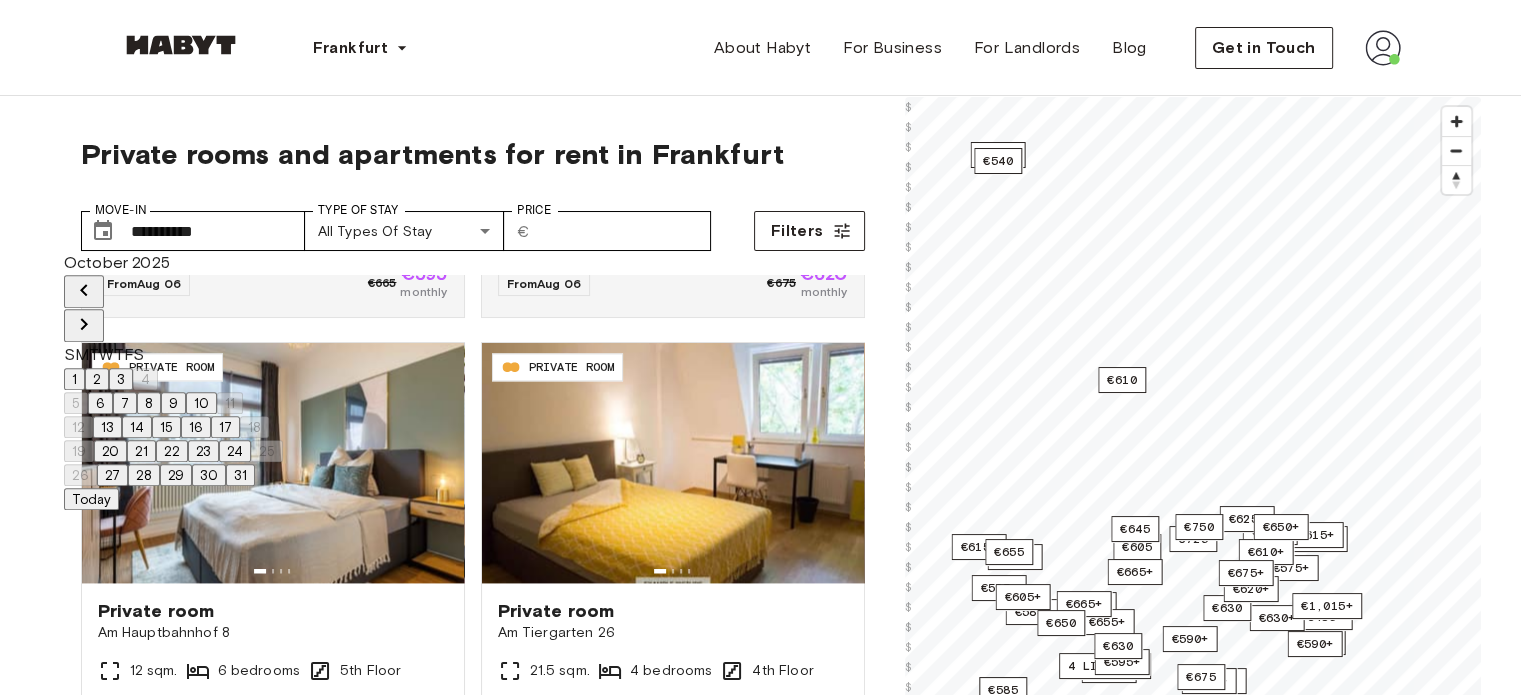 click on "1" at bounding box center [74, 379] 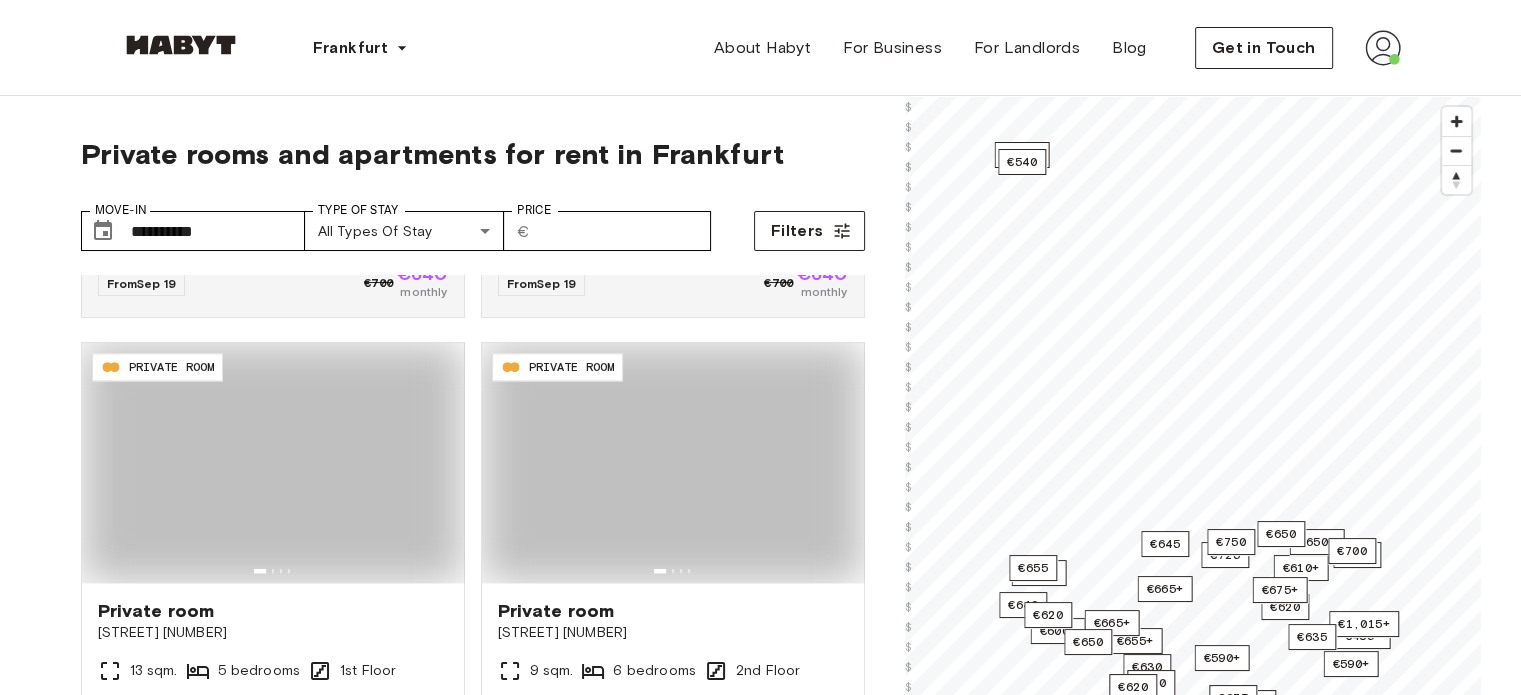 type on "**********" 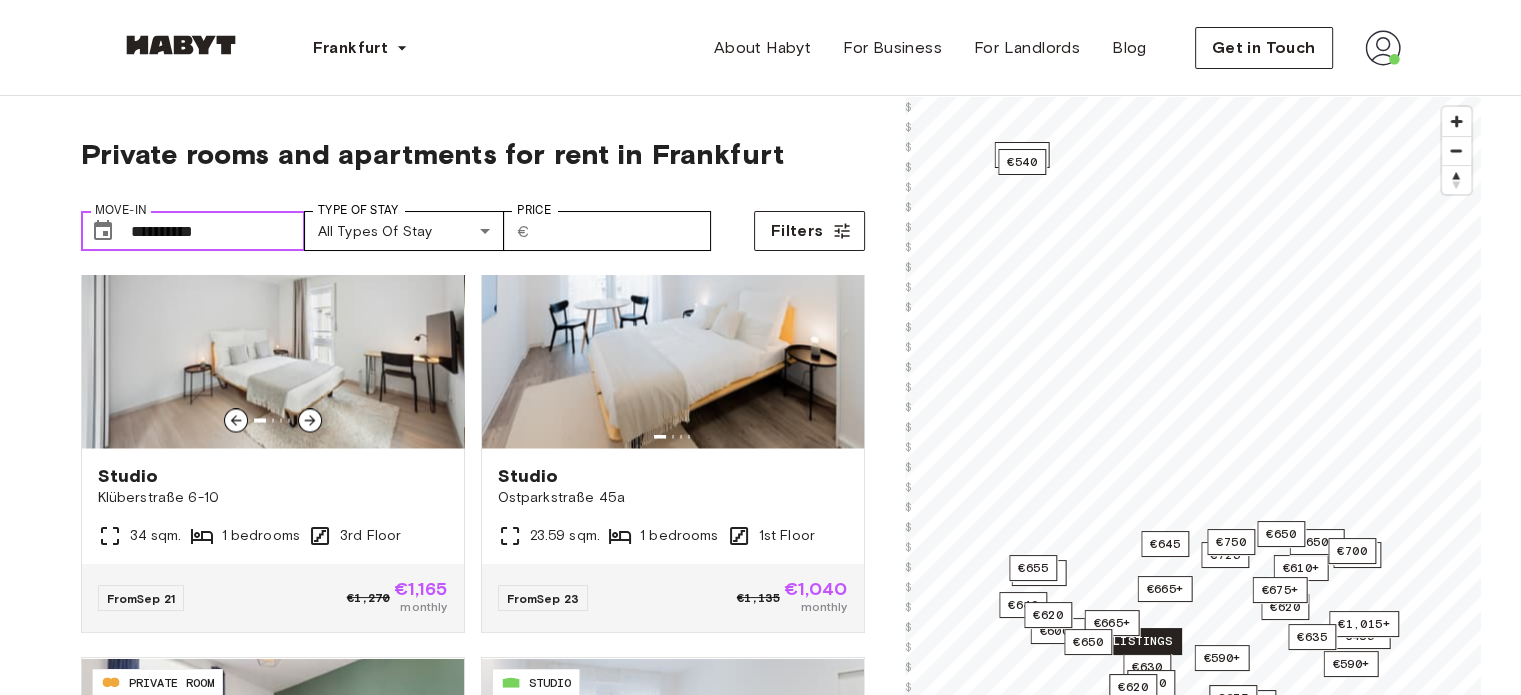 scroll, scrollTop: 3905, scrollLeft: 0, axis: vertical 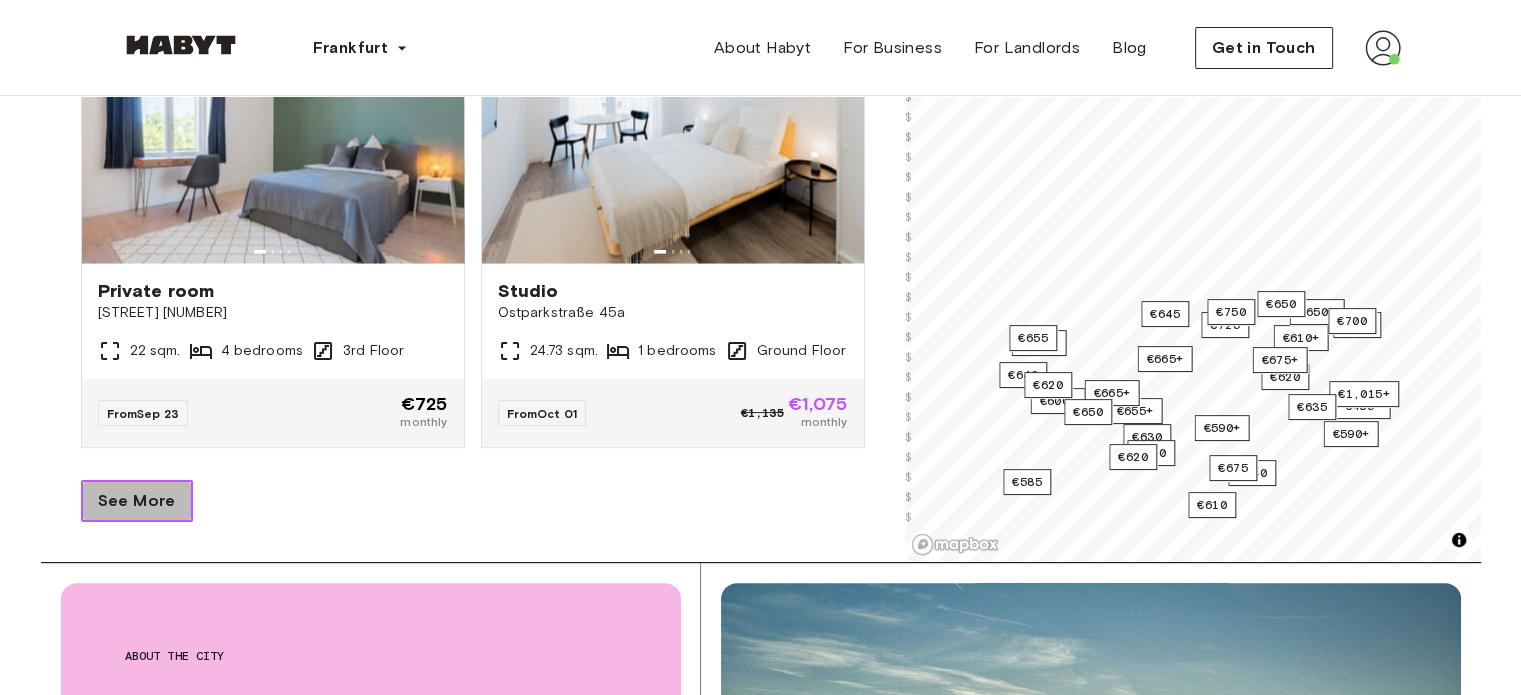 click on "See More" at bounding box center (137, 501) 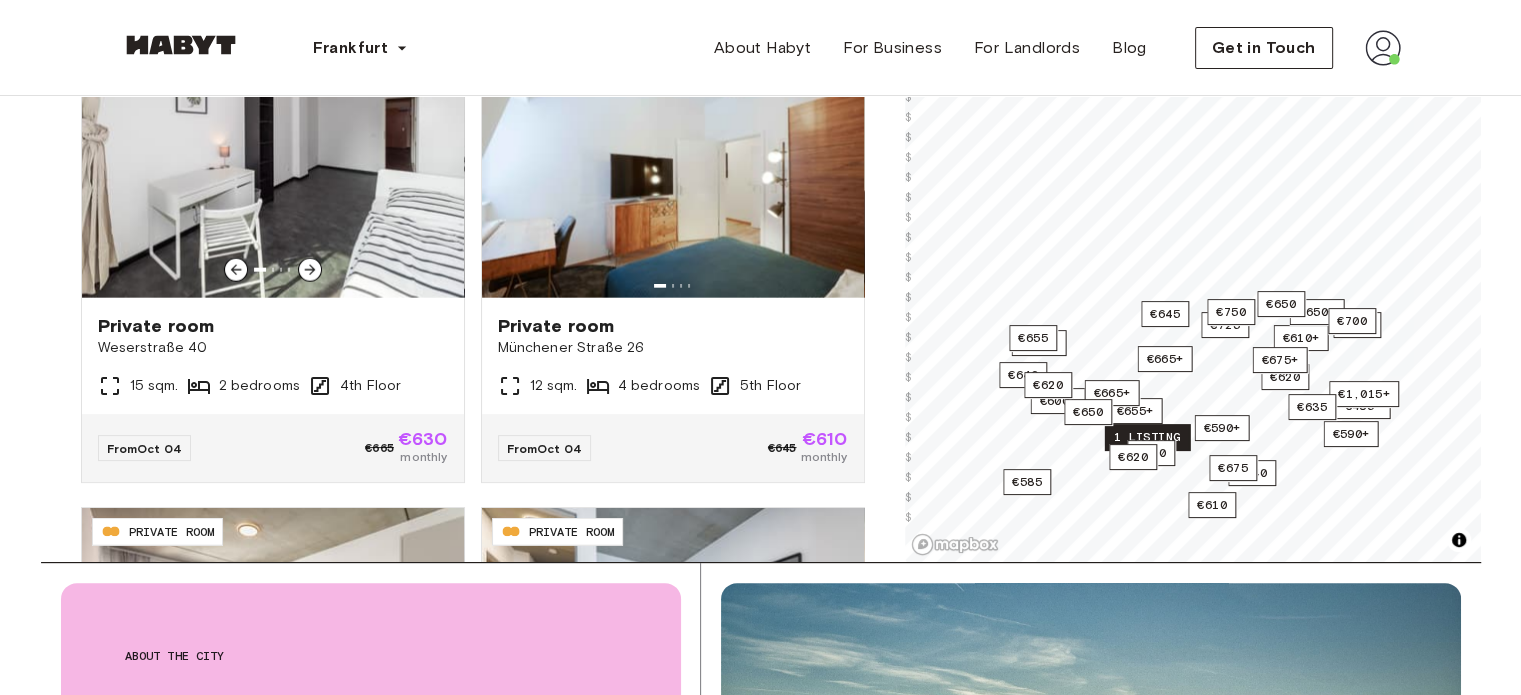 scroll, scrollTop: 4764, scrollLeft: 0, axis: vertical 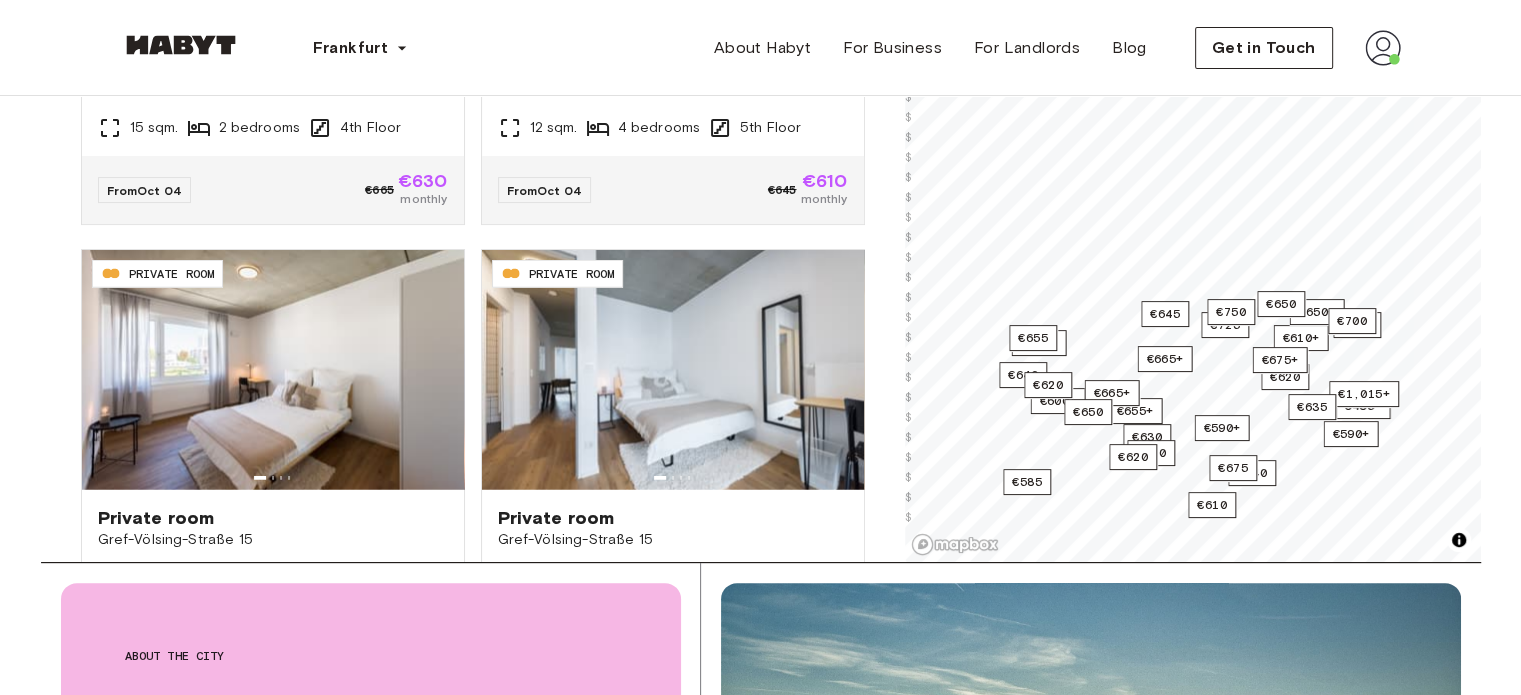 click on "**********" at bounding box center (760, 1600) 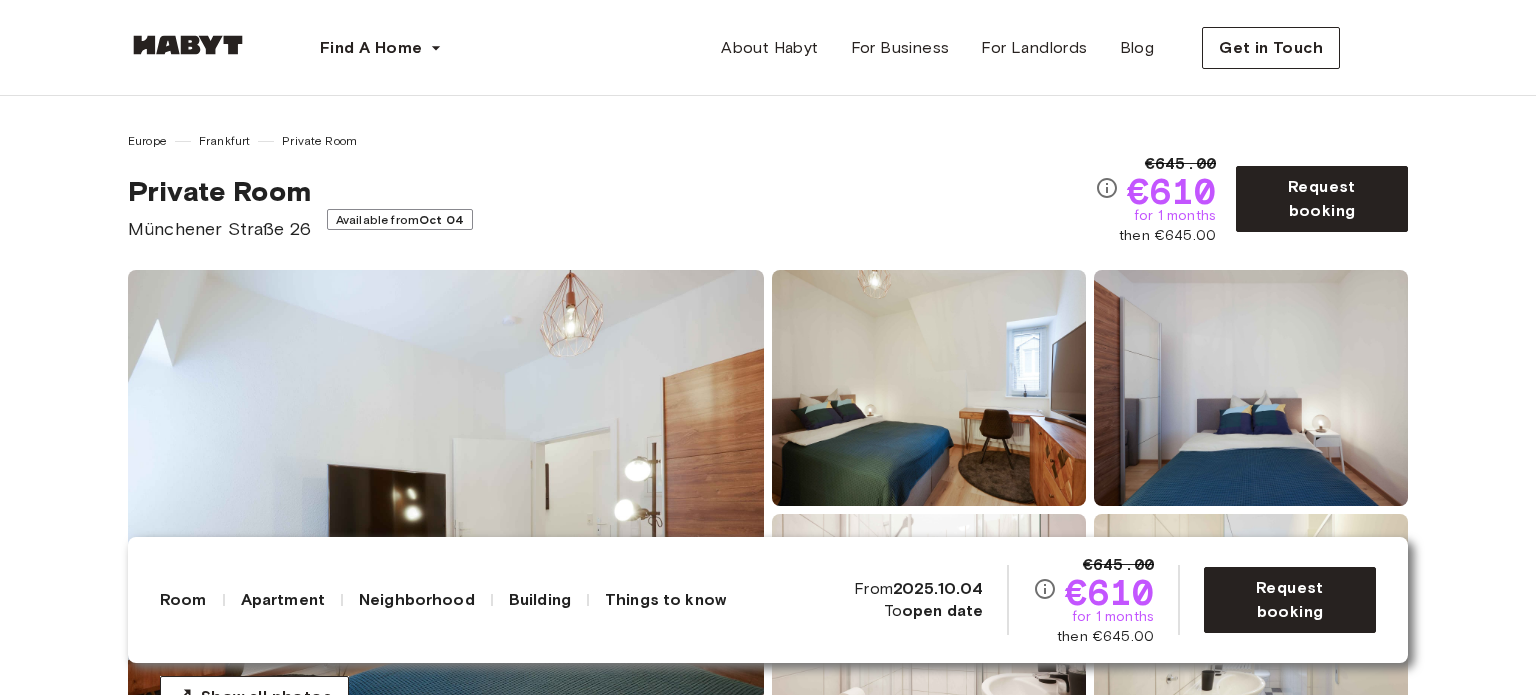 scroll, scrollTop: 0, scrollLeft: 0, axis: both 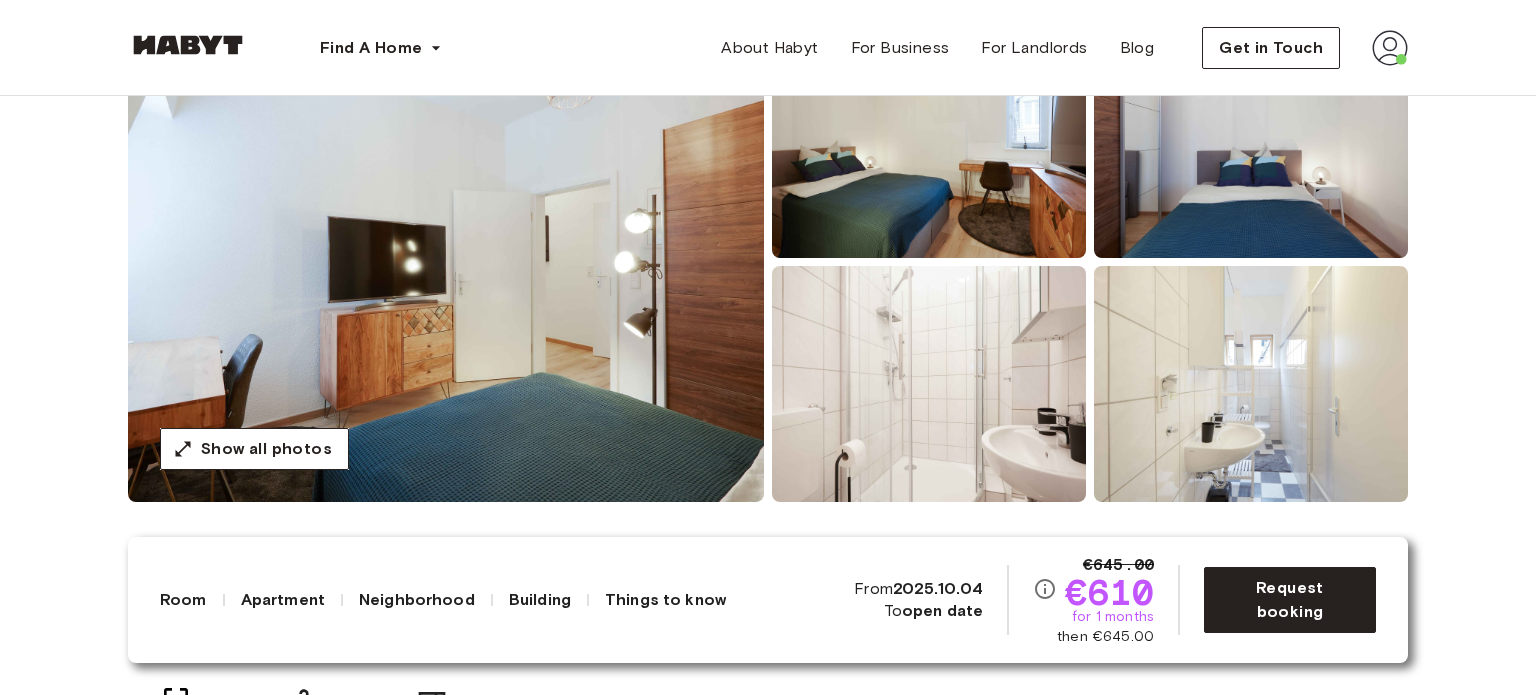 click at bounding box center [1251, 140] 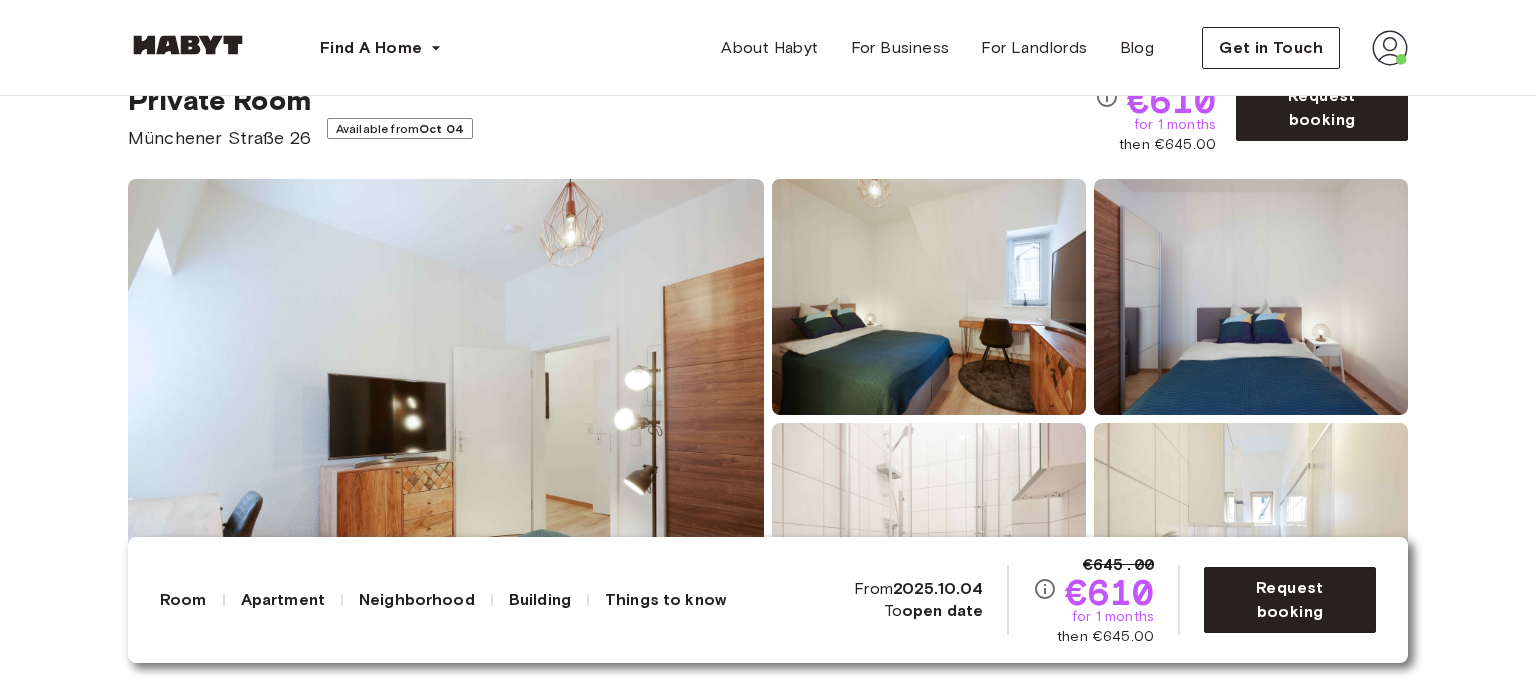 scroll, scrollTop: 90, scrollLeft: 0, axis: vertical 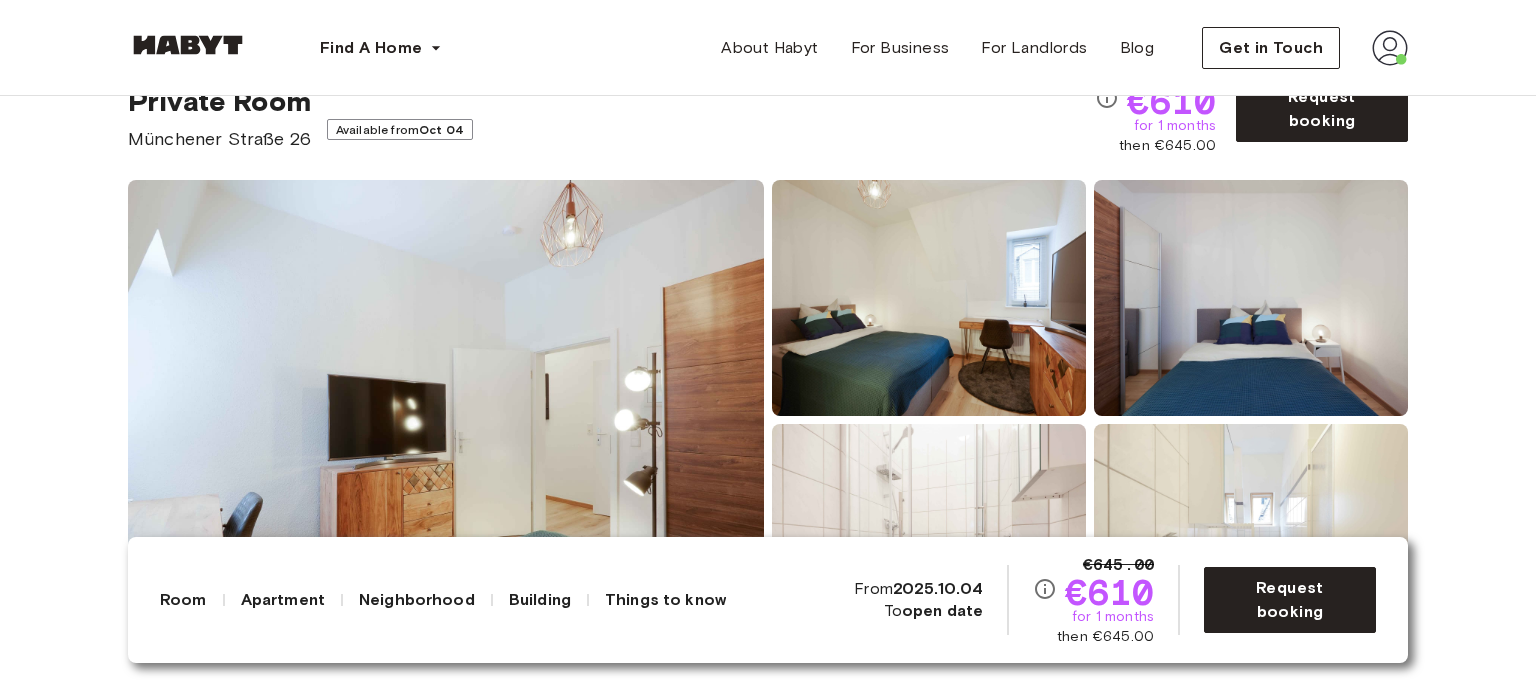 click at bounding box center [929, 298] 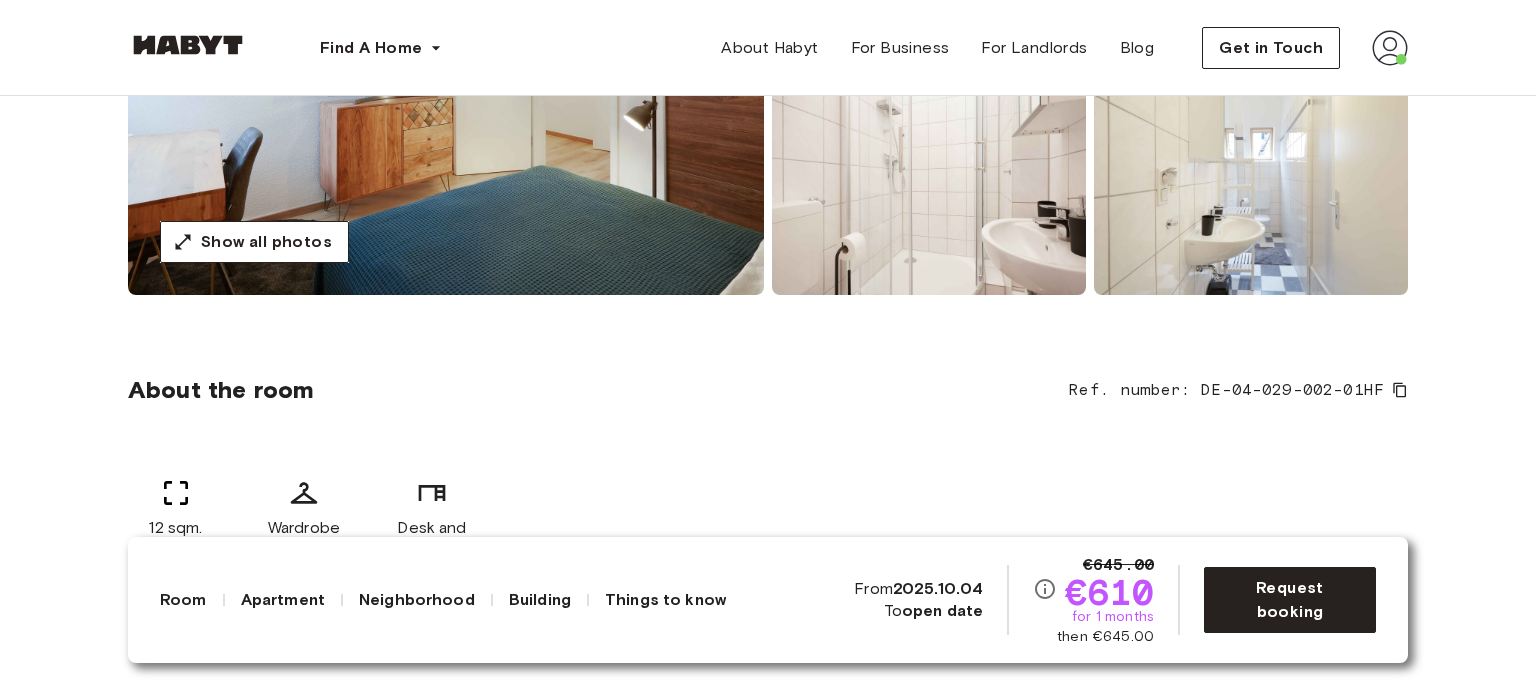 scroll, scrollTop: 451, scrollLeft: 0, axis: vertical 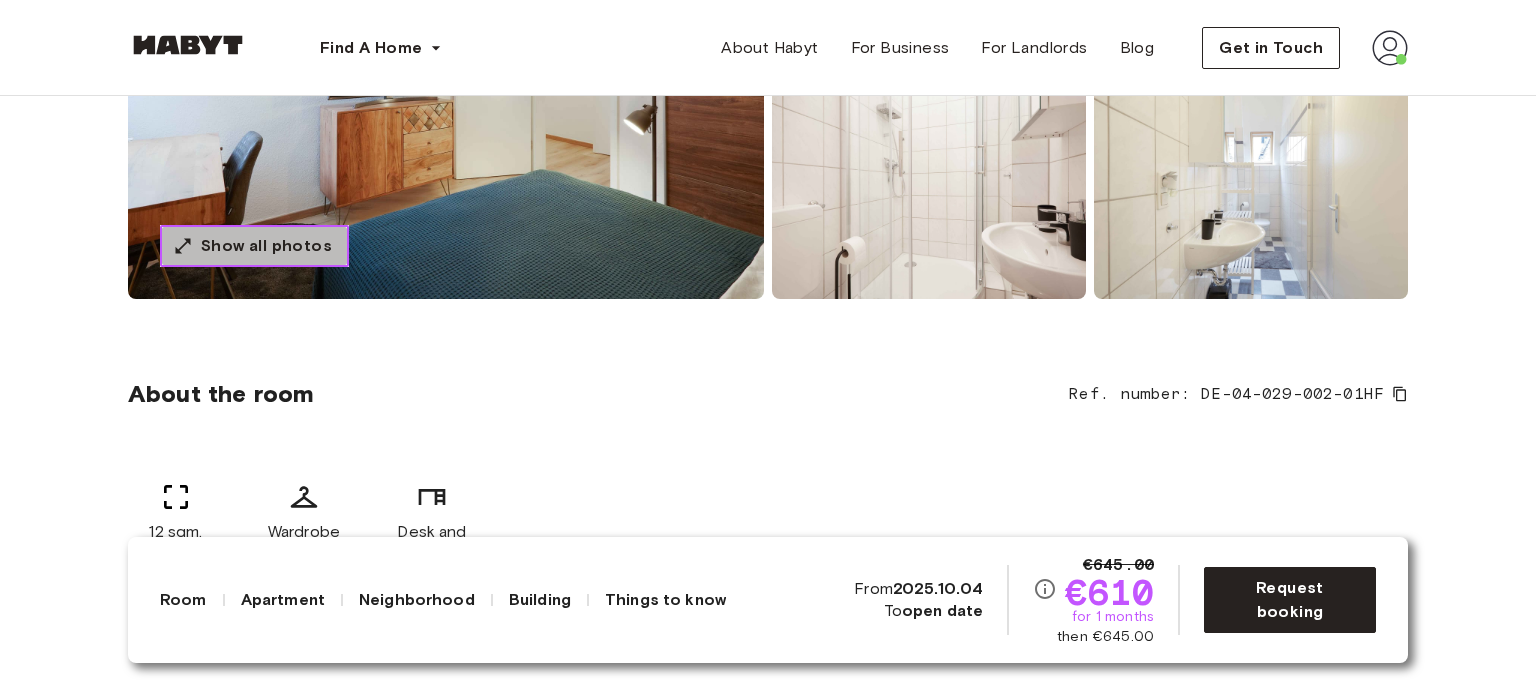 click on "Show all photos" at bounding box center [254, 246] 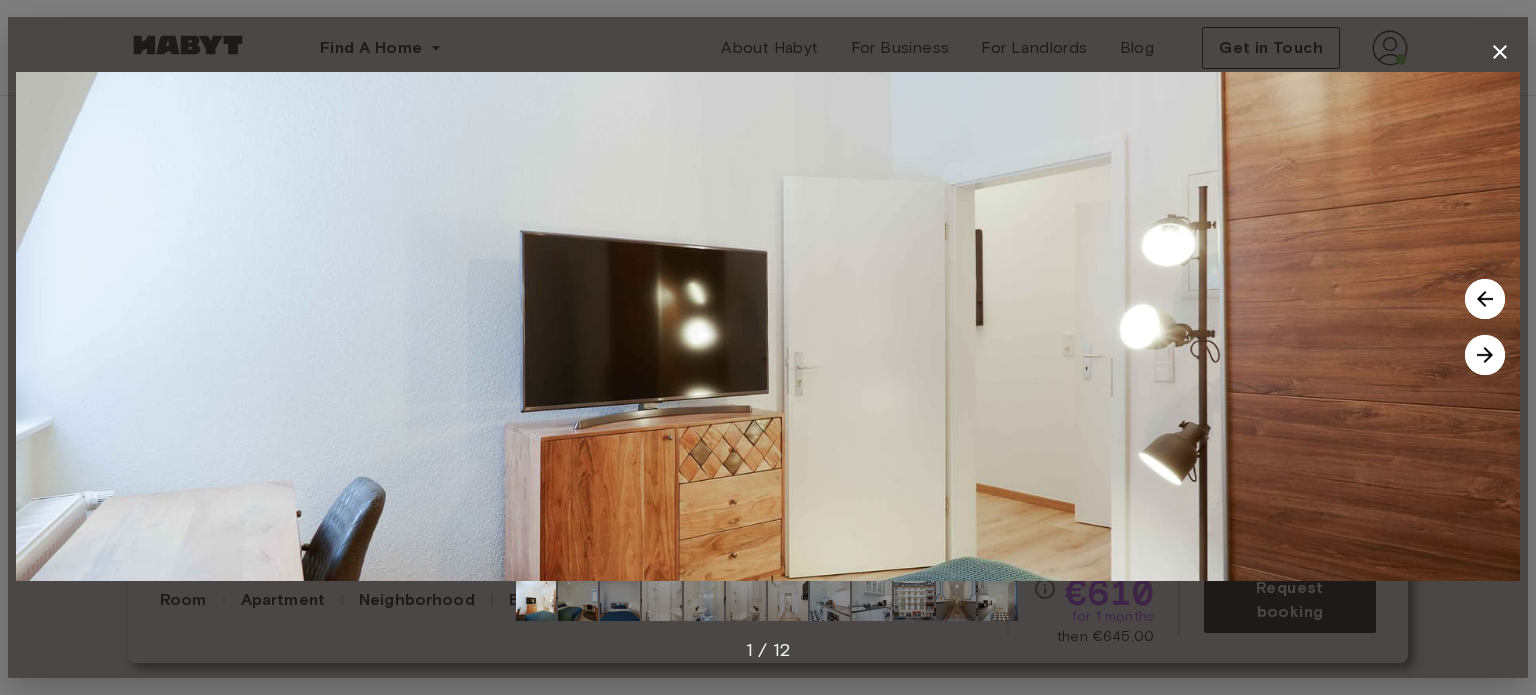 click at bounding box center [1485, 355] 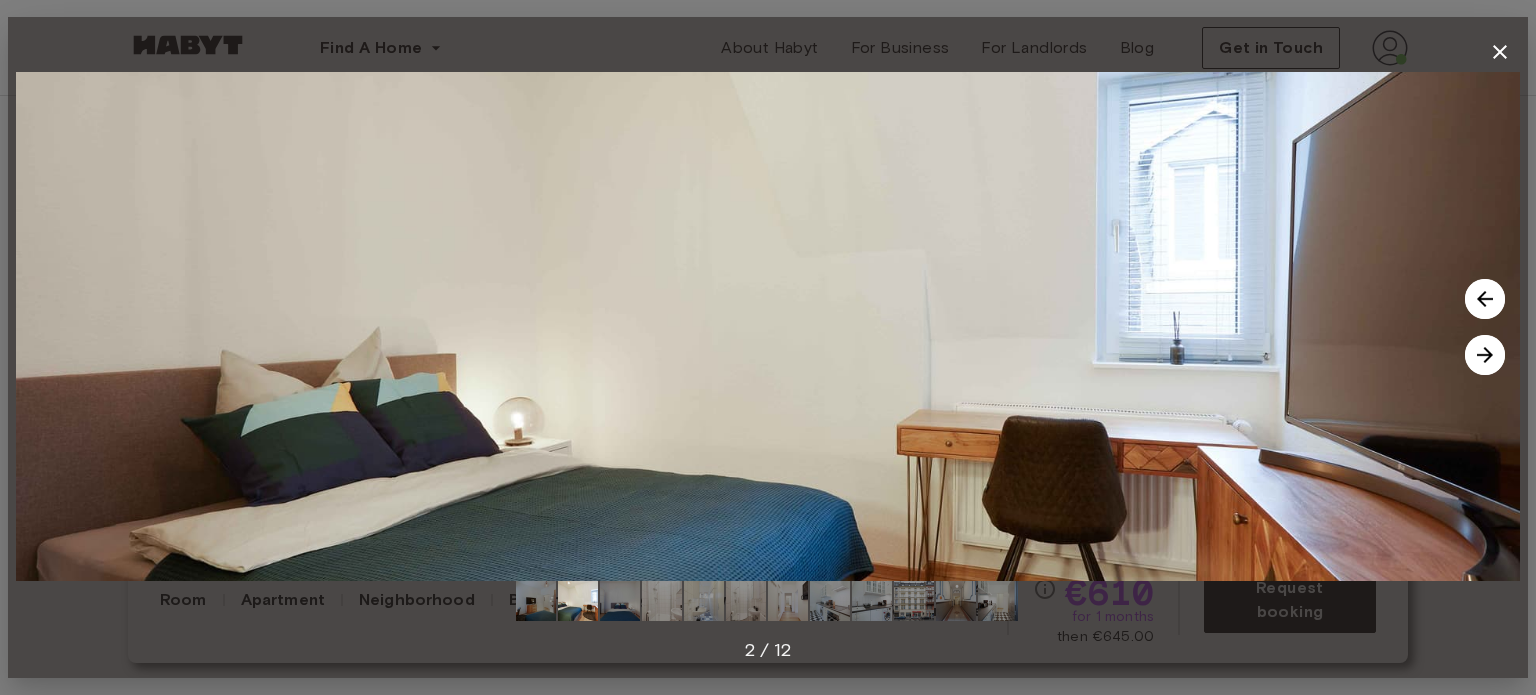 click at bounding box center [1485, 355] 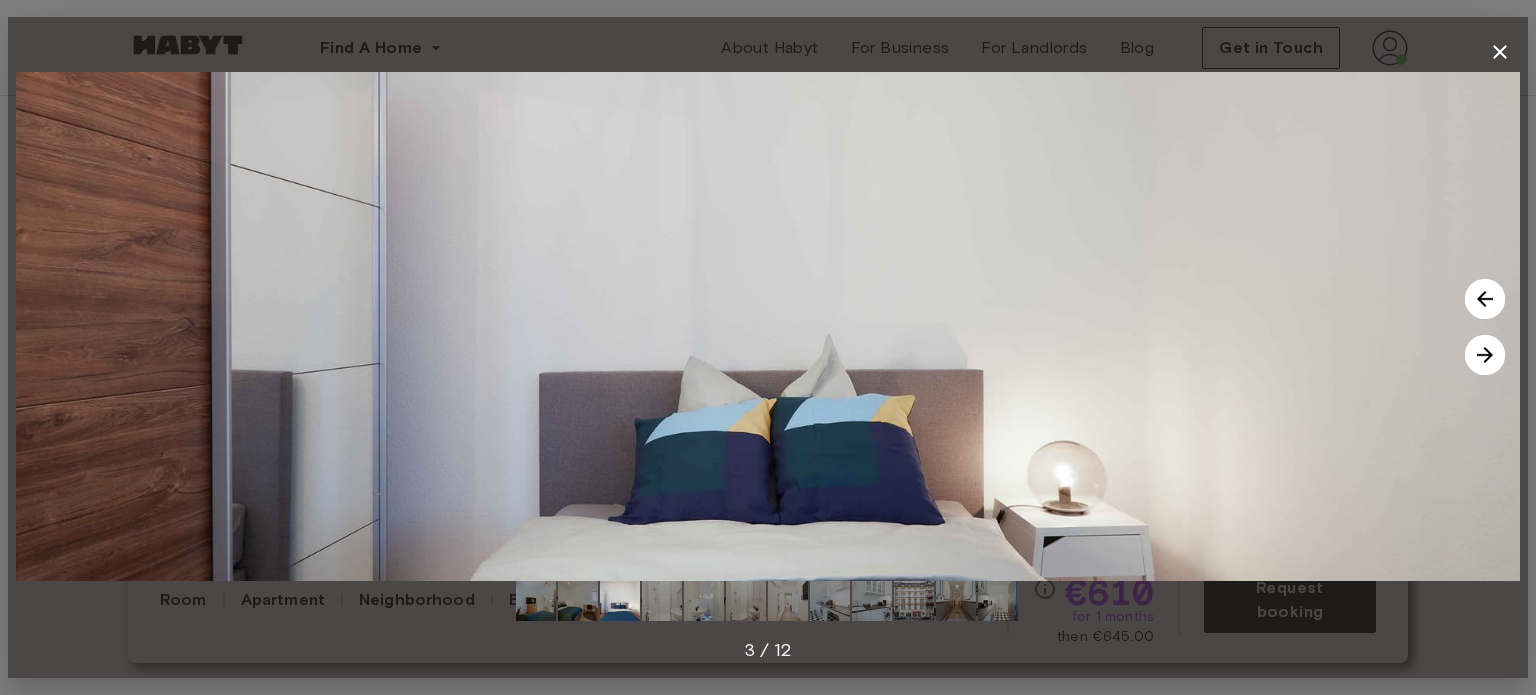 click at bounding box center (1485, 355) 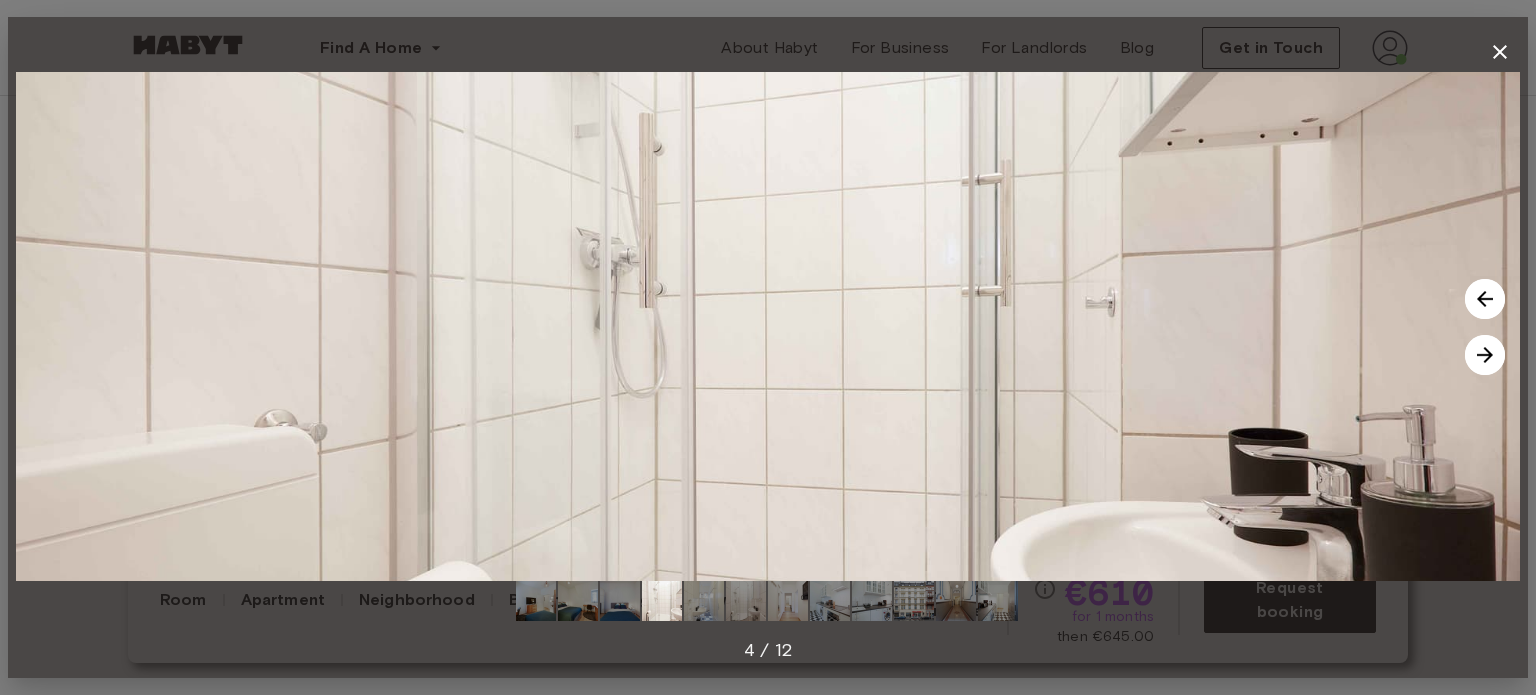 click at bounding box center (1485, 355) 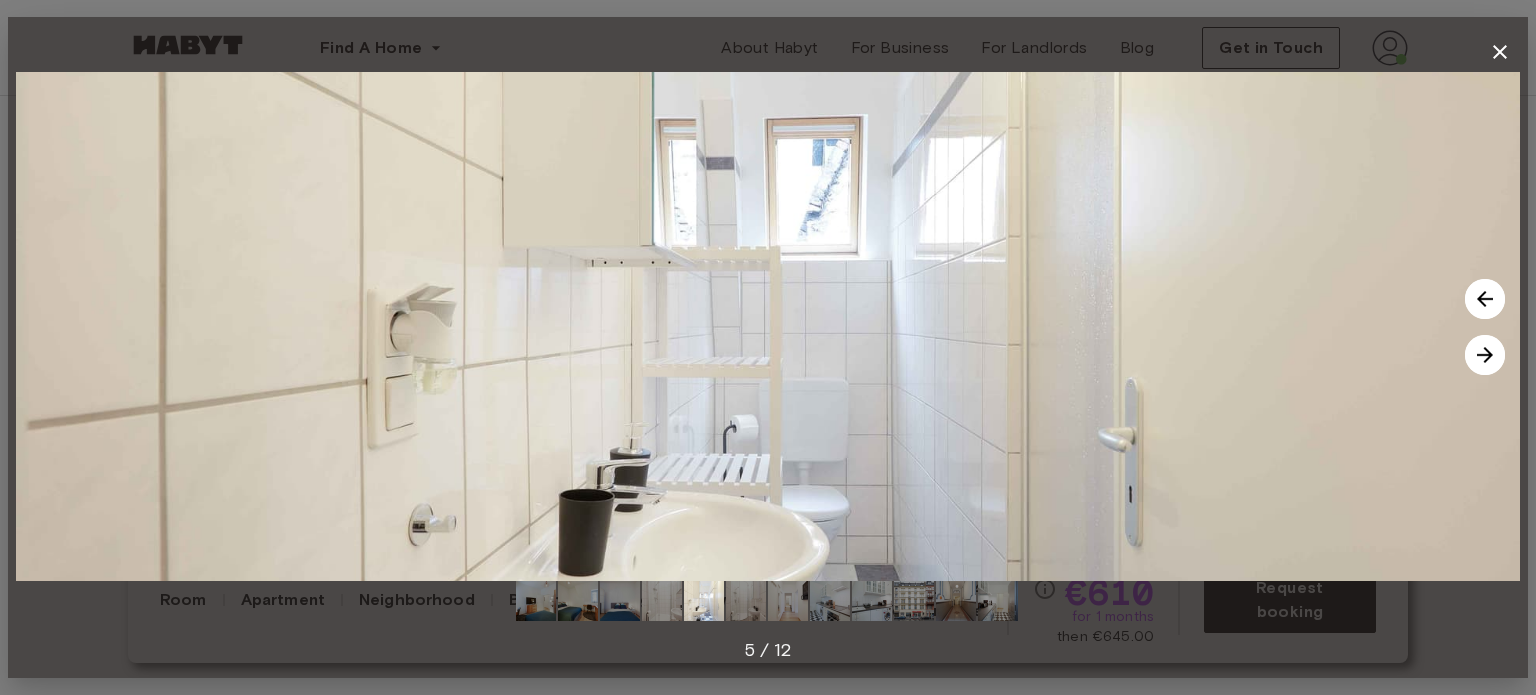 click at bounding box center [1485, 355] 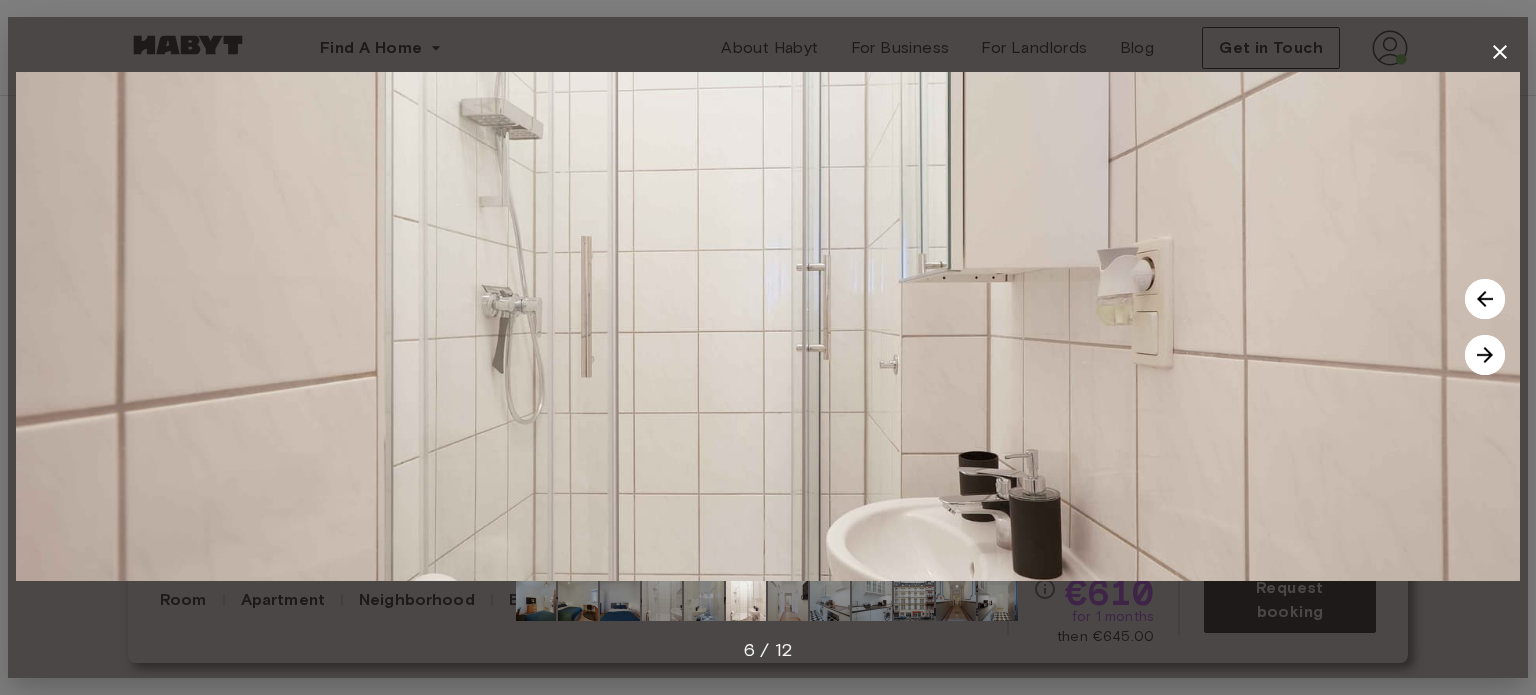 click at bounding box center (1485, 355) 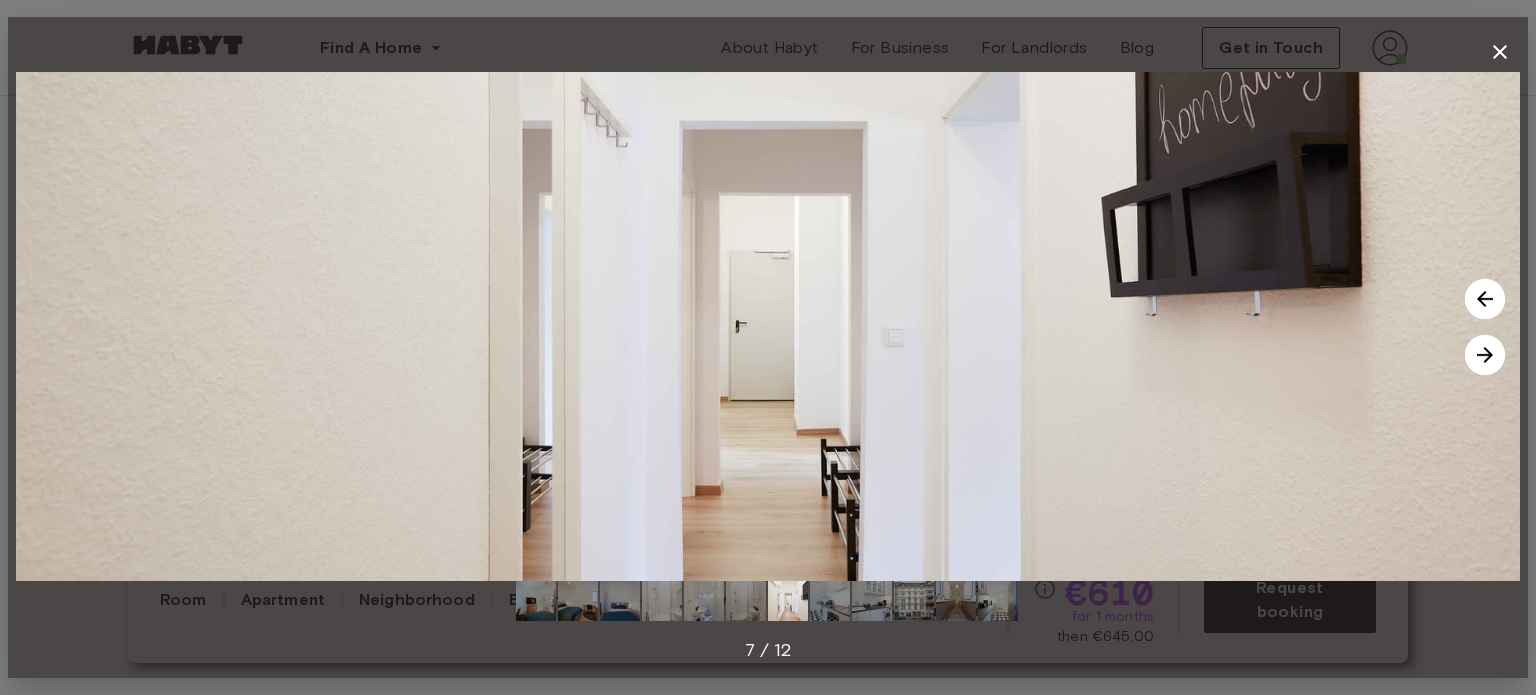 click at bounding box center (1485, 355) 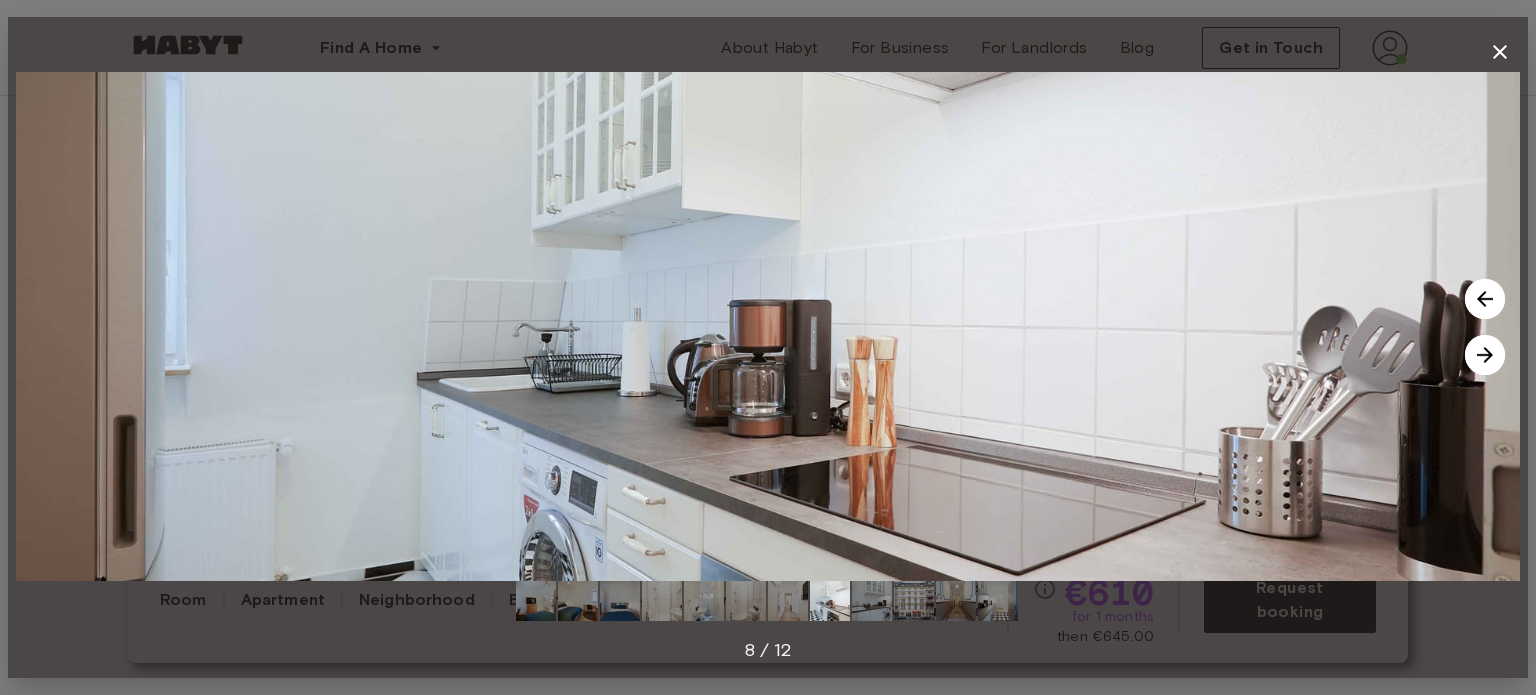 click at bounding box center [1485, 355] 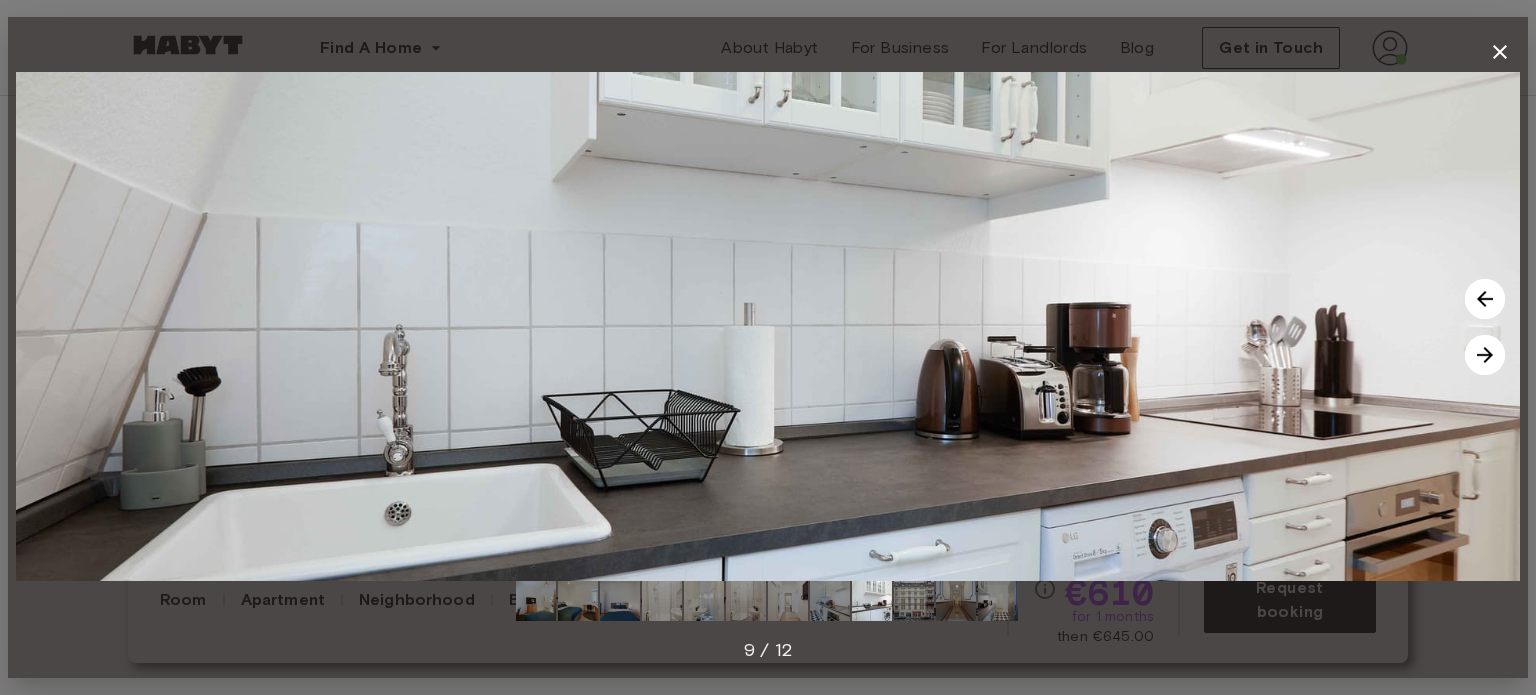 click at bounding box center [1485, 355] 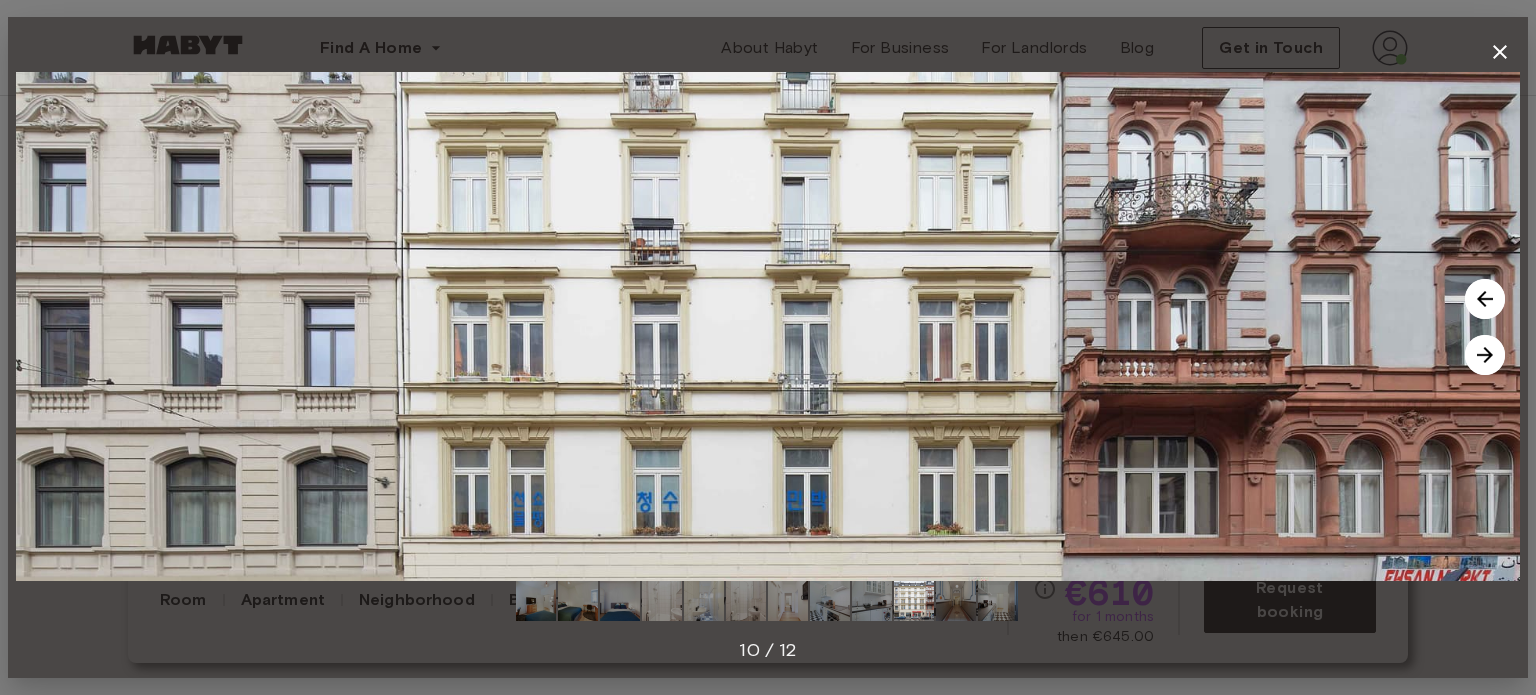 click at bounding box center (1485, 355) 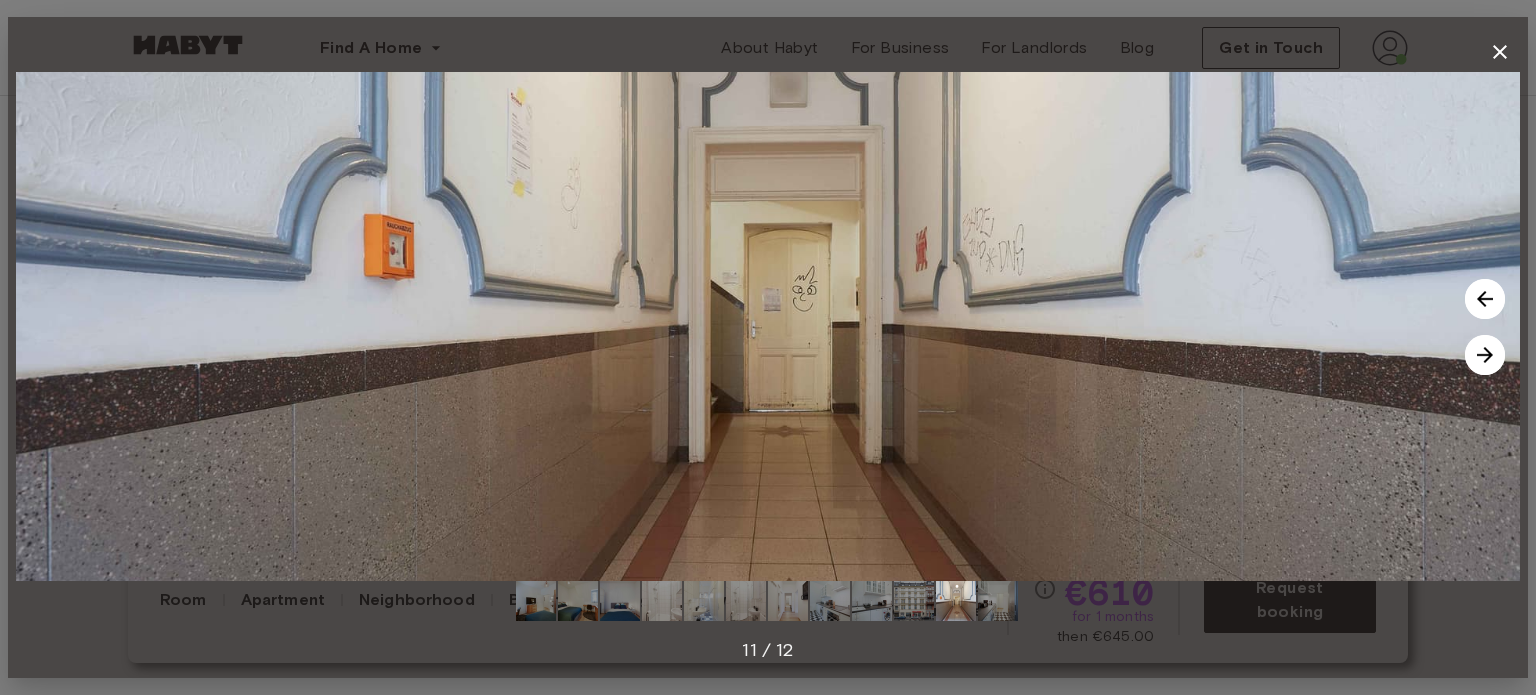 click at bounding box center [1485, 355] 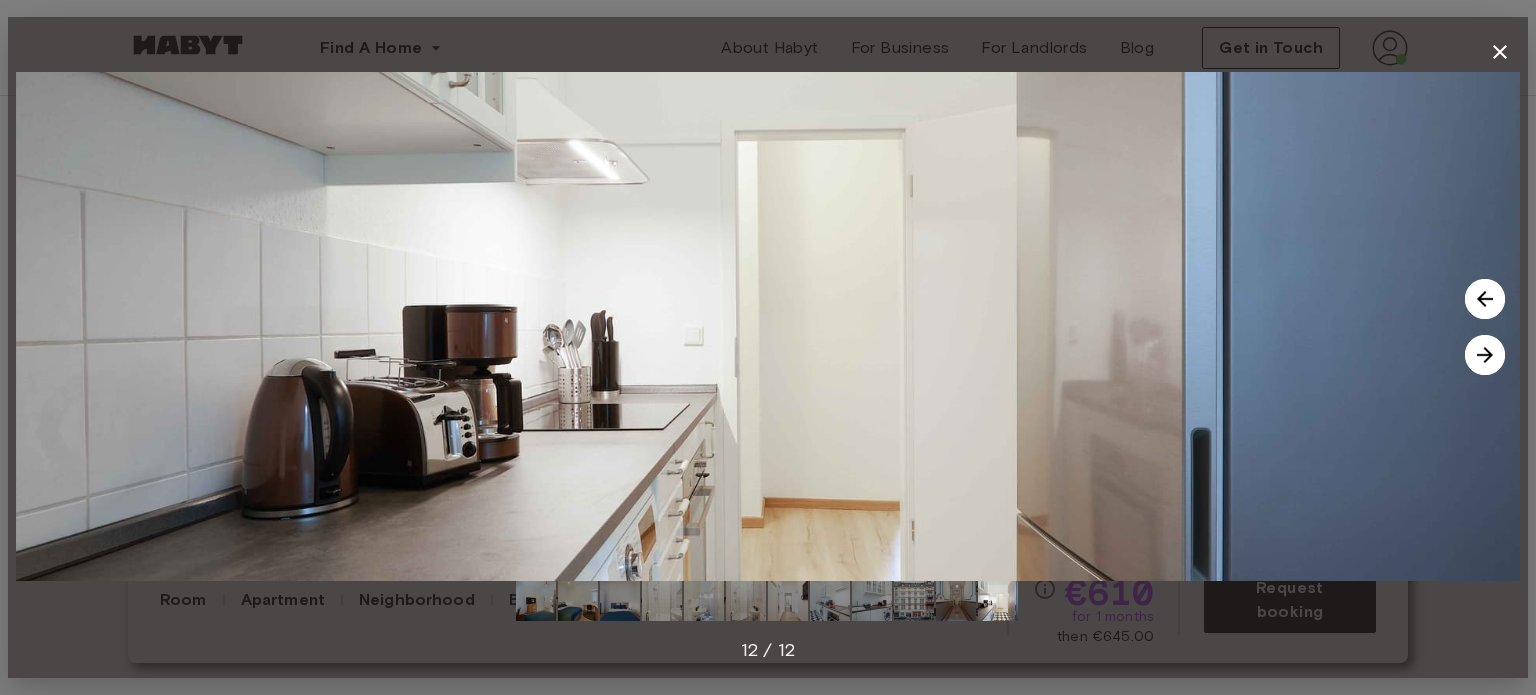 click at bounding box center [1485, 355] 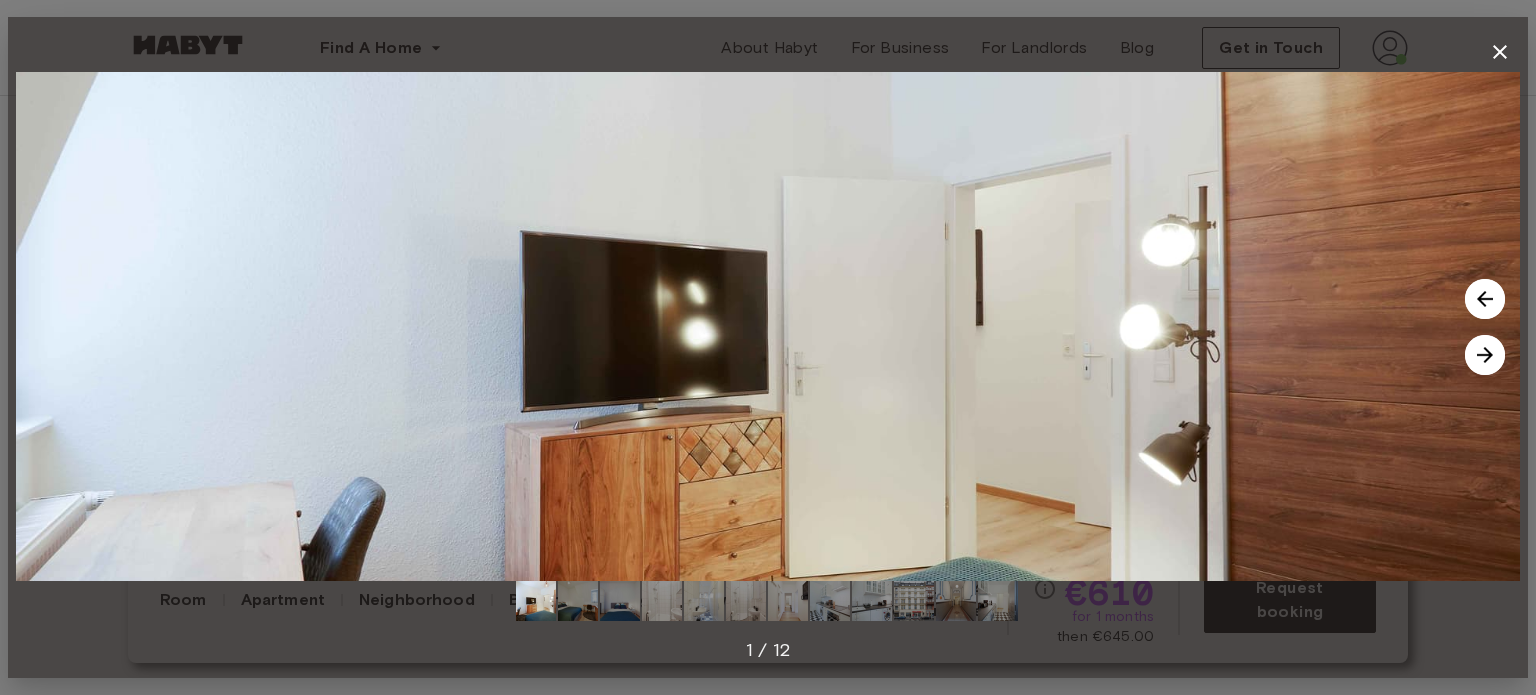 click at bounding box center [1485, 355] 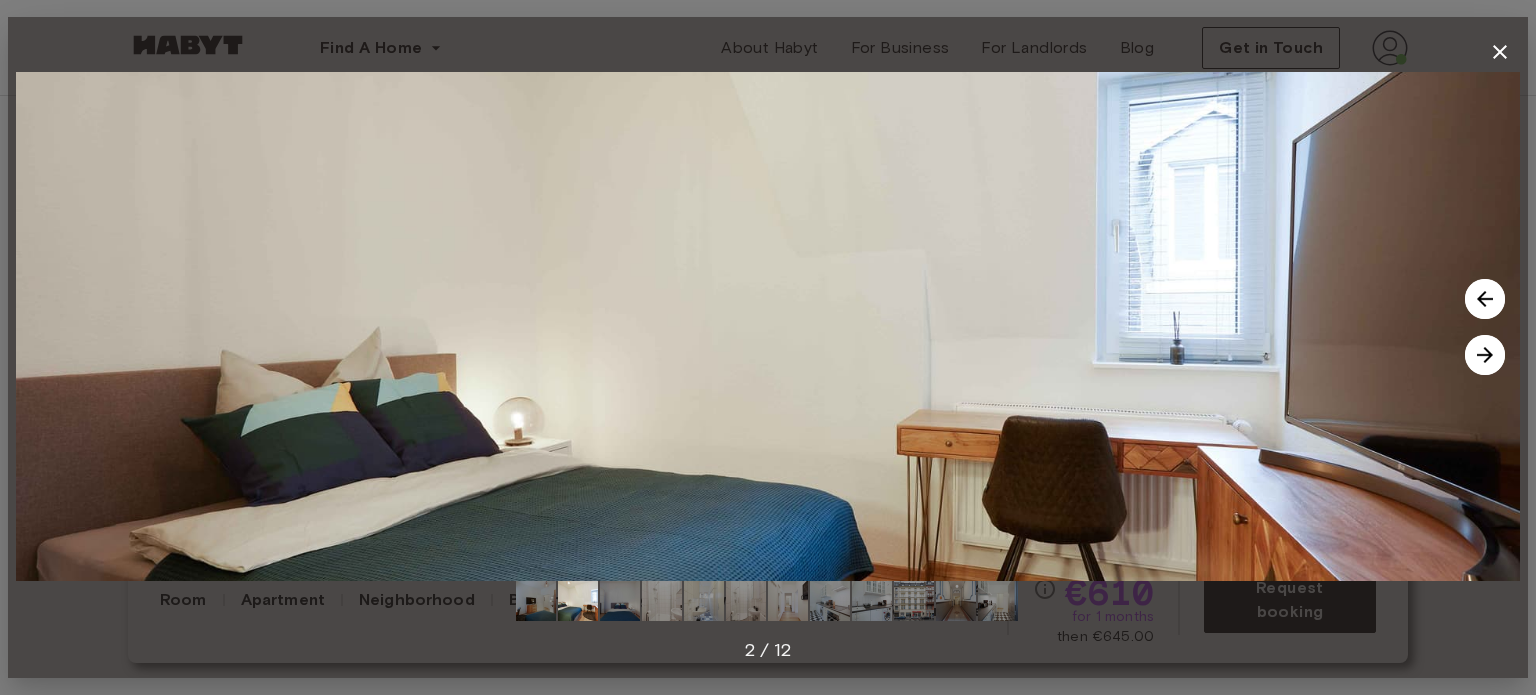 click at bounding box center (1485, 355) 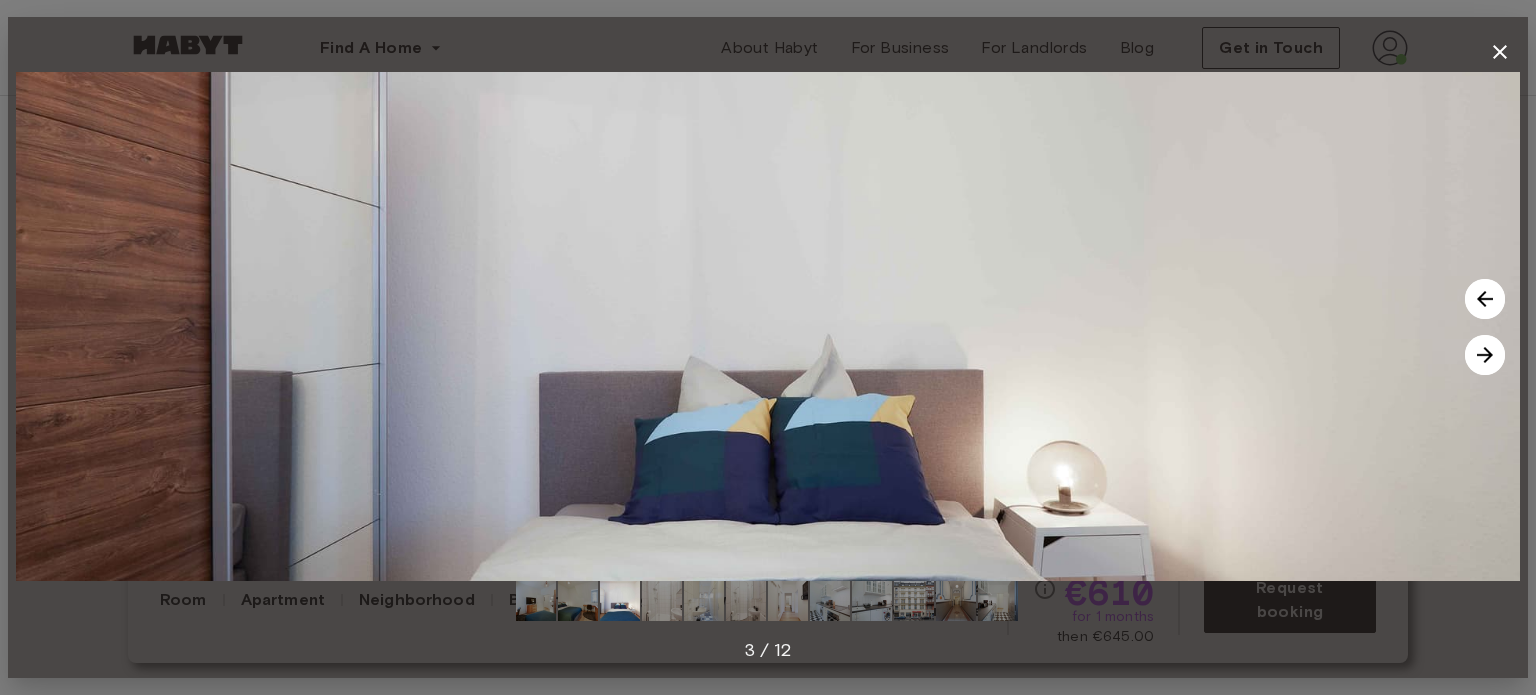 click at bounding box center (1485, 355) 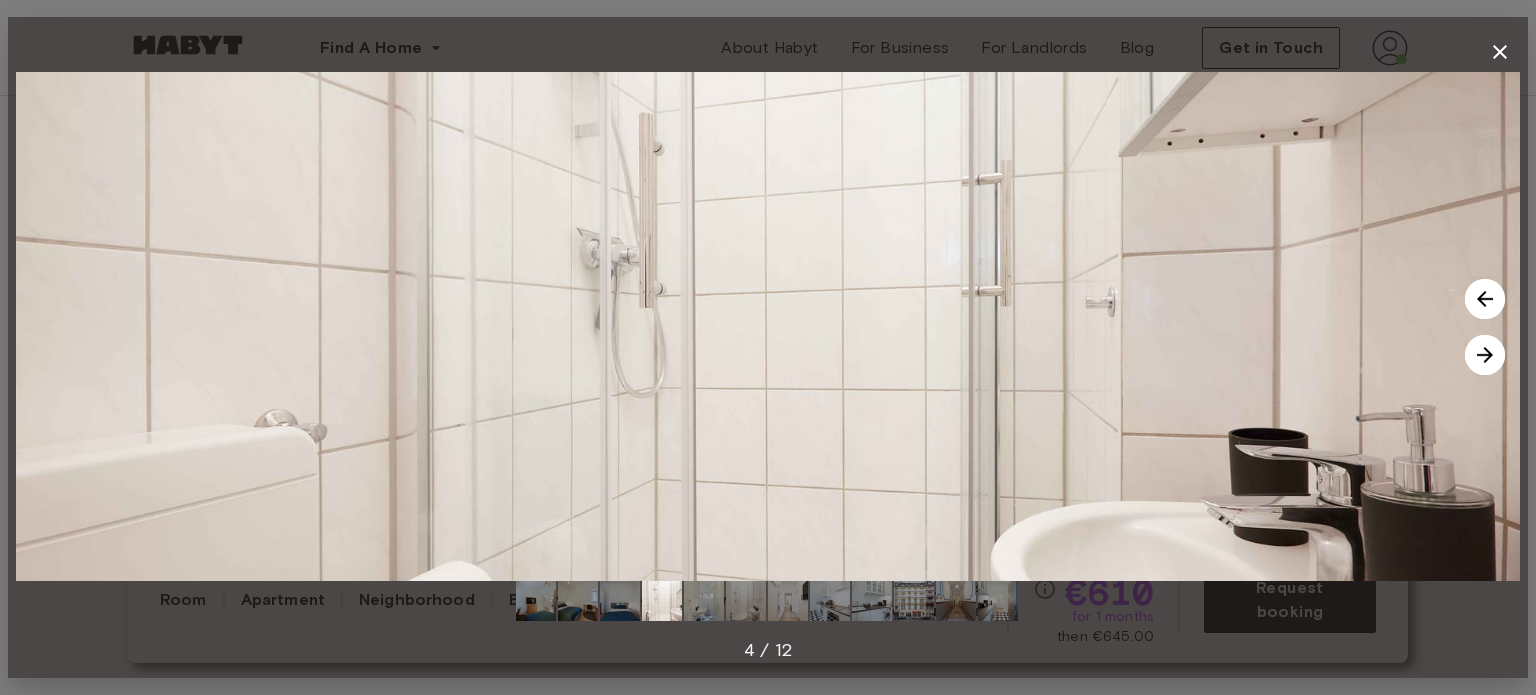 click at bounding box center [1485, 355] 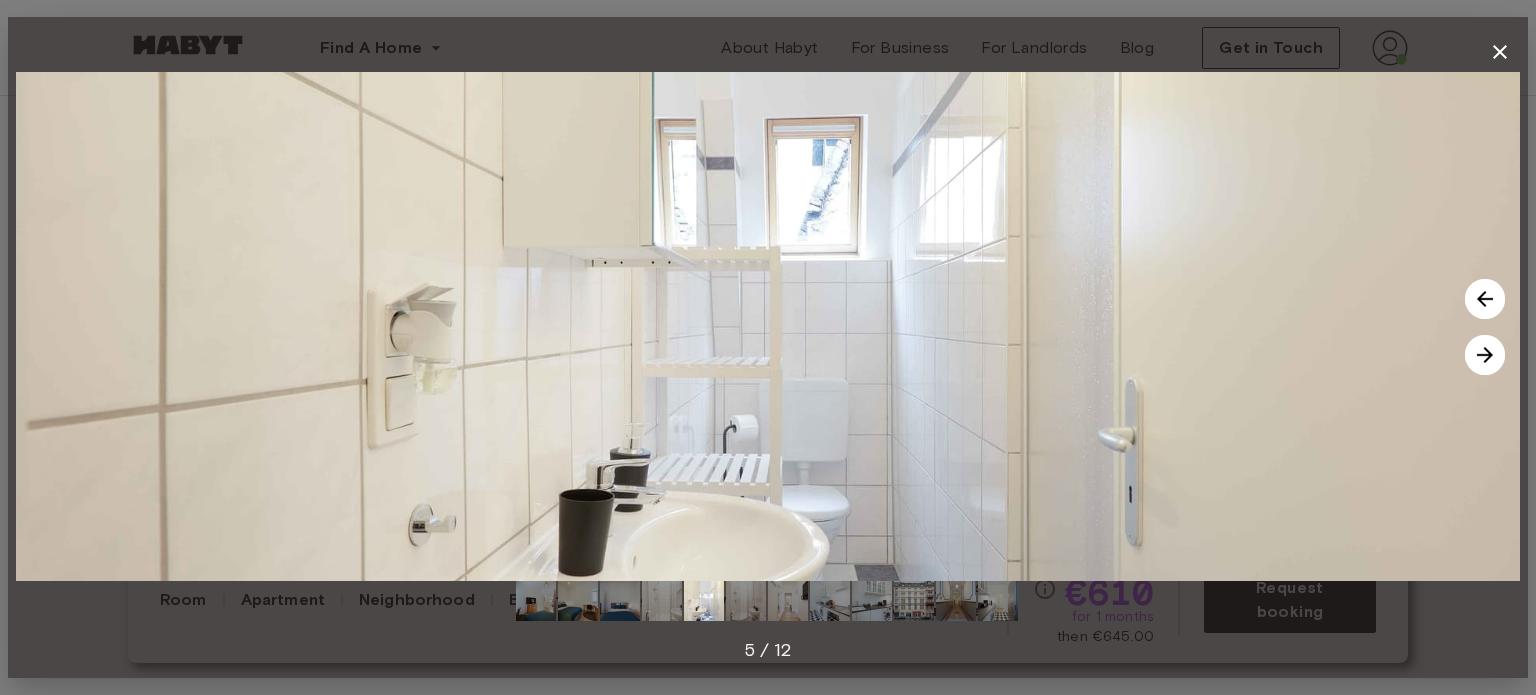 click at bounding box center (1485, 355) 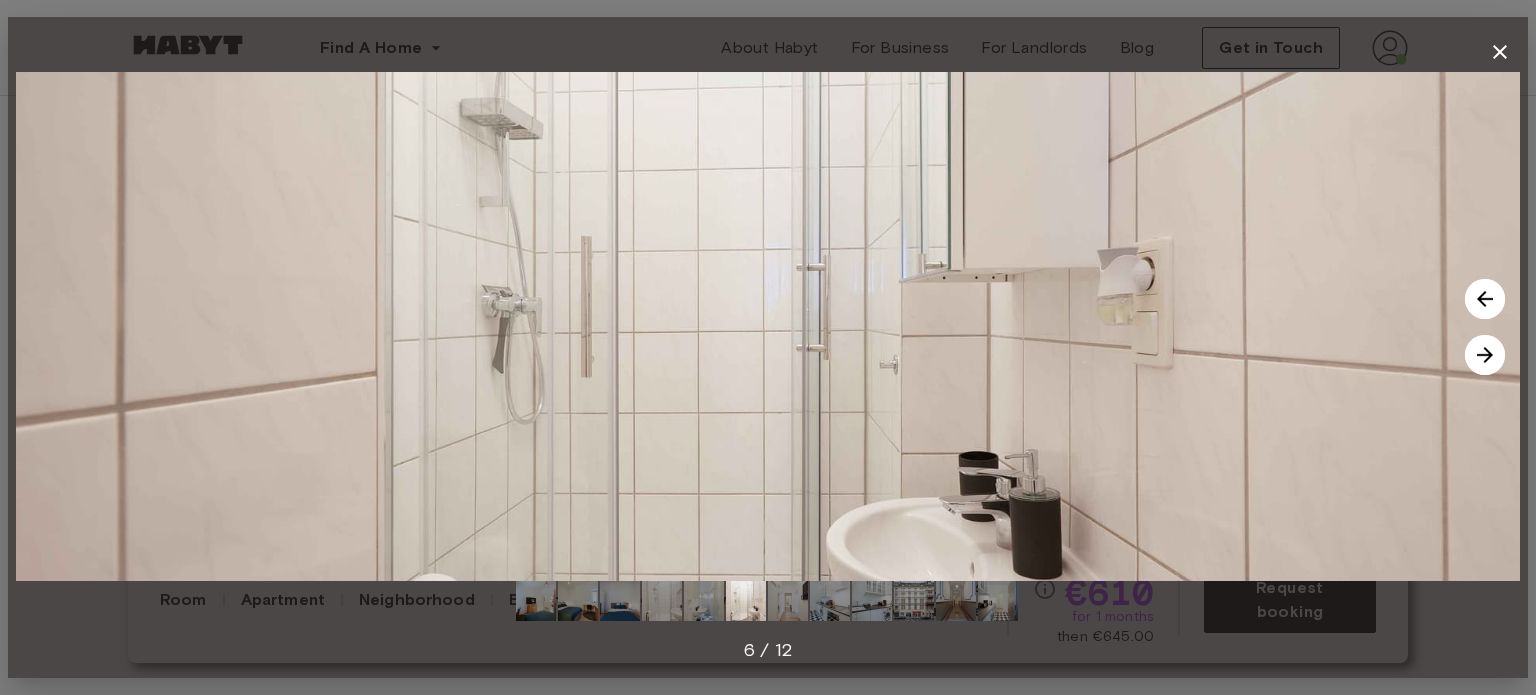 click at bounding box center (1485, 355) 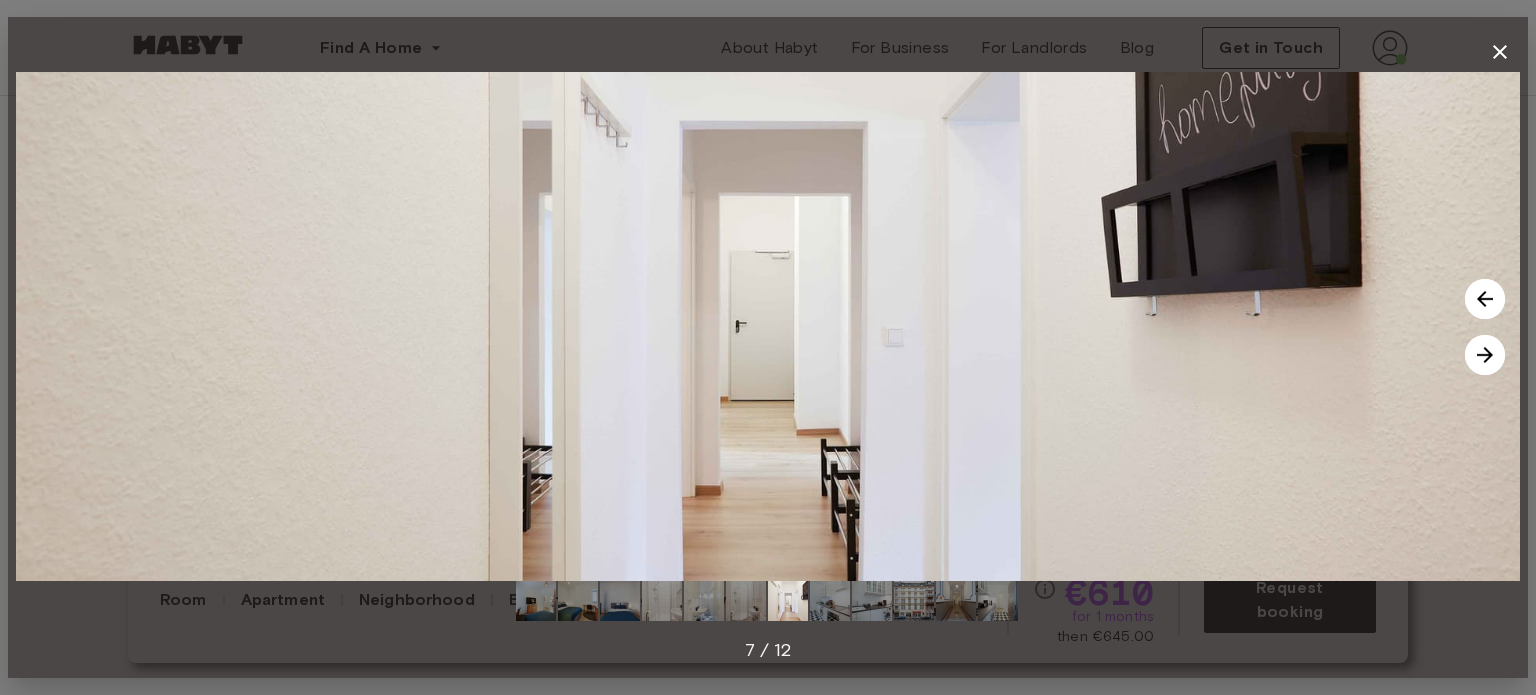 click at bounding box center (1485, 355) 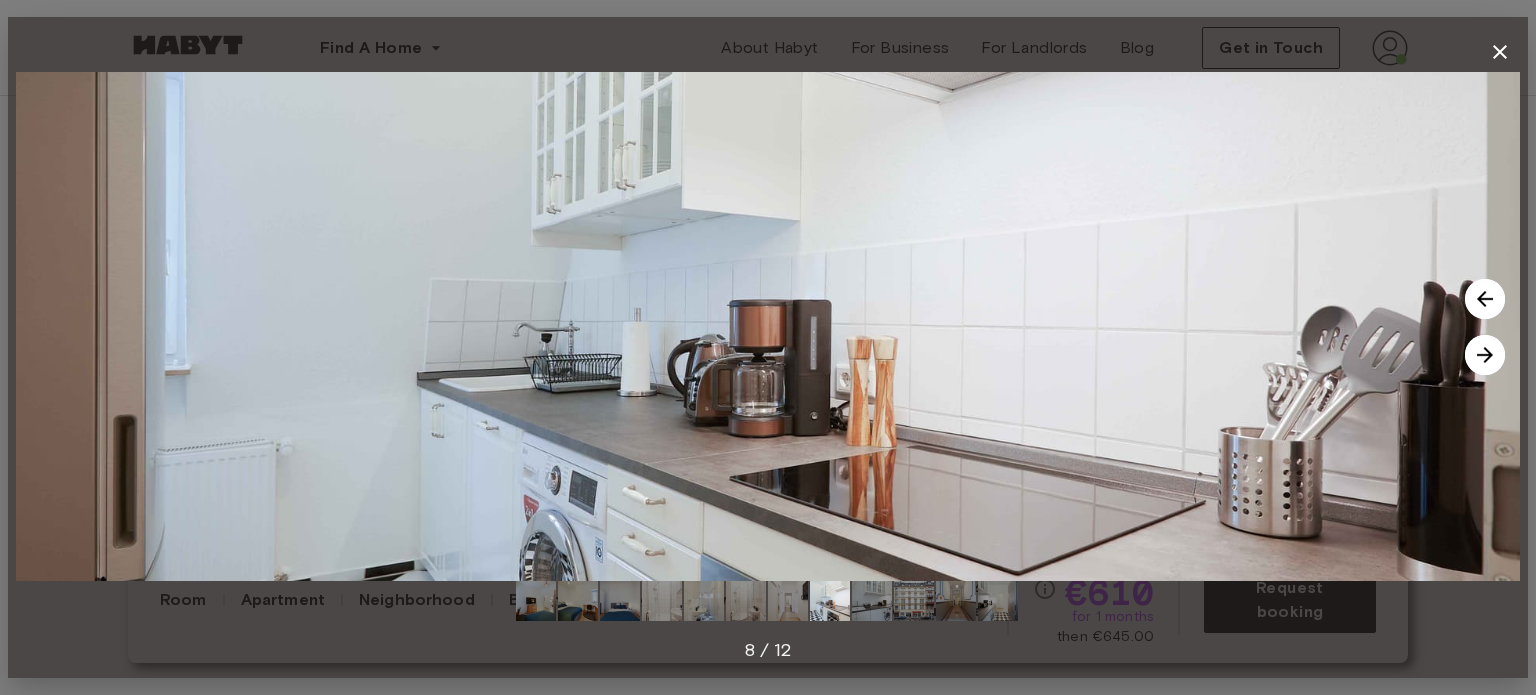 click at bounding box center (1485, 355) 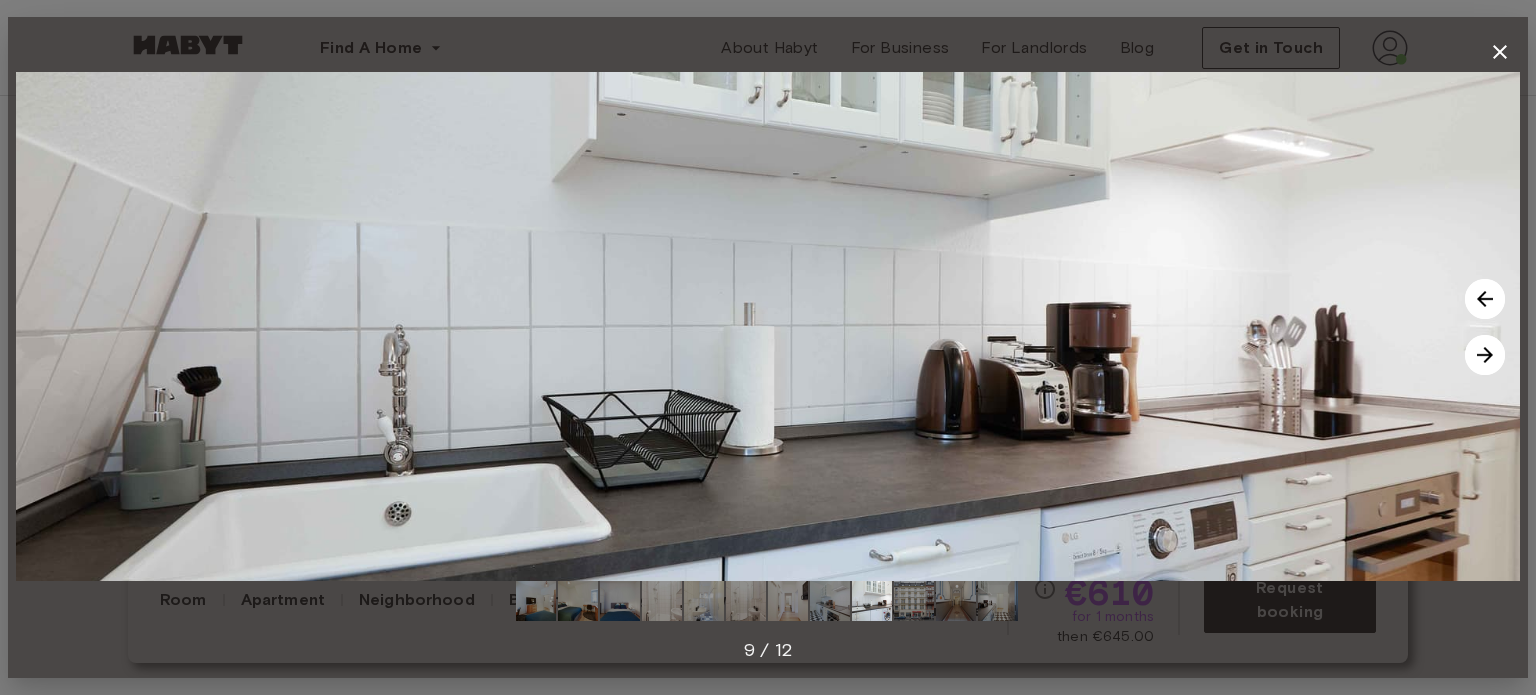 click at bounding box center (1485, 355) 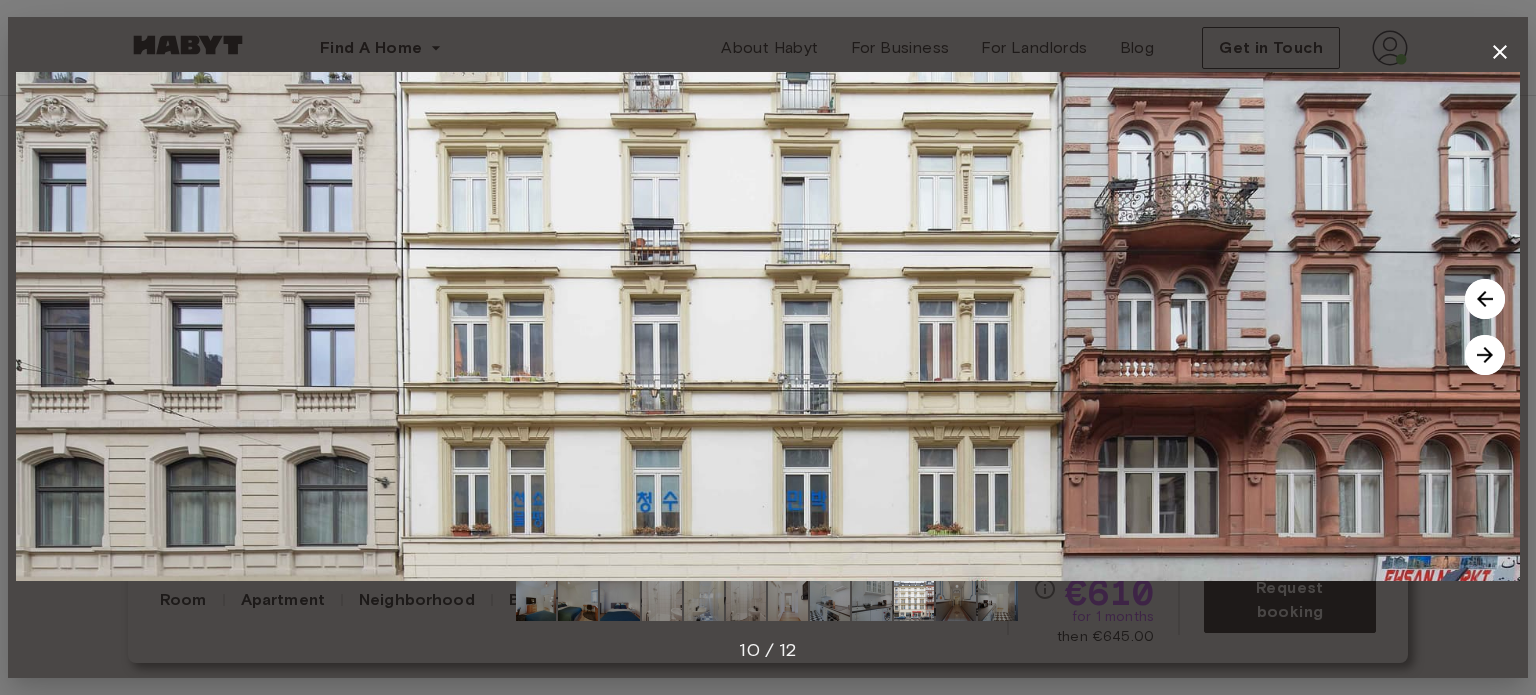 click at bounding box center [1485, 355] 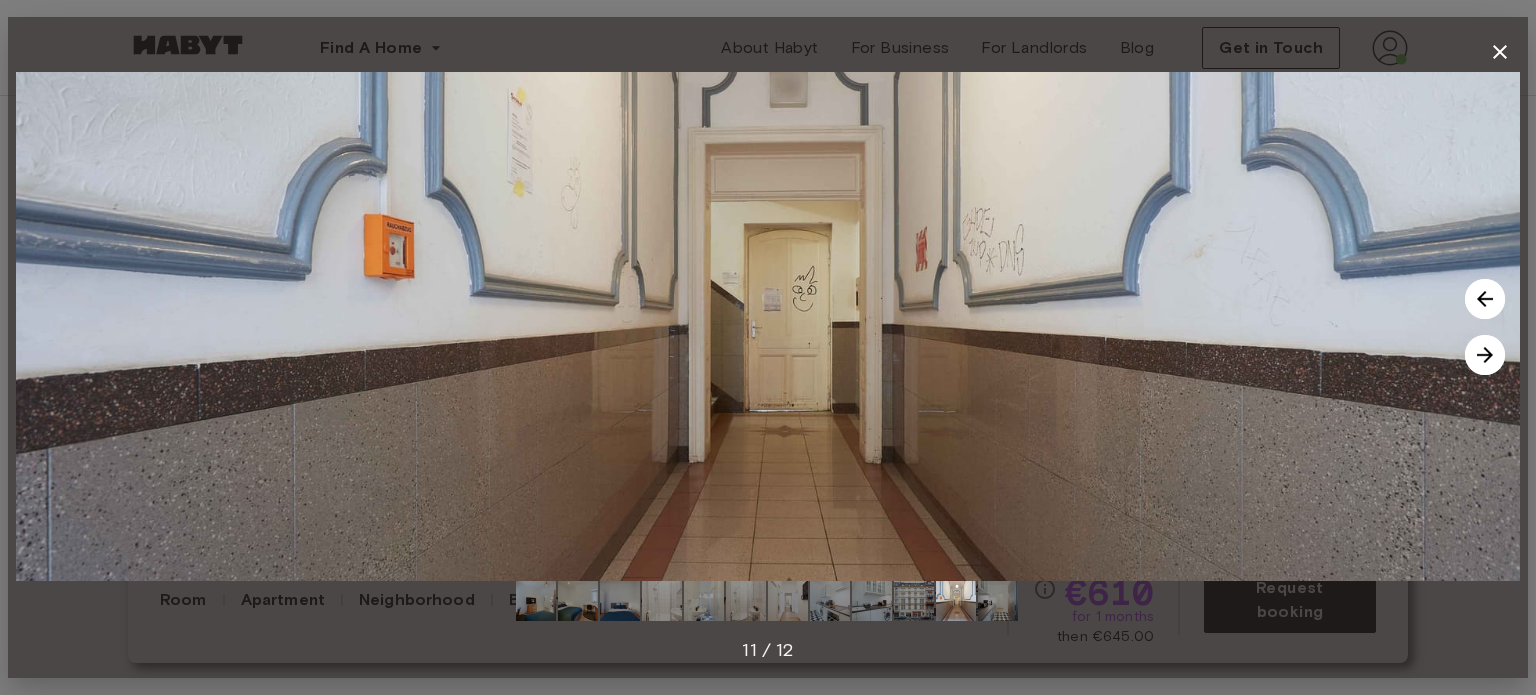click at bounding box center [1485, 299] 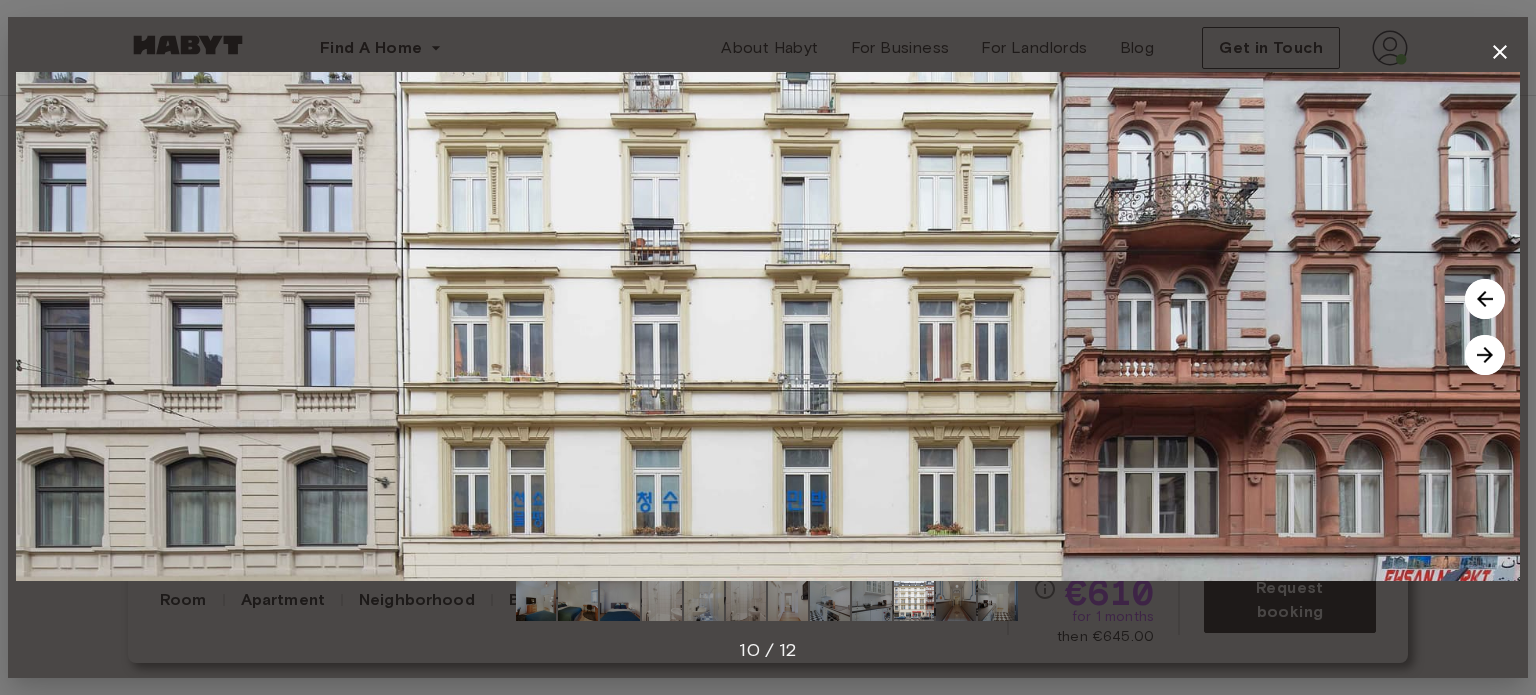 click at bounding box center [1485, 355] 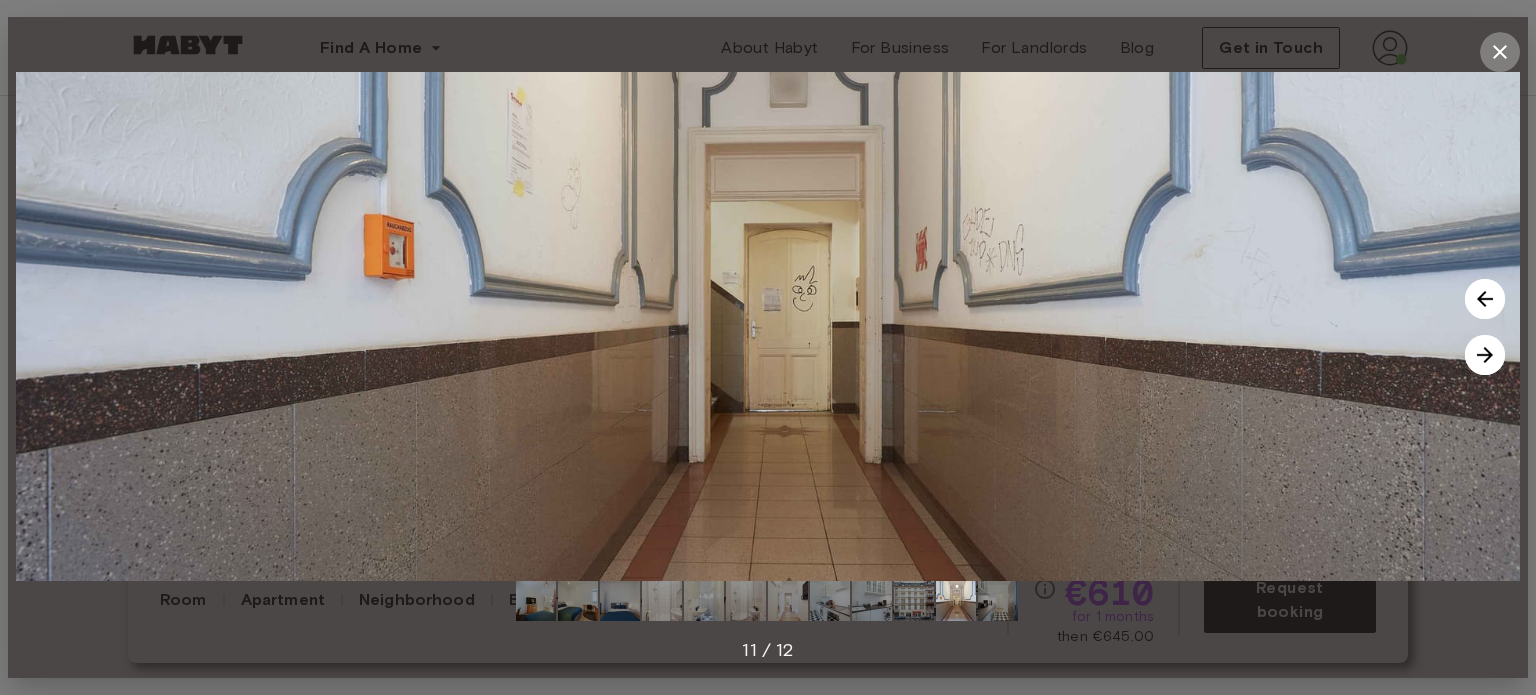 click 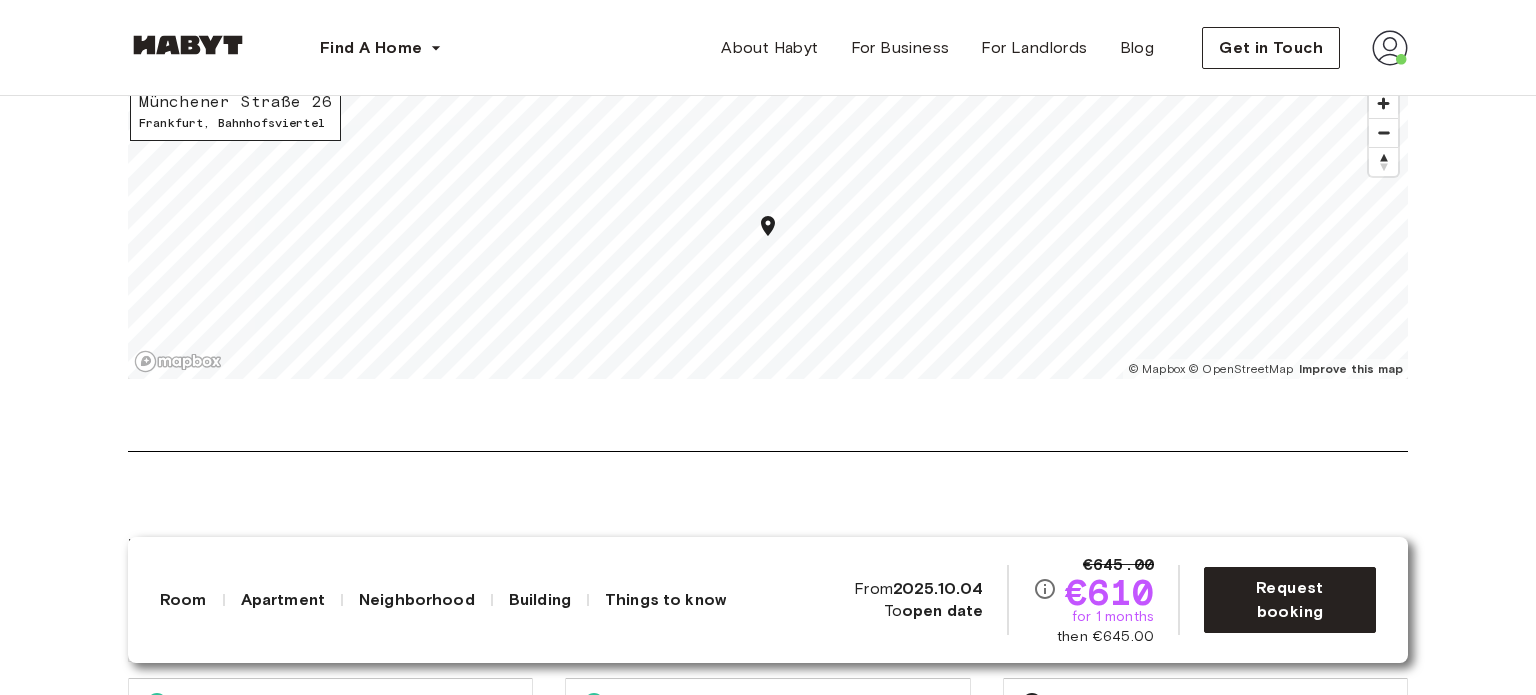 scroll, scrollTop: 1810, scrollLeft: 0, axis: vertical 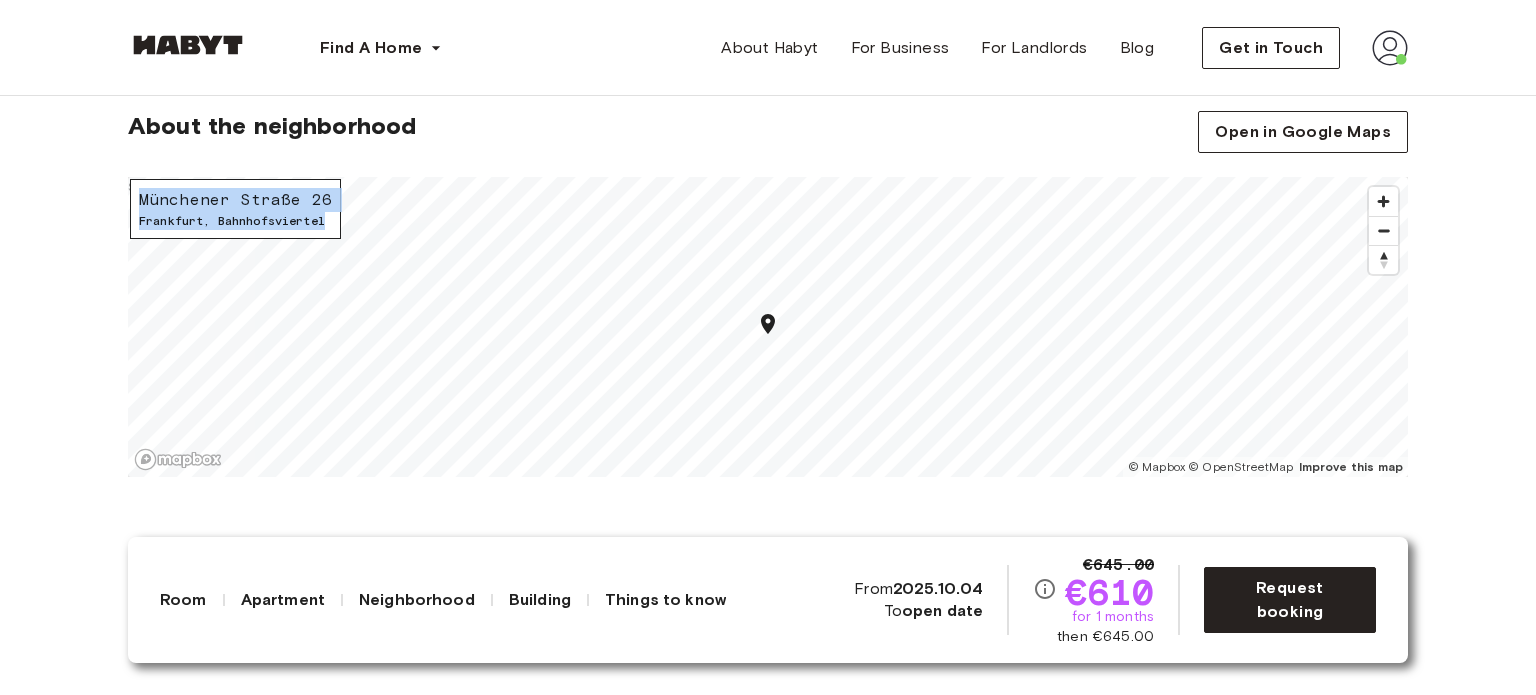 drag, startPoint x: 333, startPoint y: 219, endPoint x: 130, endPoint y: 204, distance: 203.55344 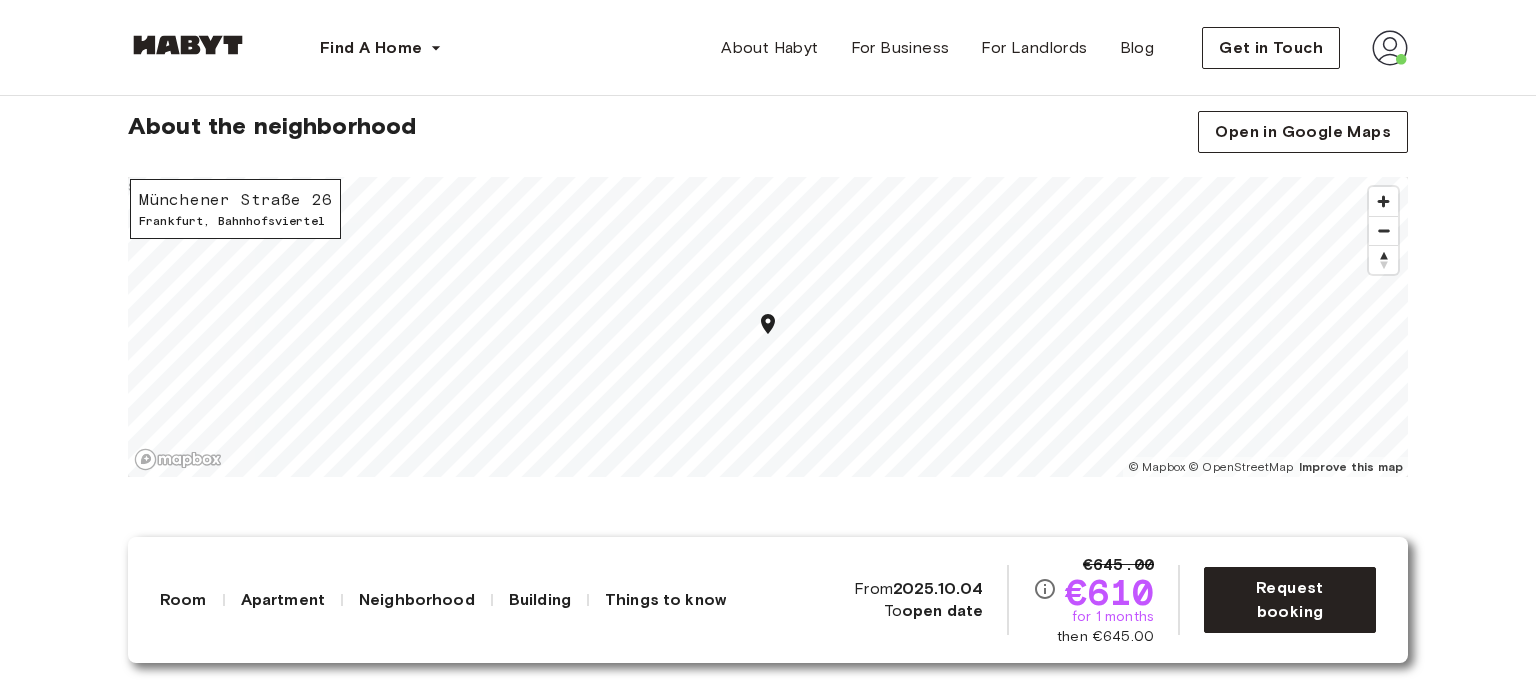 click on "Europe Frankfurt Private Room Private Room Münchener Straße 26 Available from  Oct 04 €645.00 €610 for 1 months, then €645.00 Request booking Show all photos About the room Ref. number:   DE-04-029-002-01HF 12 sqm. Wardrobe Desk and chair About the apartment This location convinces with its centrality to all possible activities. Apart from river Main, Frankfurt's lifeline, where you can make beautiful walks at the promenade, the central station is close by. The apartment is bright and modern. Moreover, two bathrooms are a big advantage. 100 sqm. 5th Floor 4 bedrooms WiFi Fully-equipped kitchen Kitchen utensils All rooms in this apartment Münchener Straße 26 12 sqm. 4 bedrooms 5th Floor From  Oct 04 €610 monthly Münchener Straße 26 16 sqm. 4 bedrooms 5th Floor From  Jan 01 €675 monthly Münchener Straße 26 21 sqm. 4 bedrooms 5th Floor From  Sep 04 €640 monthly Münchener Straße 26 14 sqm. 4 bedrooms 5th Floor From  Aug 06 €595 monthly About the neighborhood Open in Google Maps Frankfurt ," at bounding box center [768, 964] 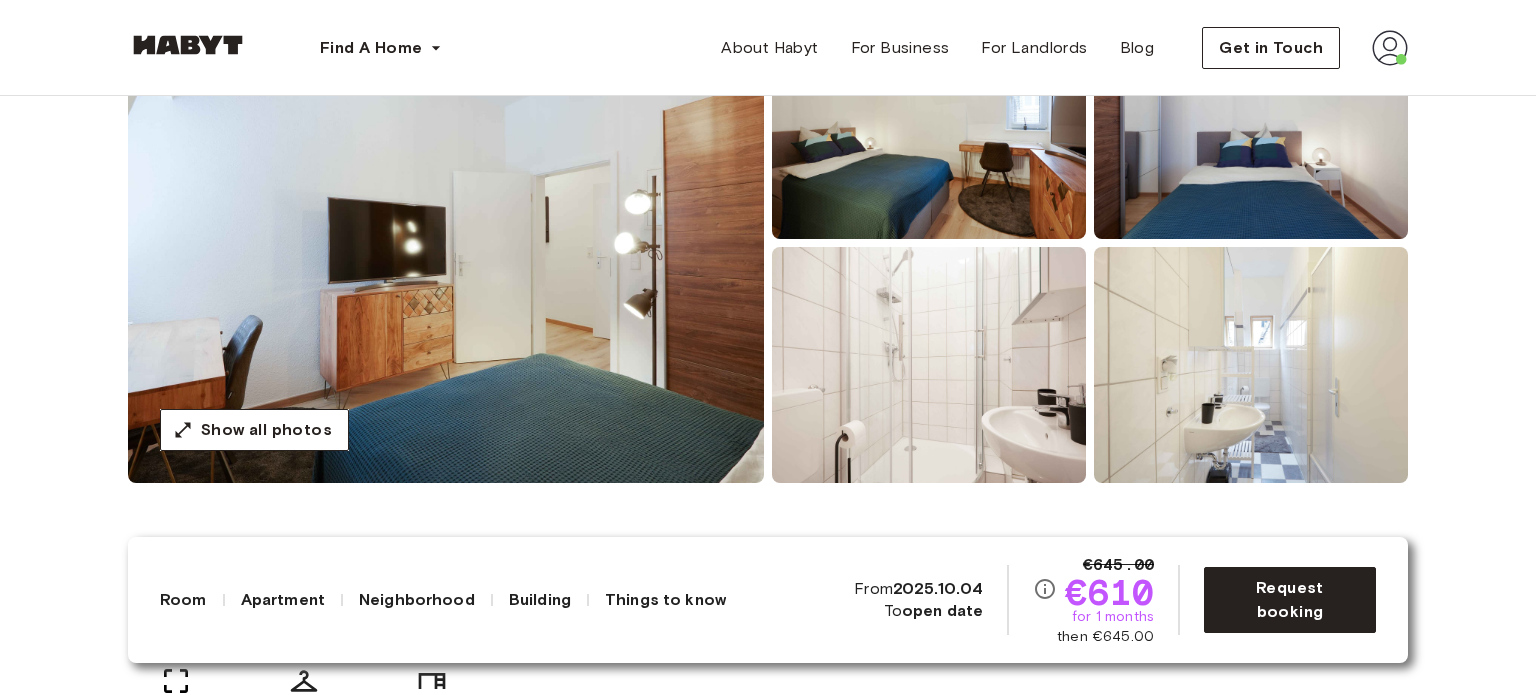 click at bounding box center [1390, 48] 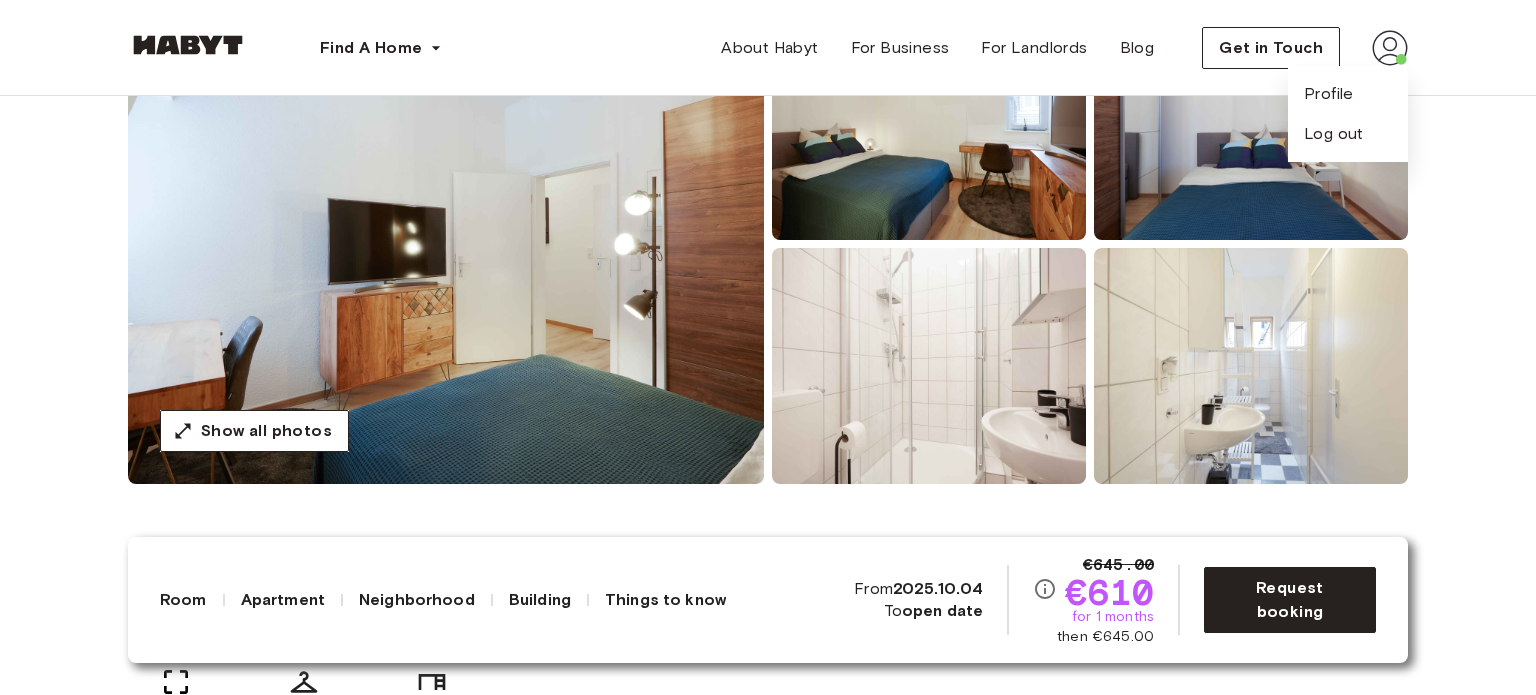 click on "About the room Ref. number:   DE-04-029-002-01HF 12 sqm. Wardrobe Desk and chair" at bounding box center [768, 653] 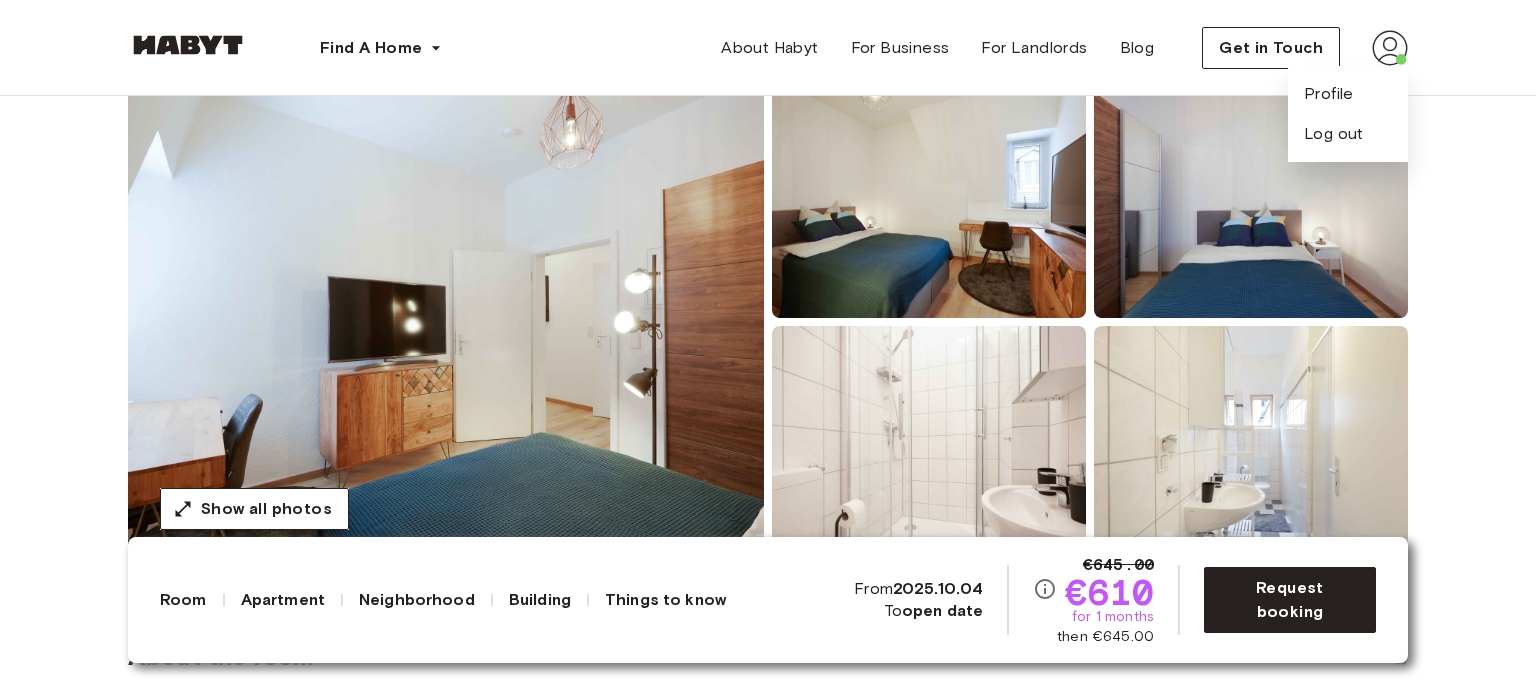 scroll, scrollTop: 192, scrollLeft: 0, axis: vertical 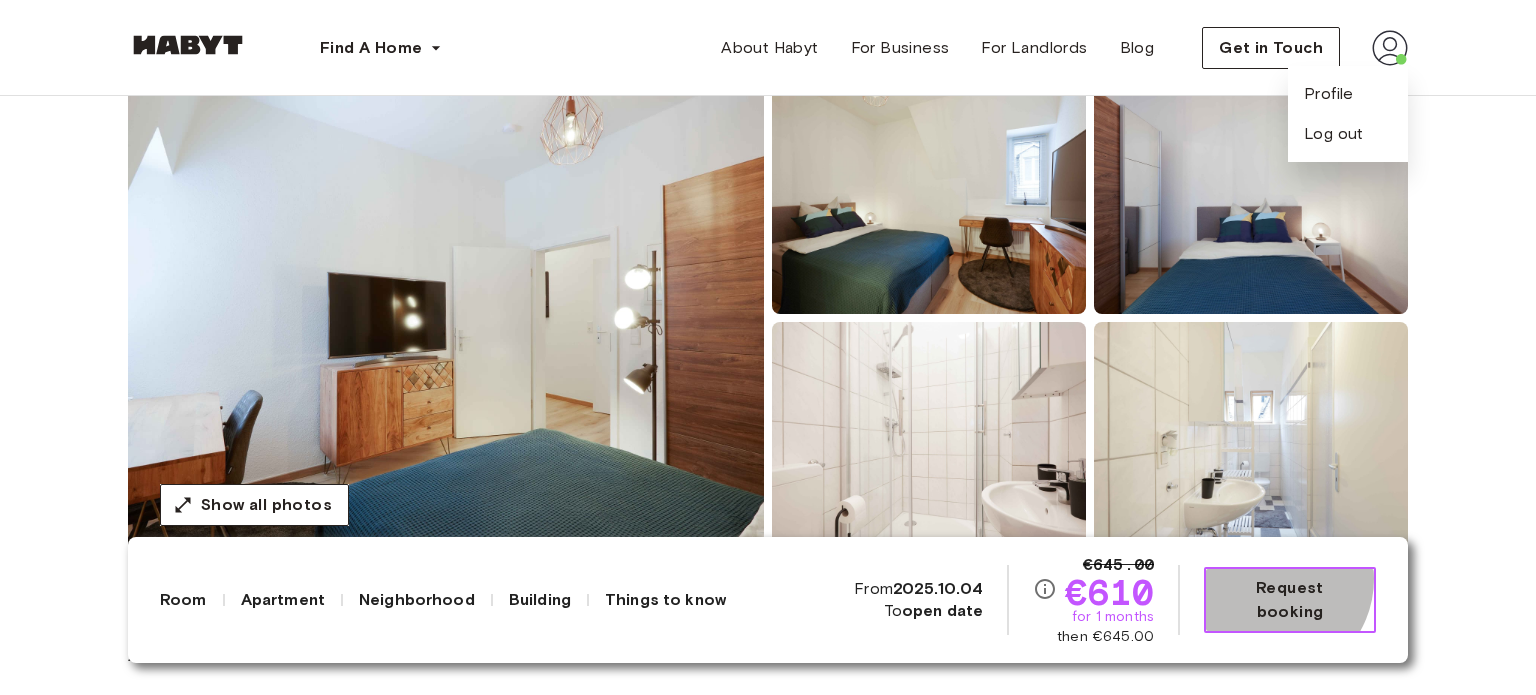 click on "Request booking" at bounding box center (1290, 600) 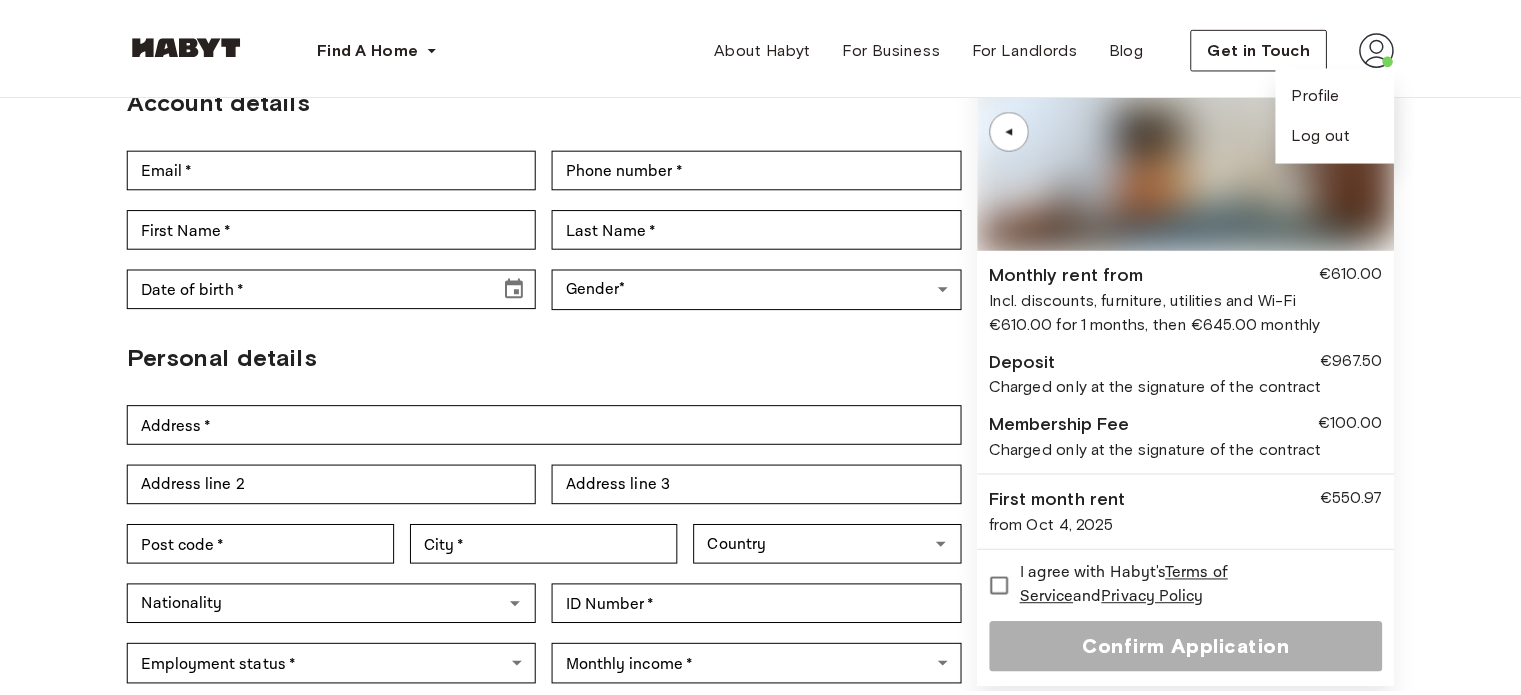 scroll, scrollTop: 0, scrollLeft: 0, axis: both 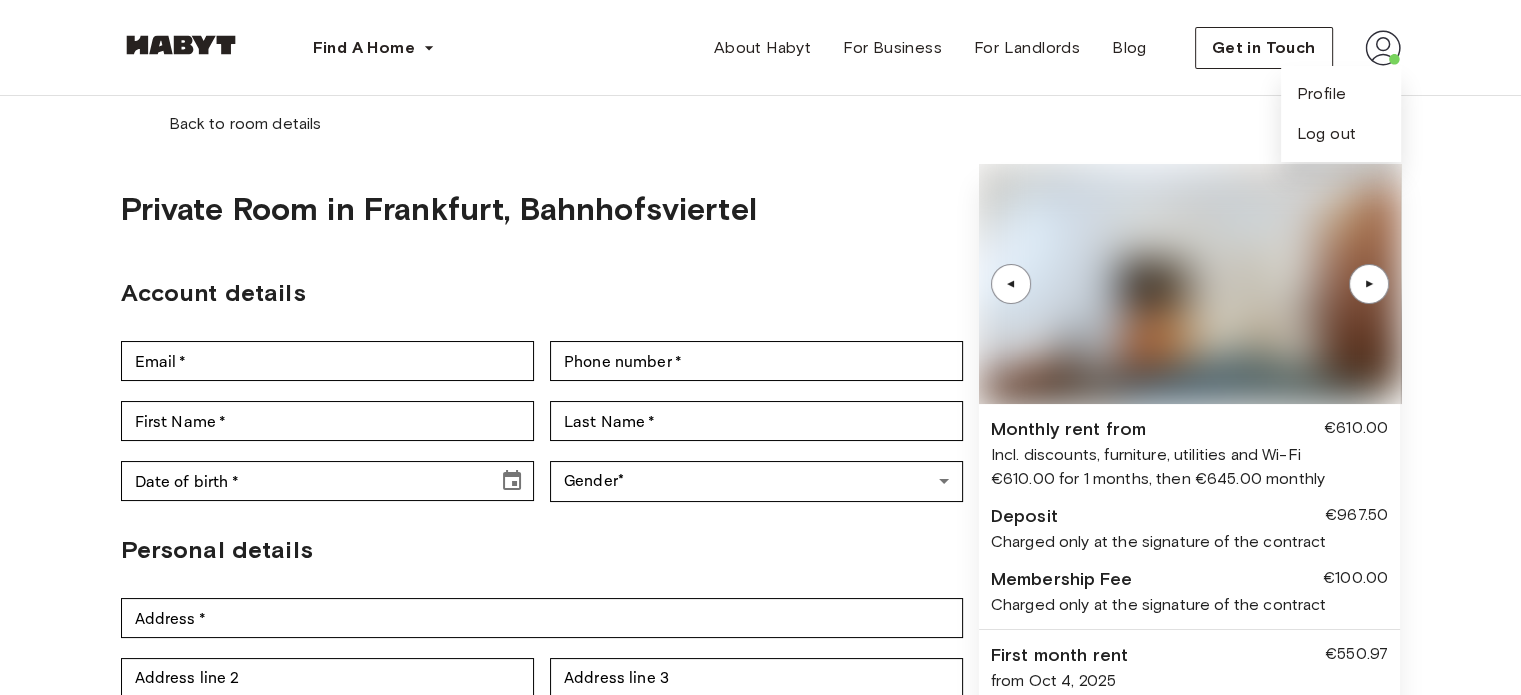 type on "**********" 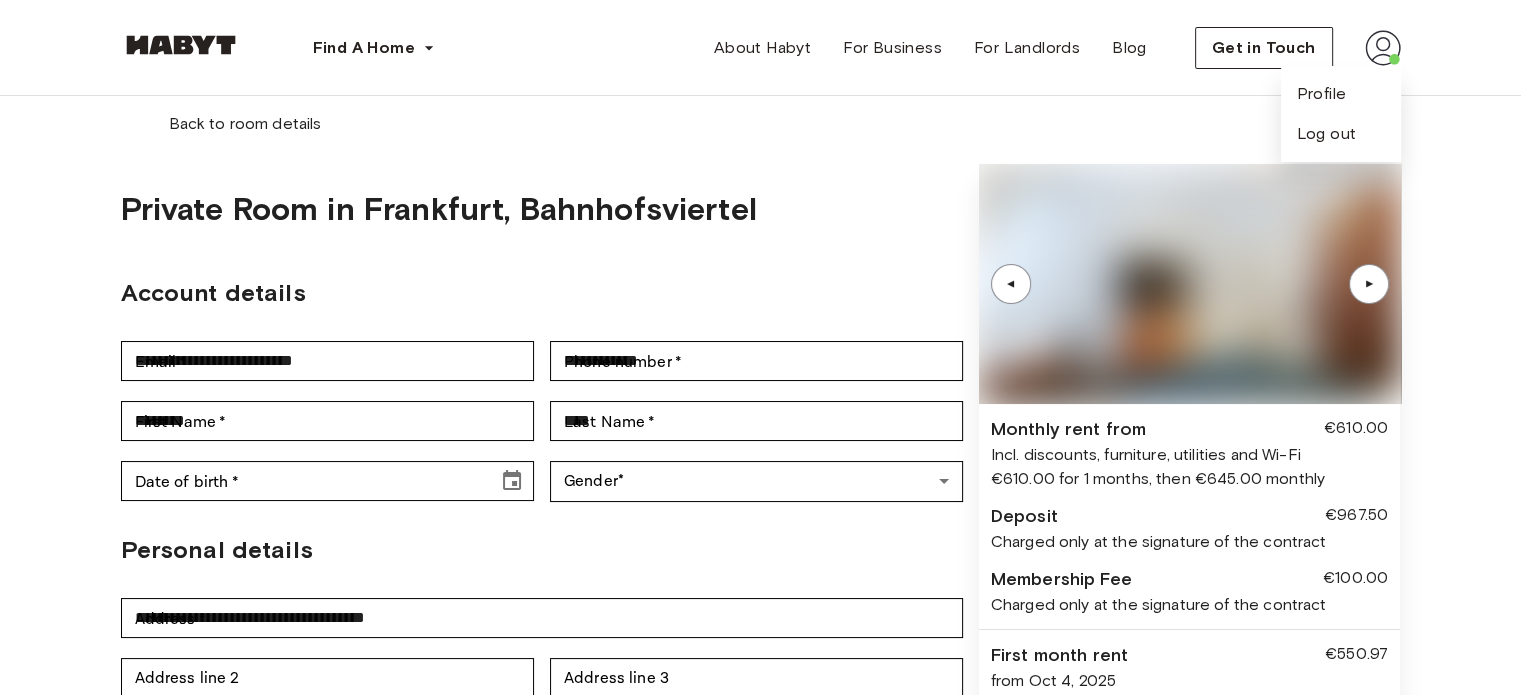 type on "**********" 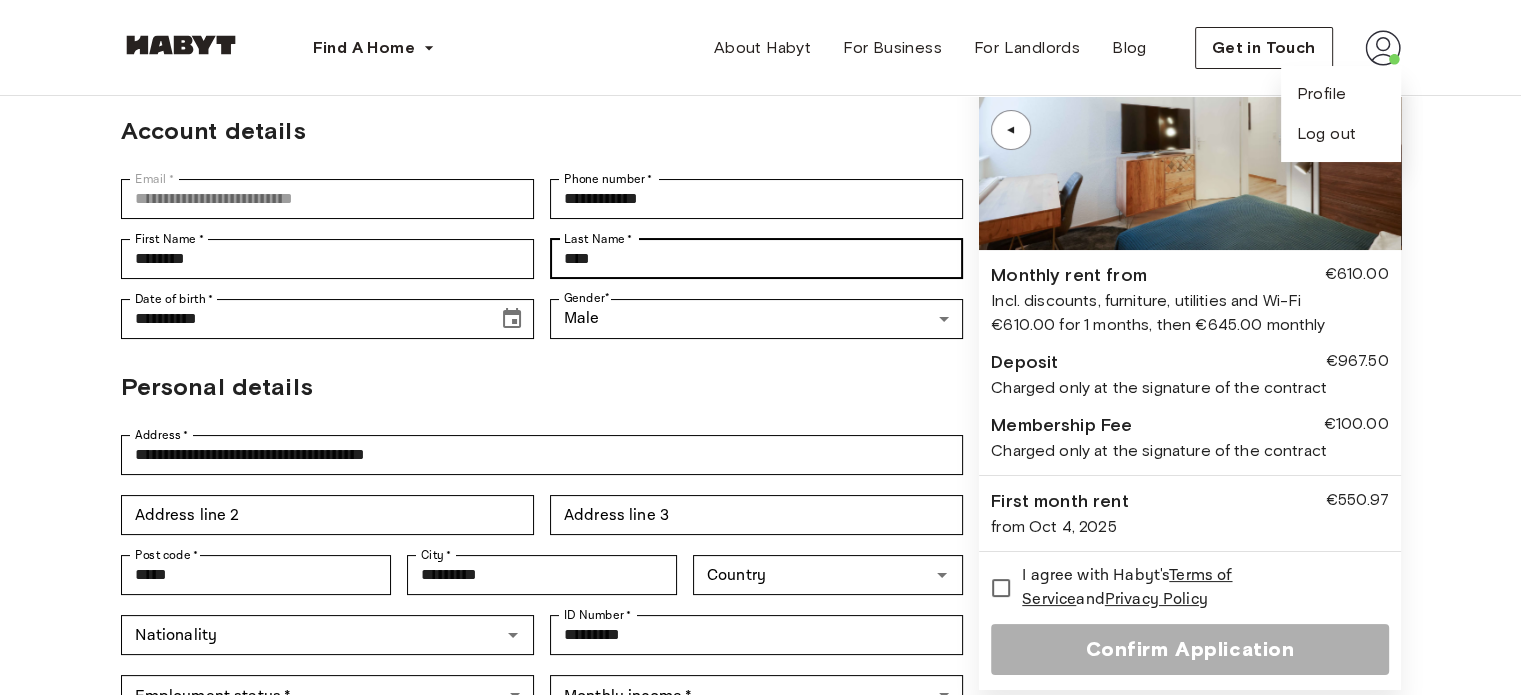 scroll, scrollTop: 166, scrollLeft: 0, axis: vertical 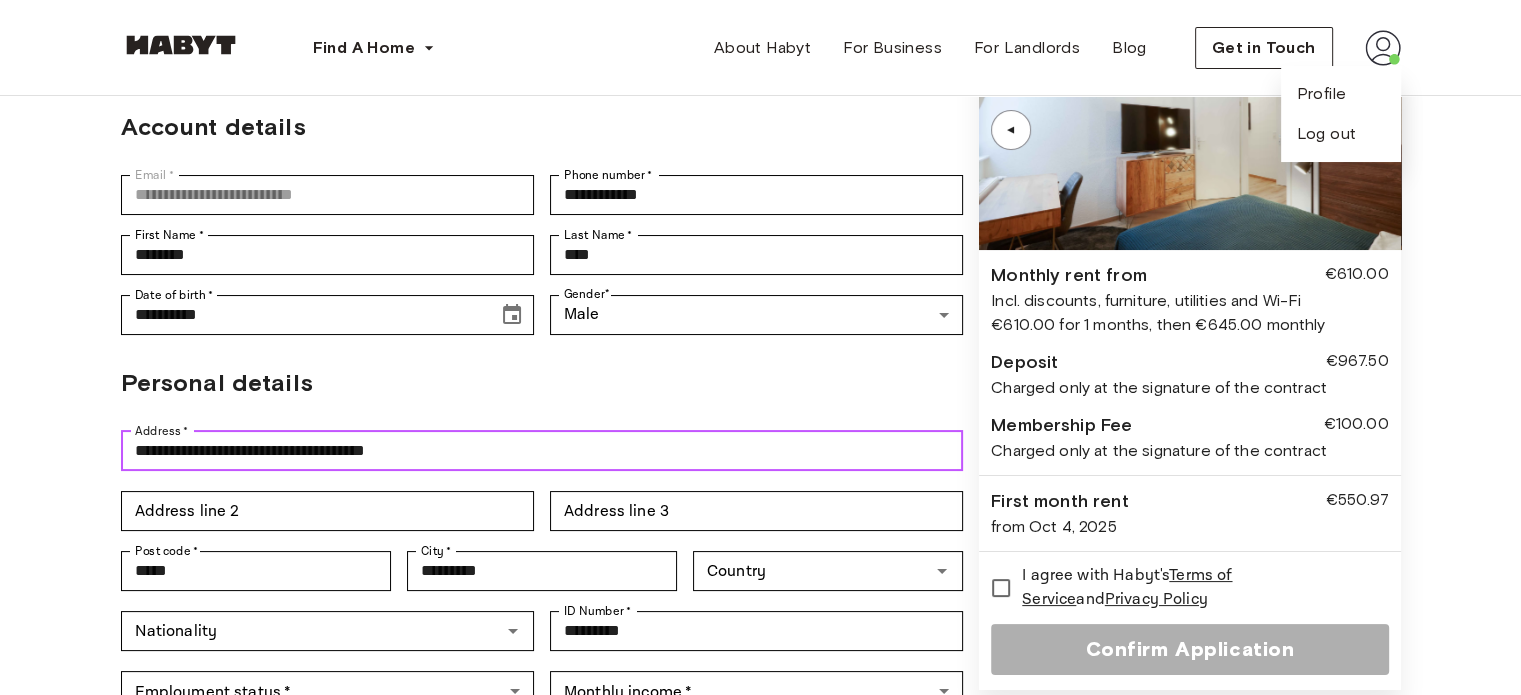 click on "**********" at bounding box center [542, 451] 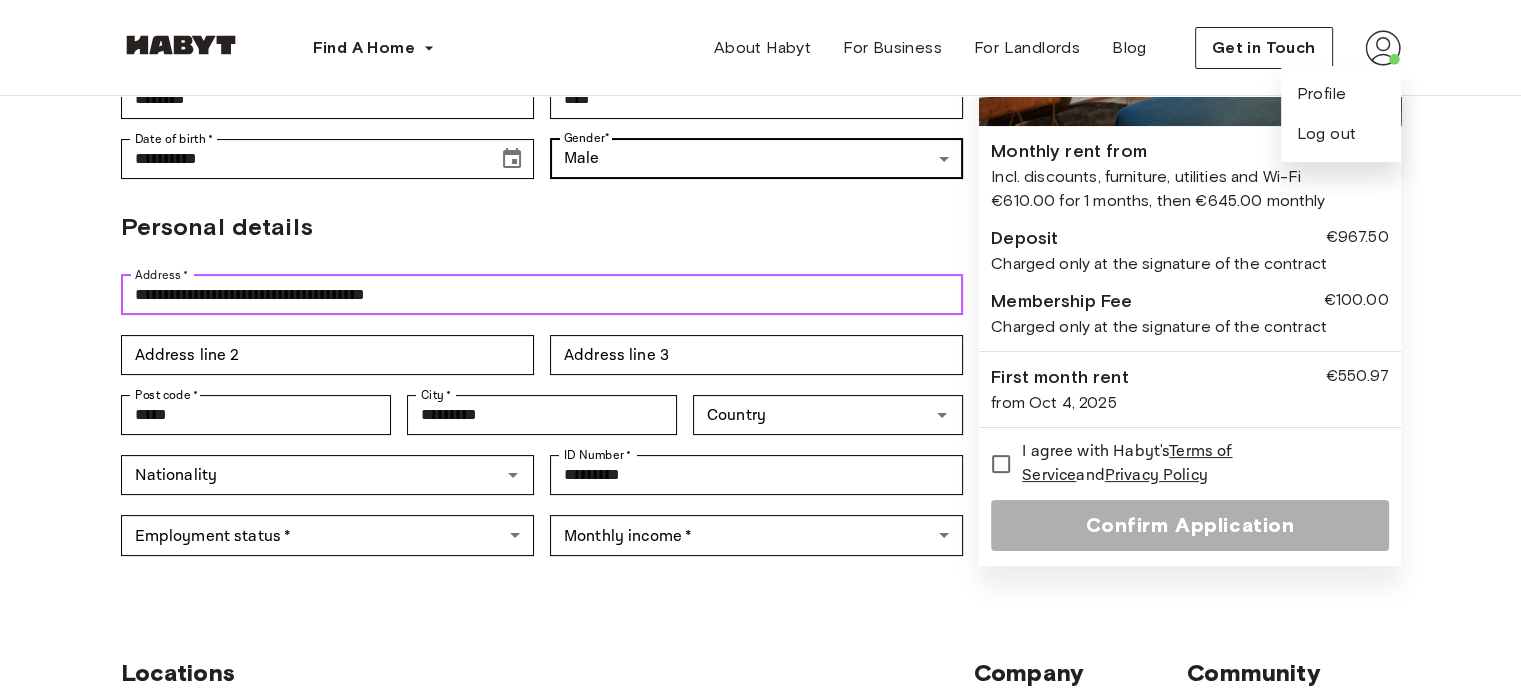 scroll, scrollTop: 324, scrollLeft: 0, axis: vertical 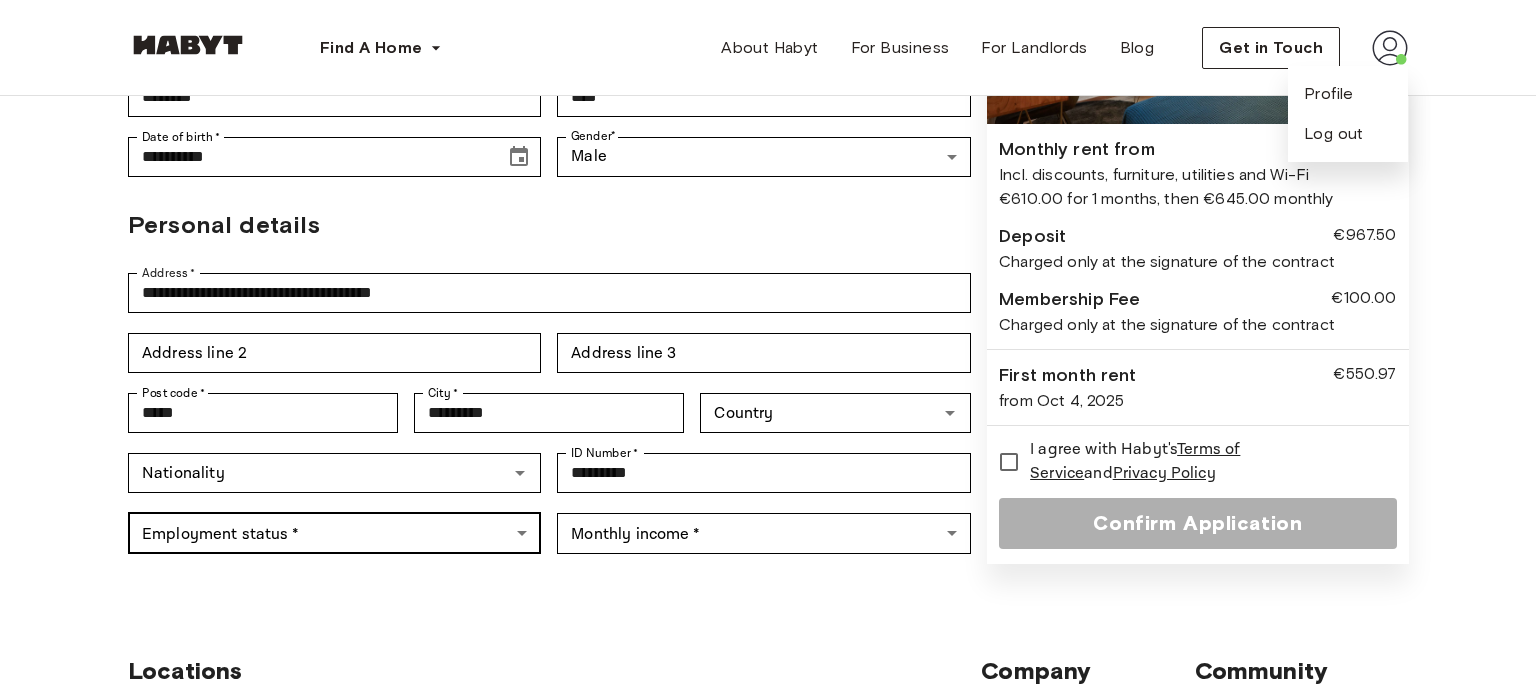 click on "**********" at bounding box center [768, 593] 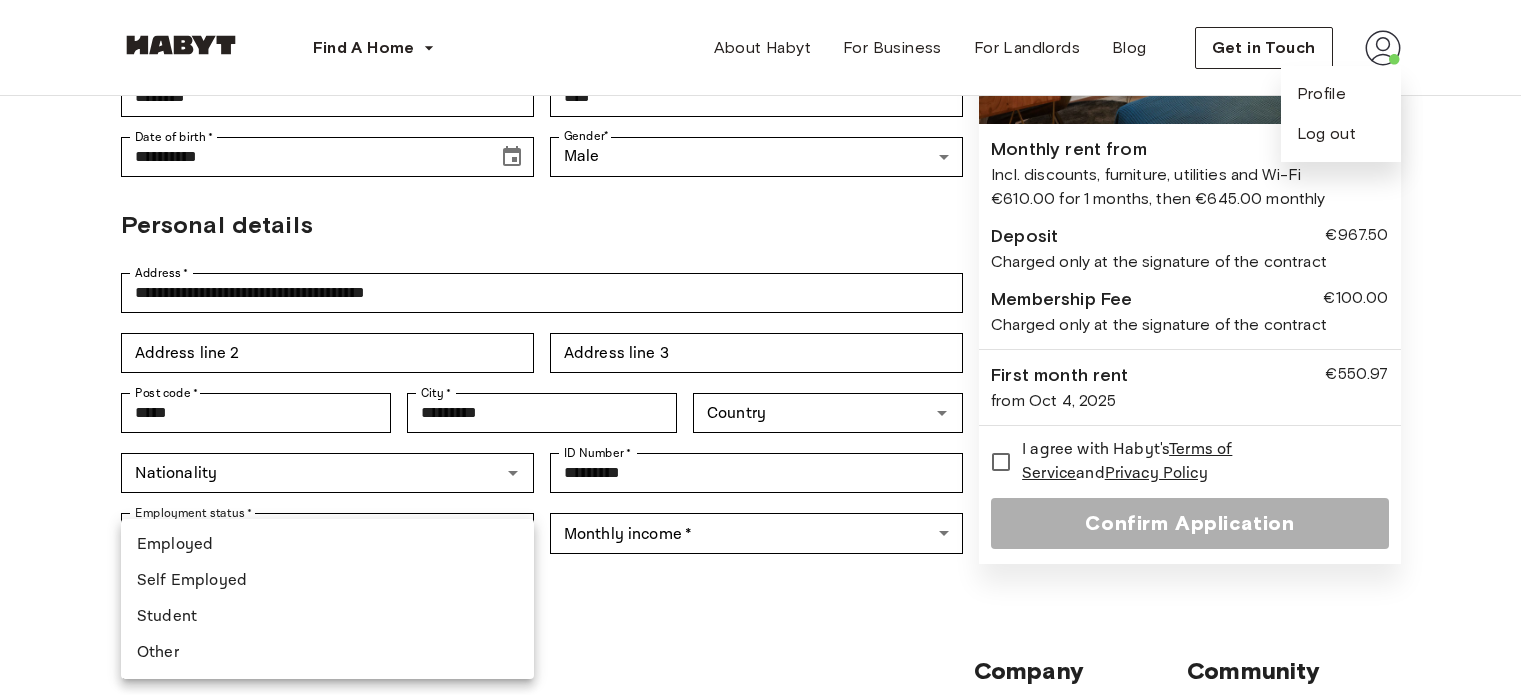 click on "Student" at bounding box center (327, 617) 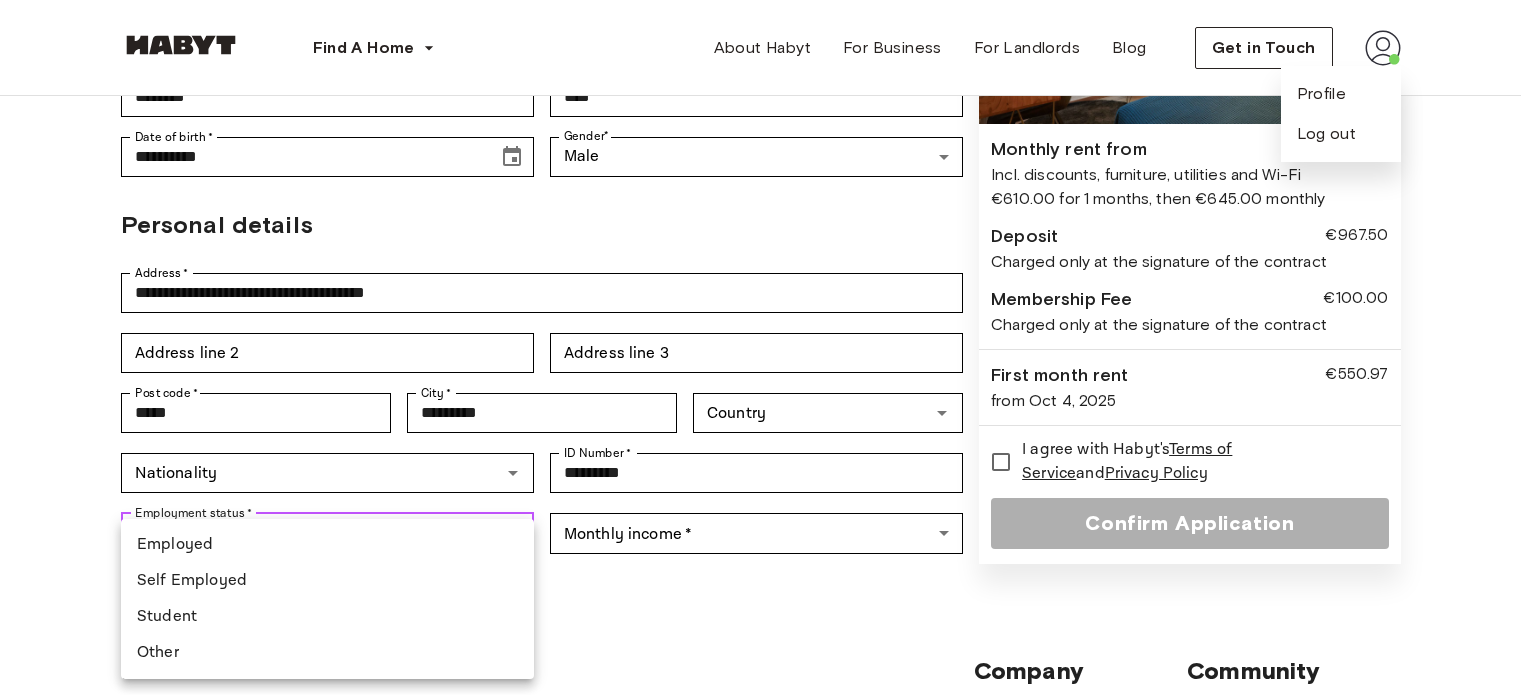 type on "*******" 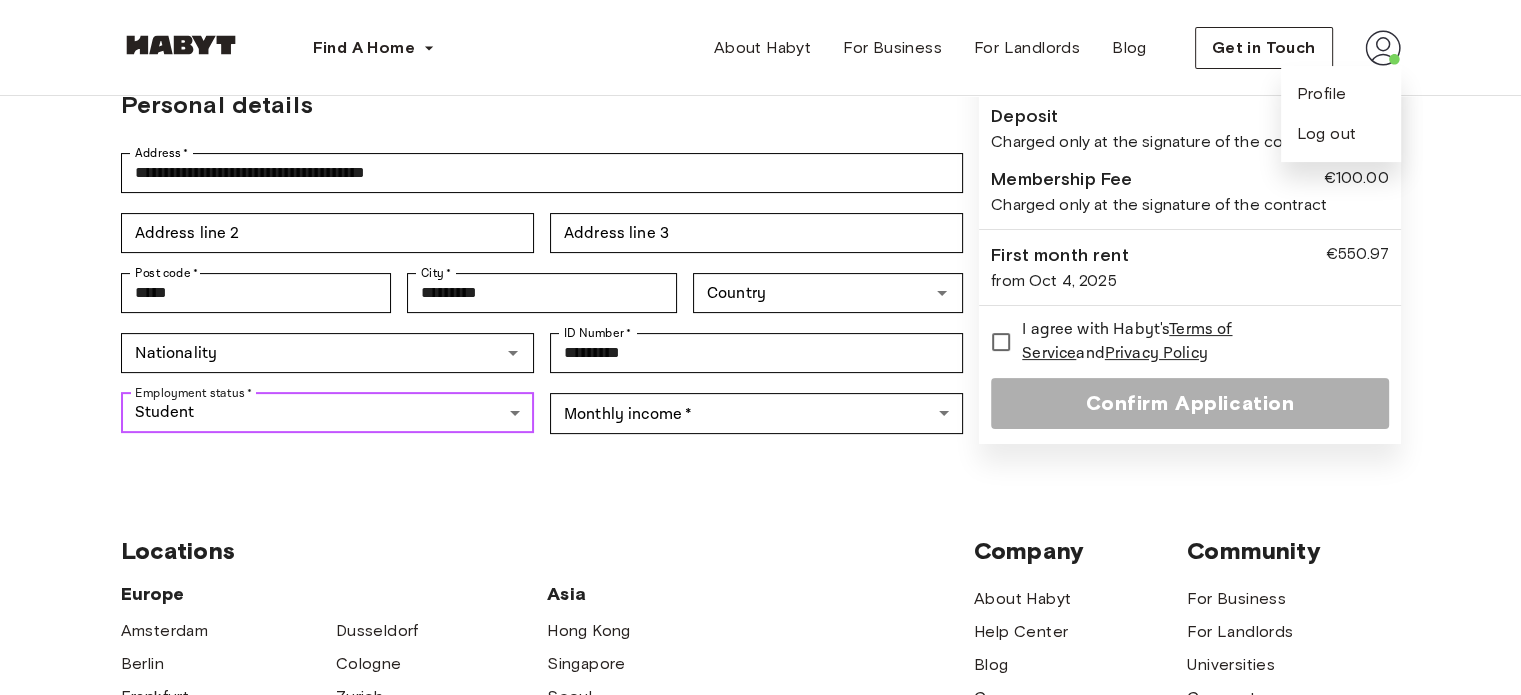 scroll, scrollTop: 456, scrollLeft: 0, axis: vertical 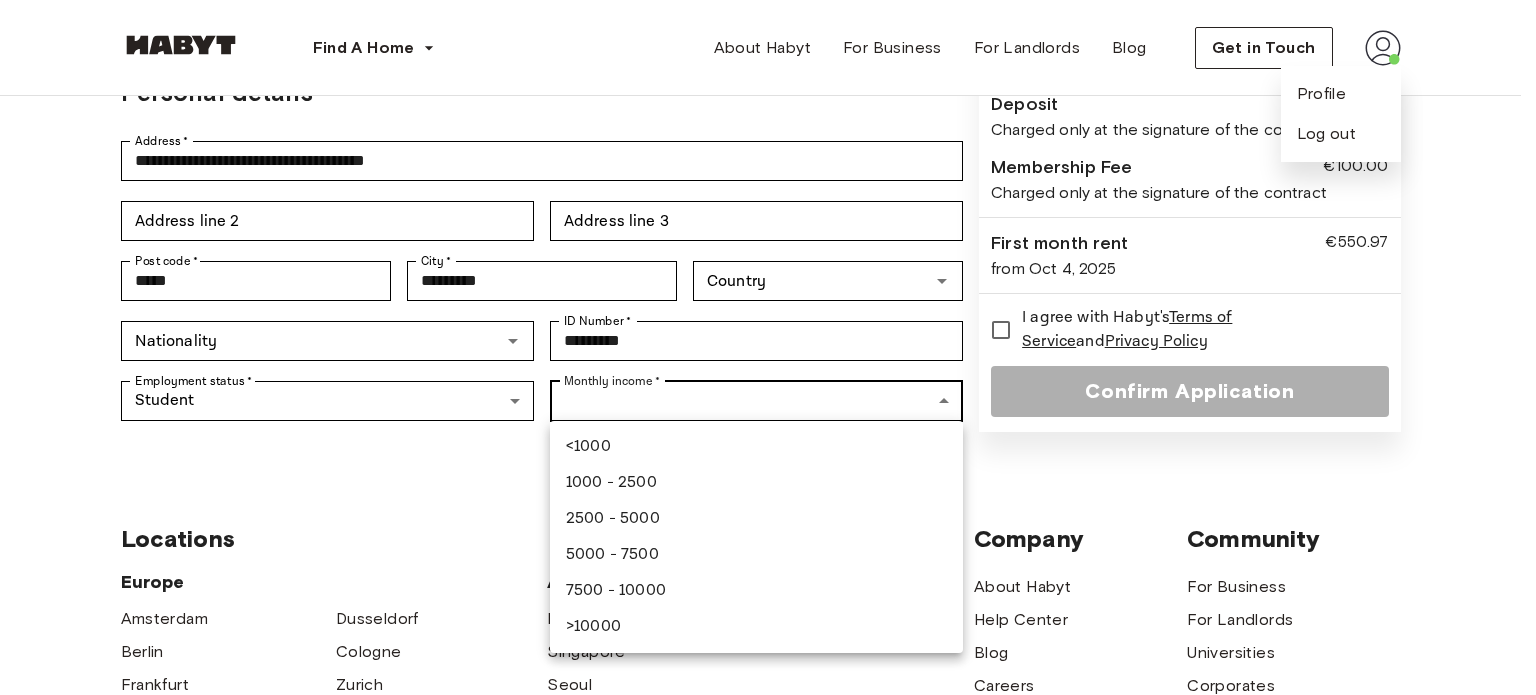 click on "**********" at bounding box center [768, 461] 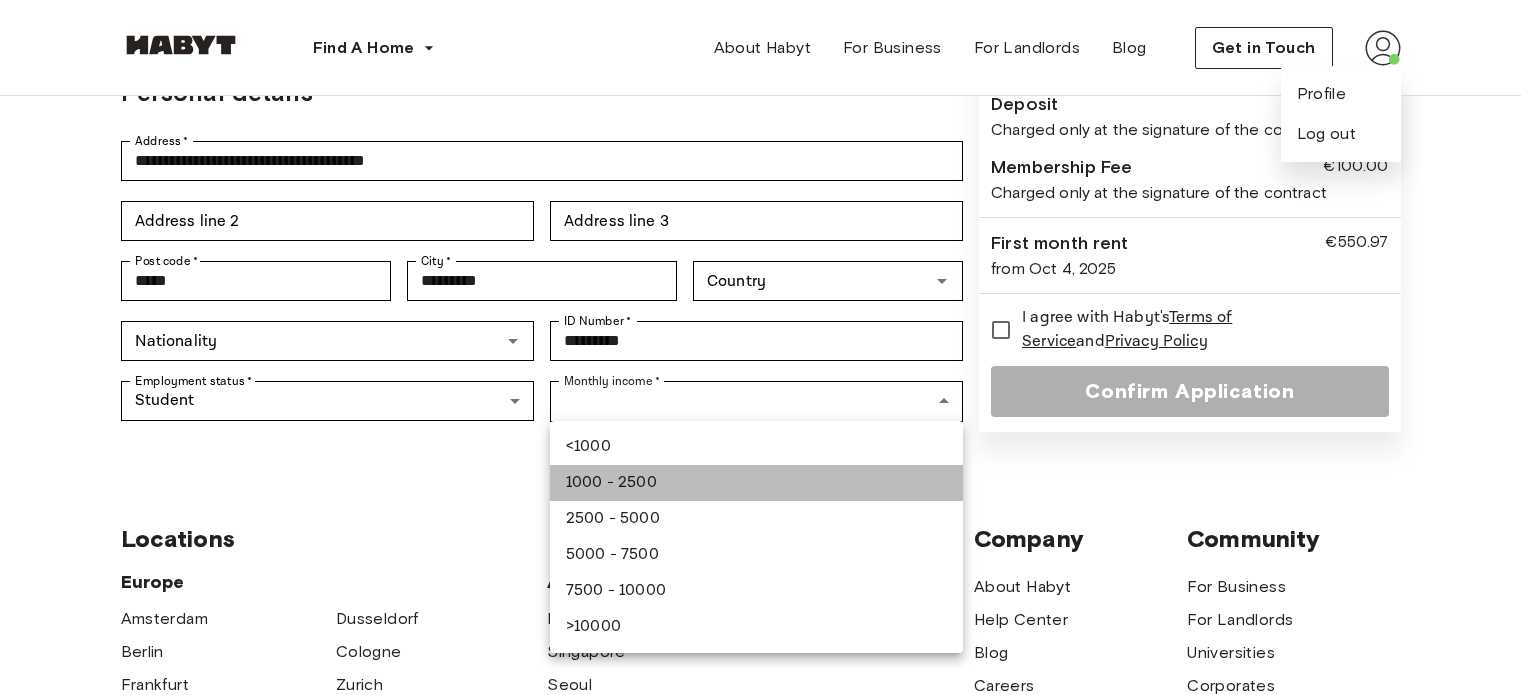 click on "1000 - 2500" at bounding box center [756, 483] 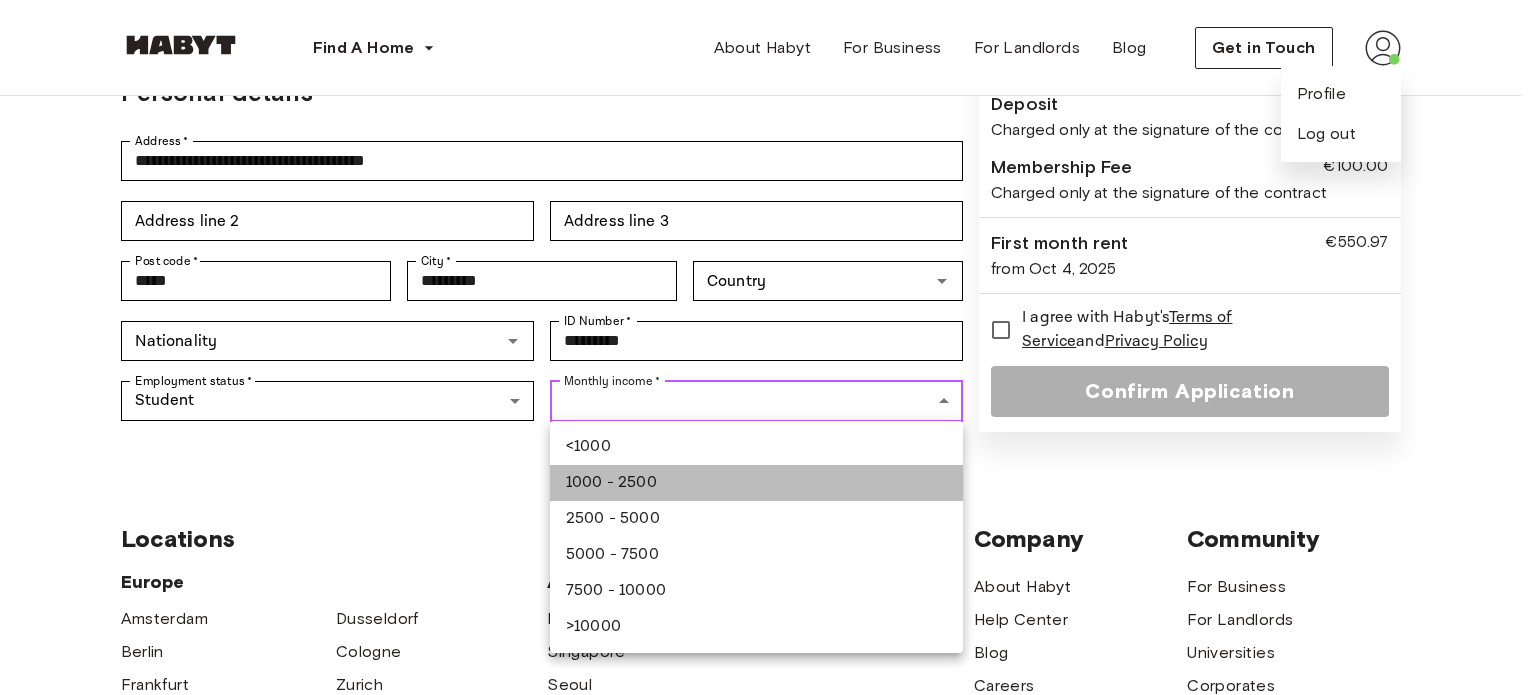type on "**********" 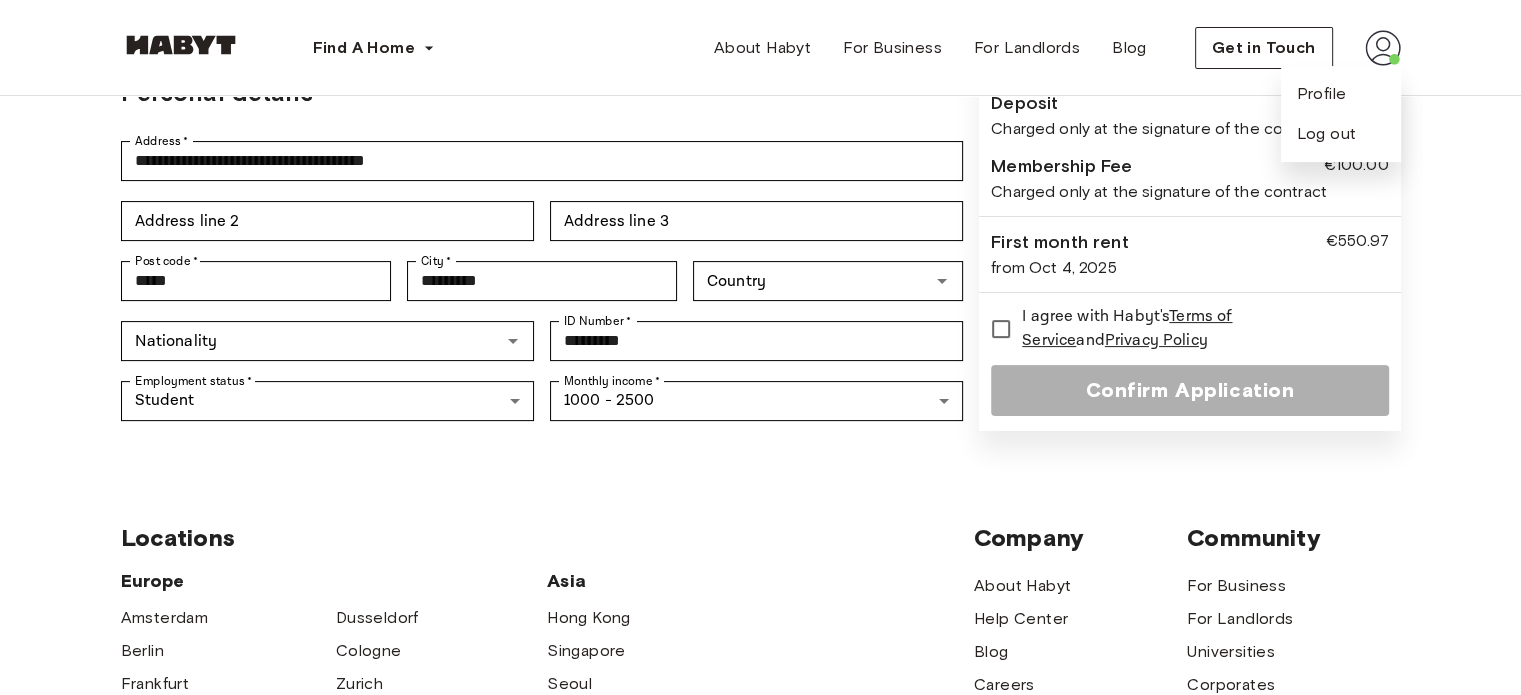 click on "Locations Europe Amsterdam Berlin Frankfurt Hamburg Lisbon Madrid Milan Modena Paris Turin Munich Rotterdam Stuttgart Dusseldorf Cologne Zurich The Hague Graz Brussels Leipzig Asia Hong Kong Singapore Seoul Phuket Tokyo Company About Habyt Help Center Blog Careers Terms Imprint Privacy Press Community For Business For Landlords Universities Corporates" at bounding box center [761, 776] 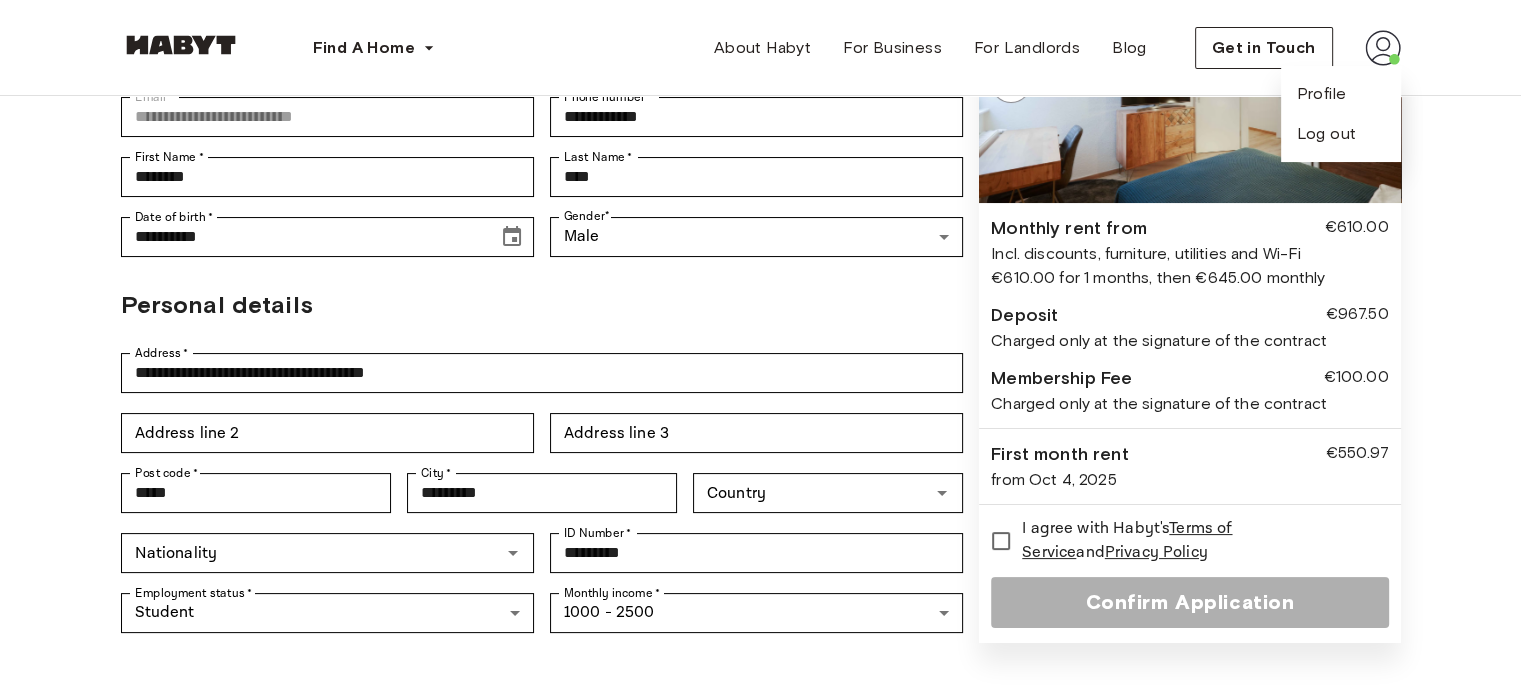 scroll, scrollTop: 256, scrollLeft: 0, axis: vertical 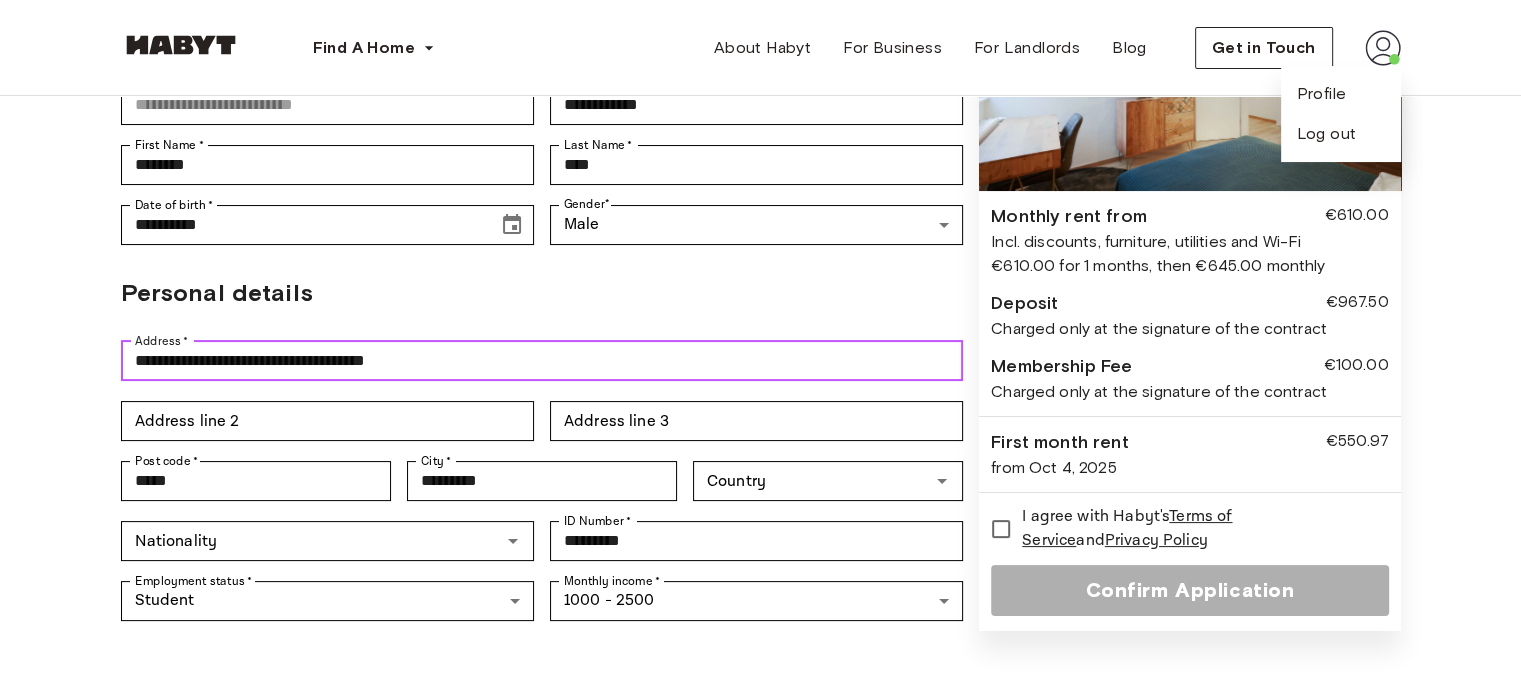 click on "**********" at bounding box center (542, 361) 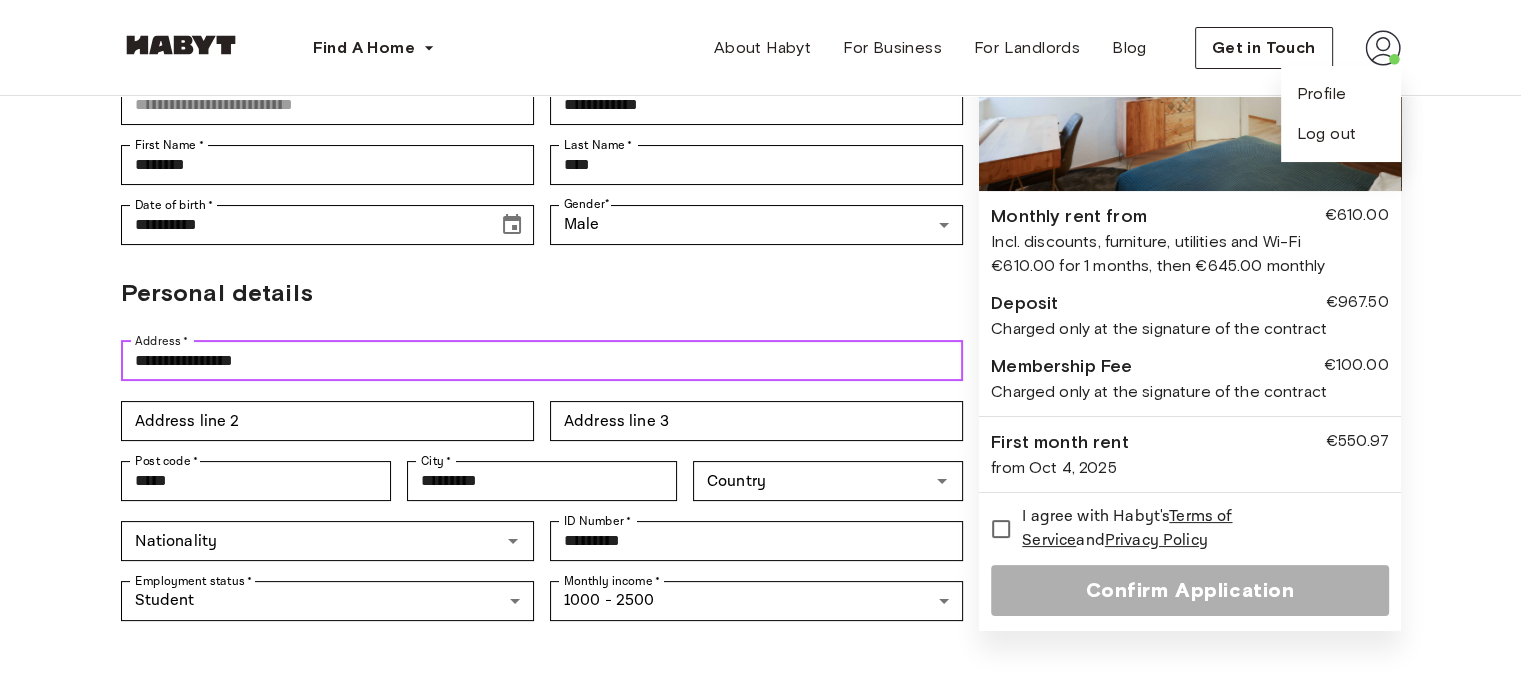 drag, startPoint x: 300, startPoint y: 359, endPoint x: 62, endPoint y: 360, distance: 238.0021 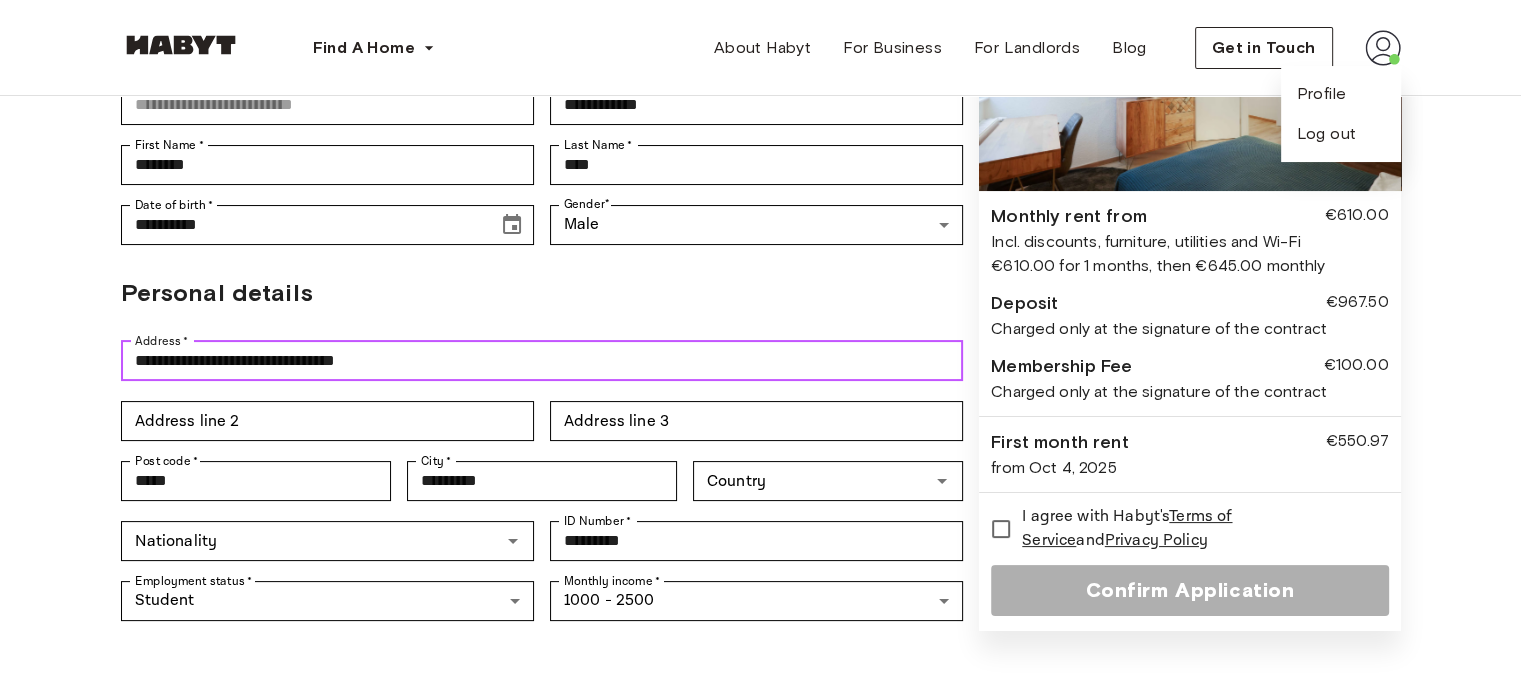 type on "**********" 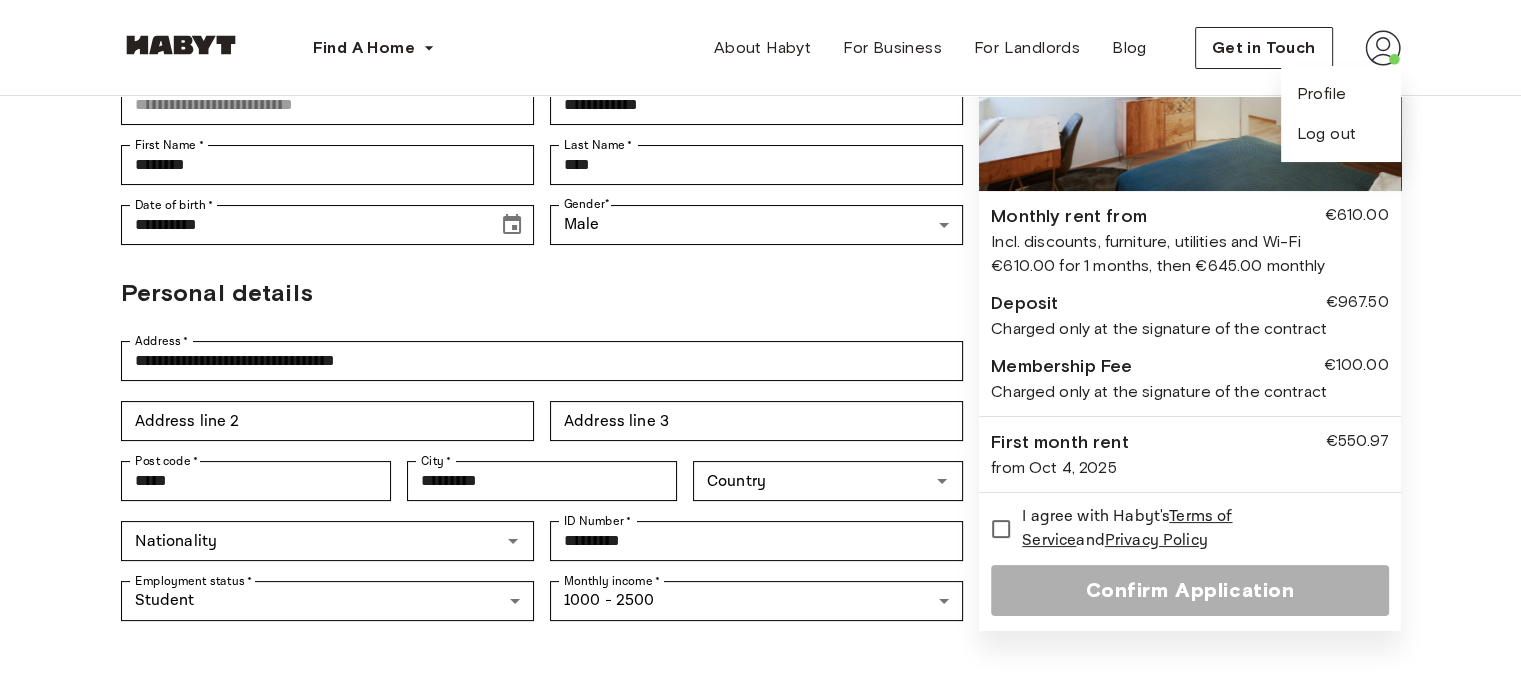 click on "**********" at bounding box center (760, 241) 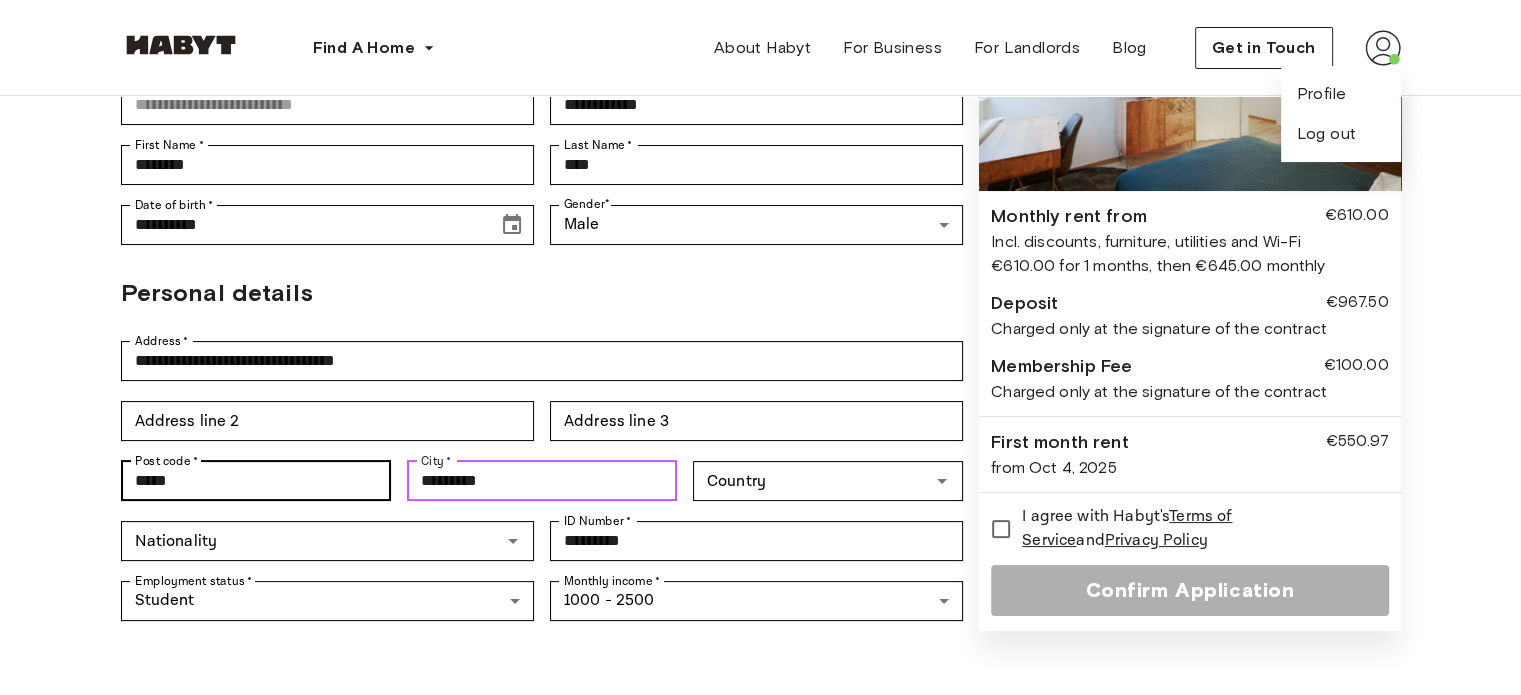 drag, startPoint x: 516, startPoint y: 466, endPoint x: 303, endPoint y: 492, distance: 214.581 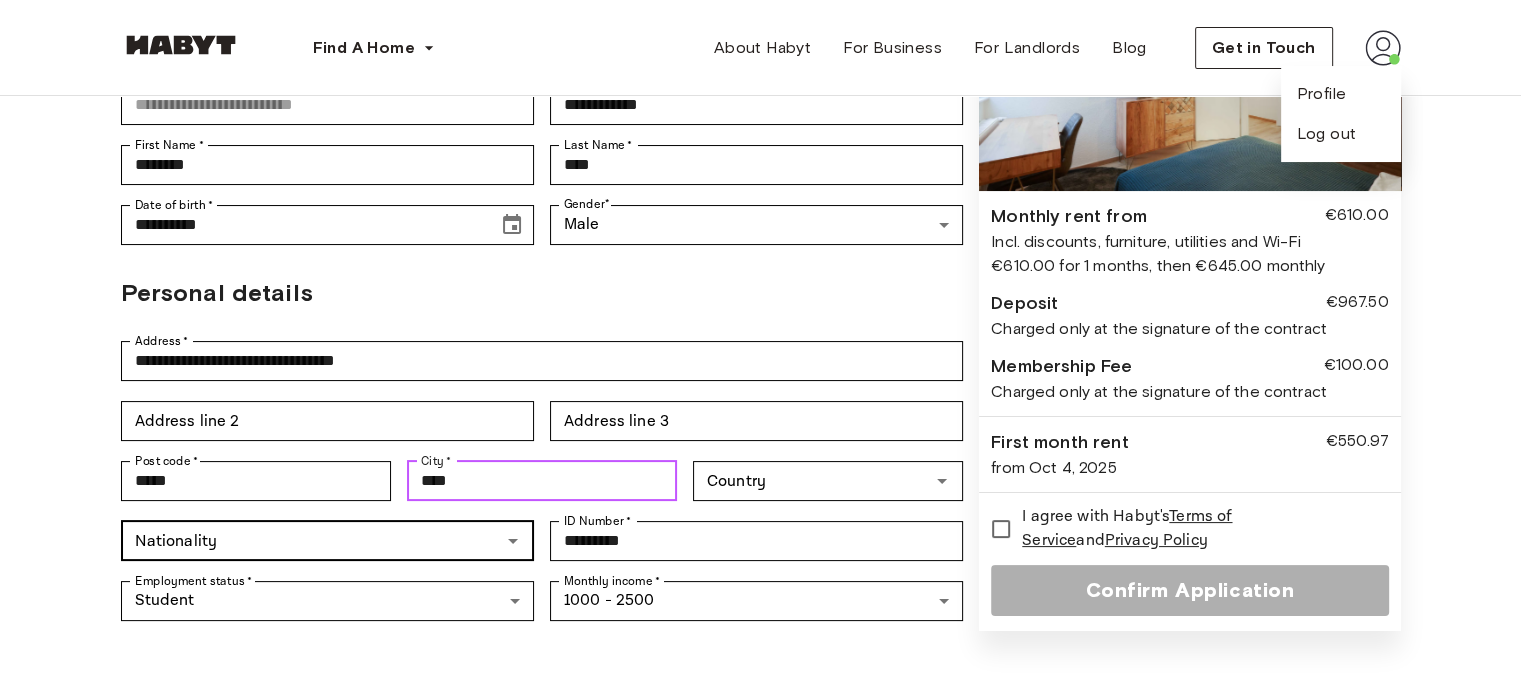 type on "**********" 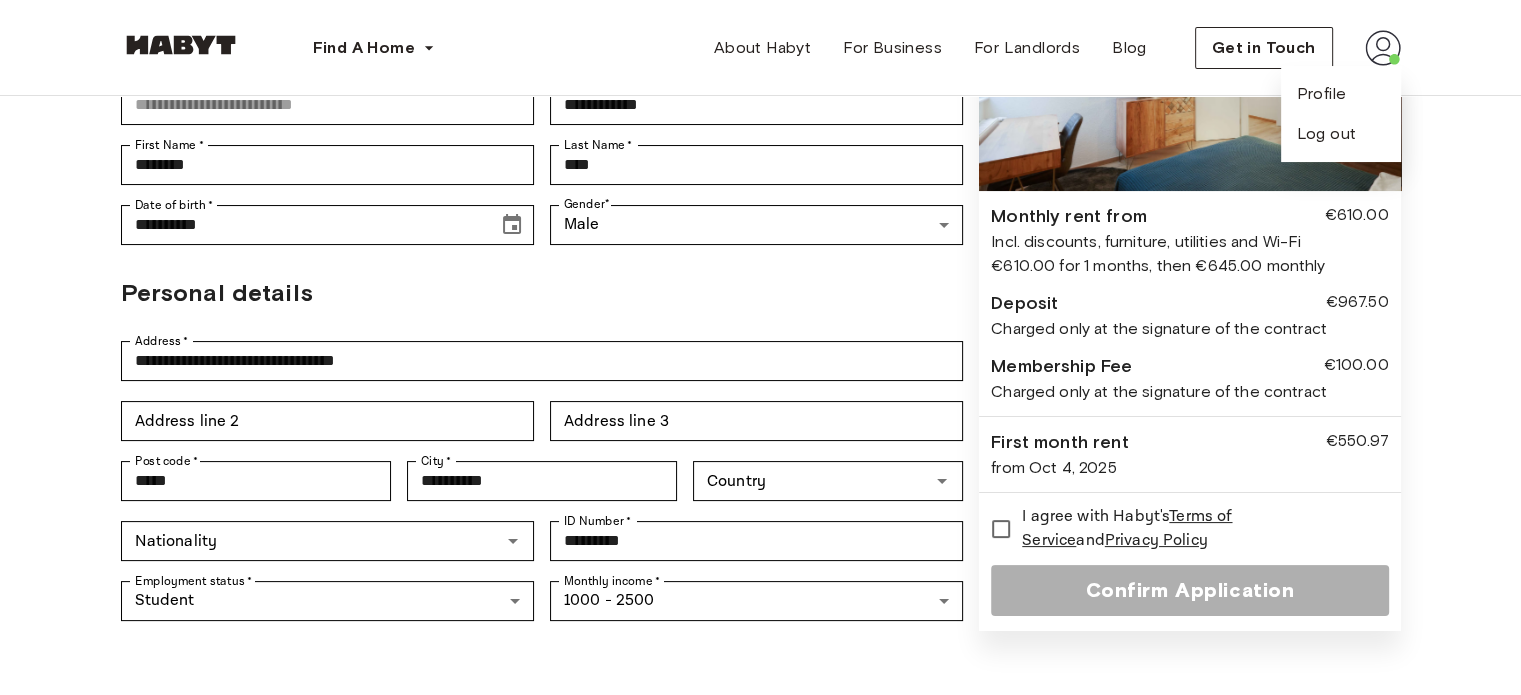 click on "**********" at bounding box center [761, 241] 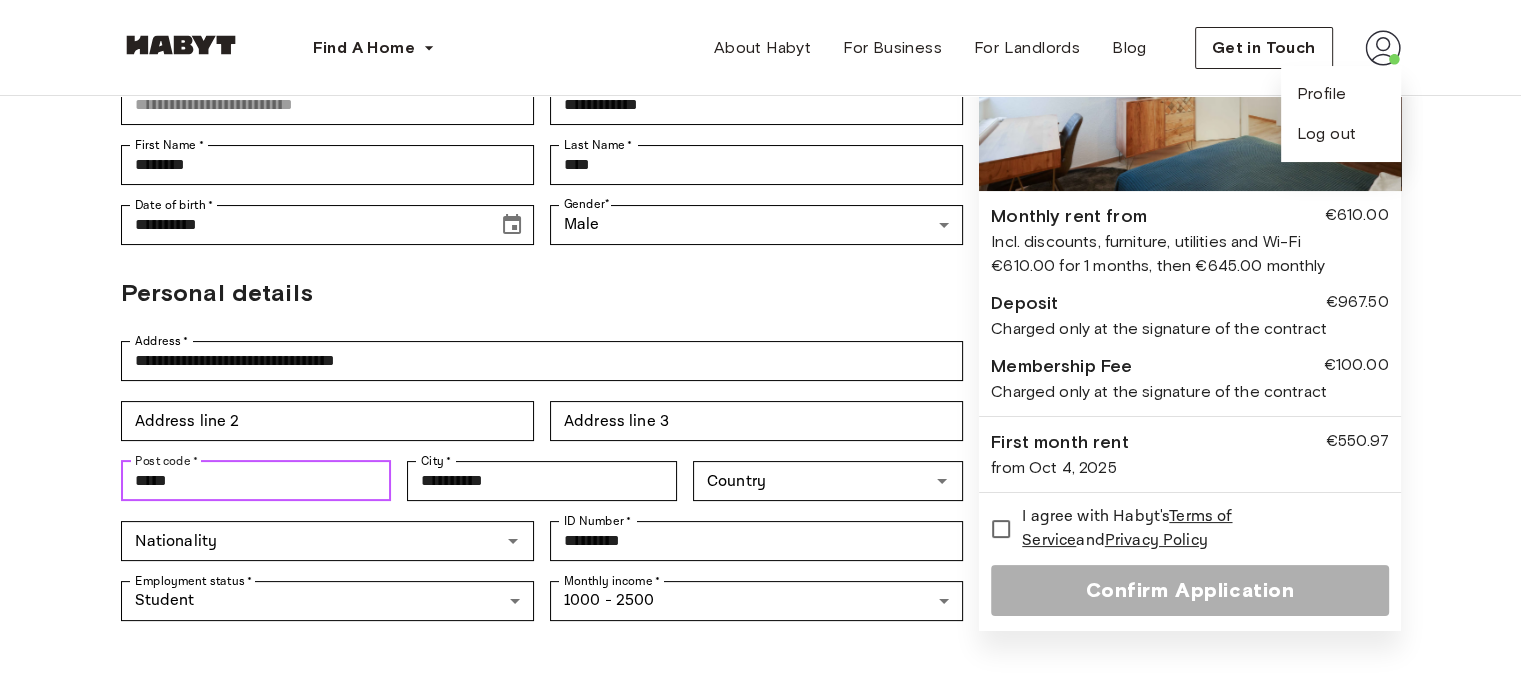 drag, startPoint x: 200, startPoint y: 472, endPoint x: 25, endPoint y: 500, distance: 177.22585 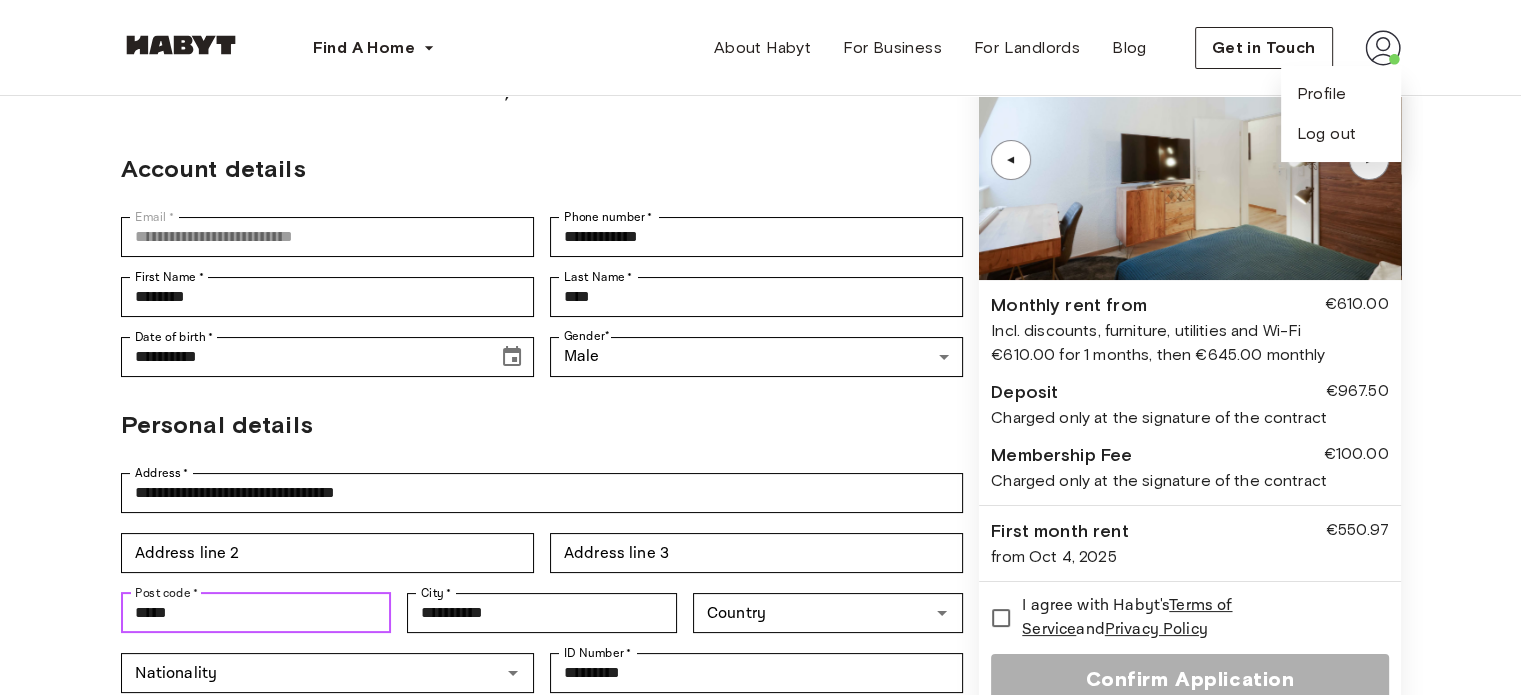 scroll, scrollTop: 126, scrollLeft: 0, axis: vertical 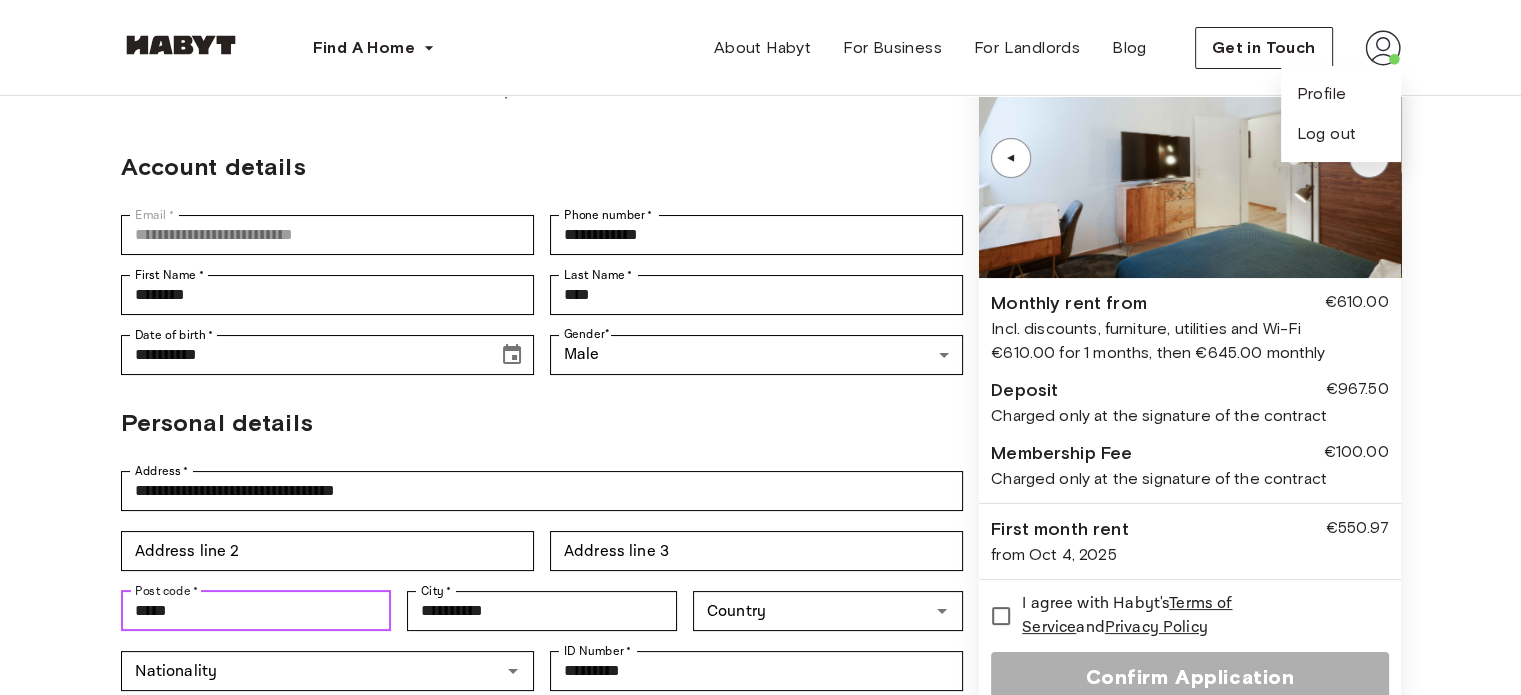type on "*****" 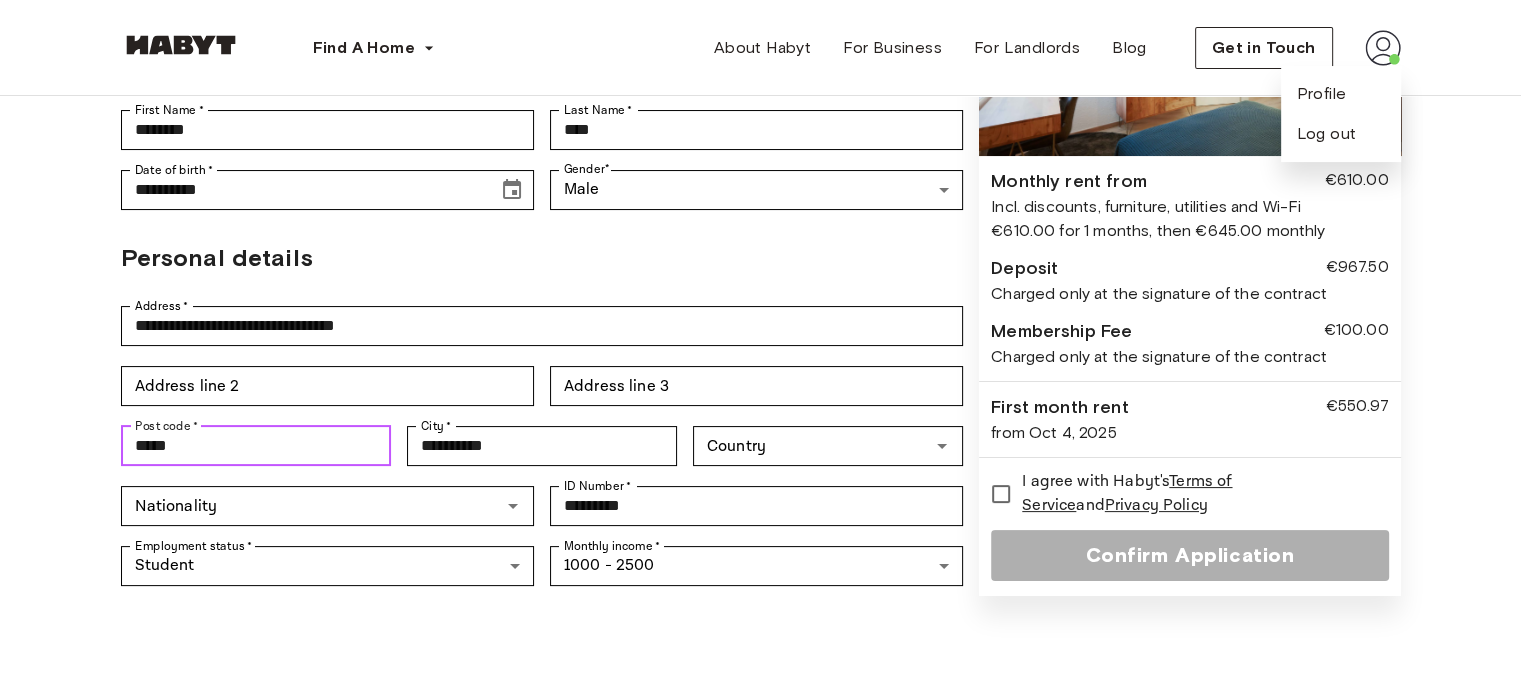 scroll, scrollTop: 308, scrollLeft: 0, axis: vertical 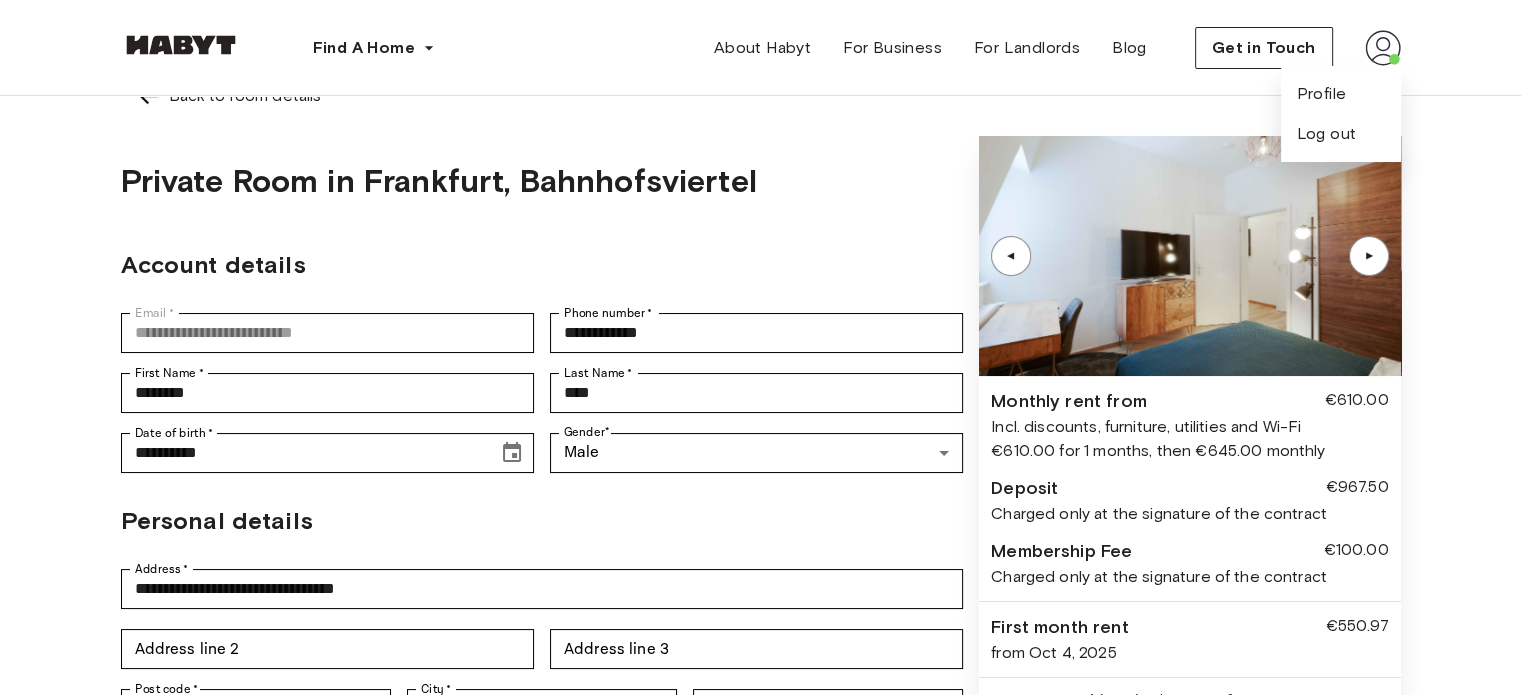 click on "▲" at bounding box center [1369, 256] 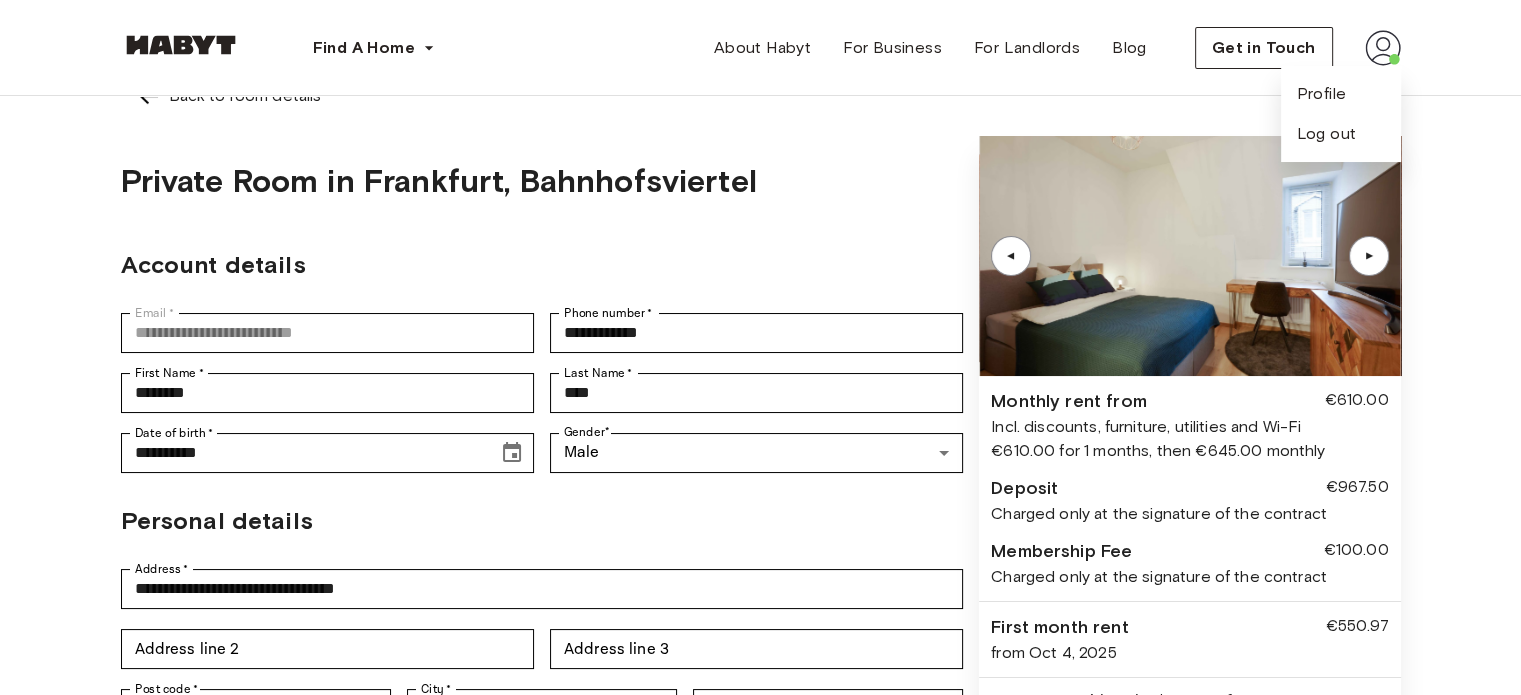 click on "▲" at bounding box center (1369, 256) 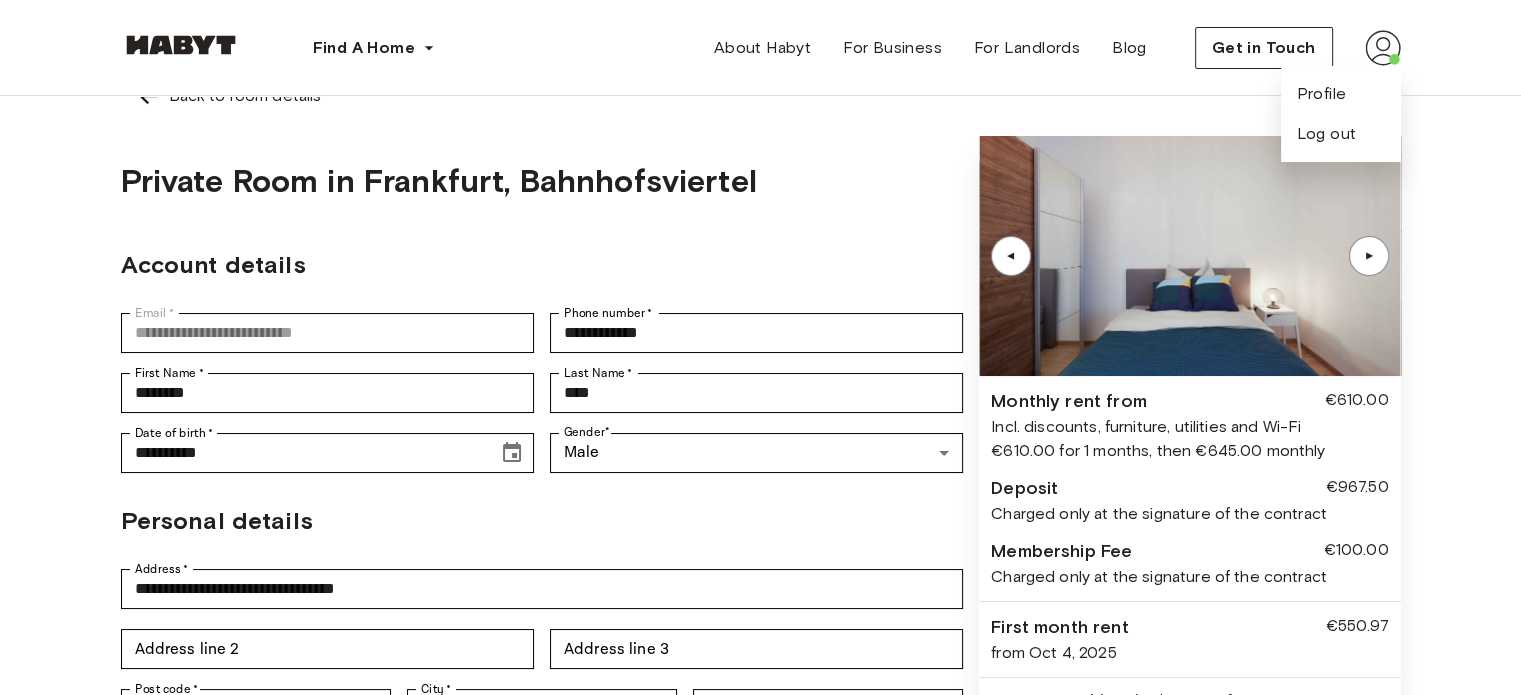 click on "▲" at bounding box center (1369, 256) 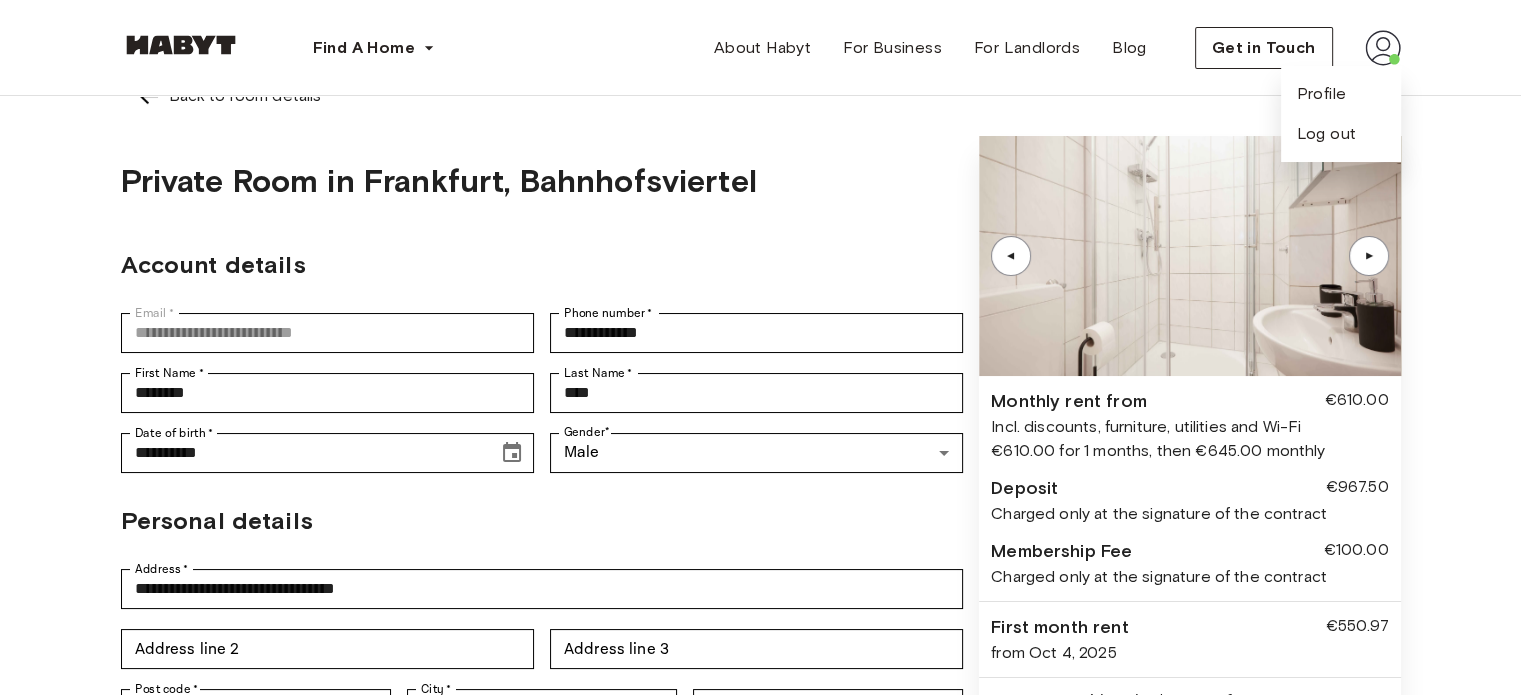 click on "▲" at bounding box center [1369, 256] 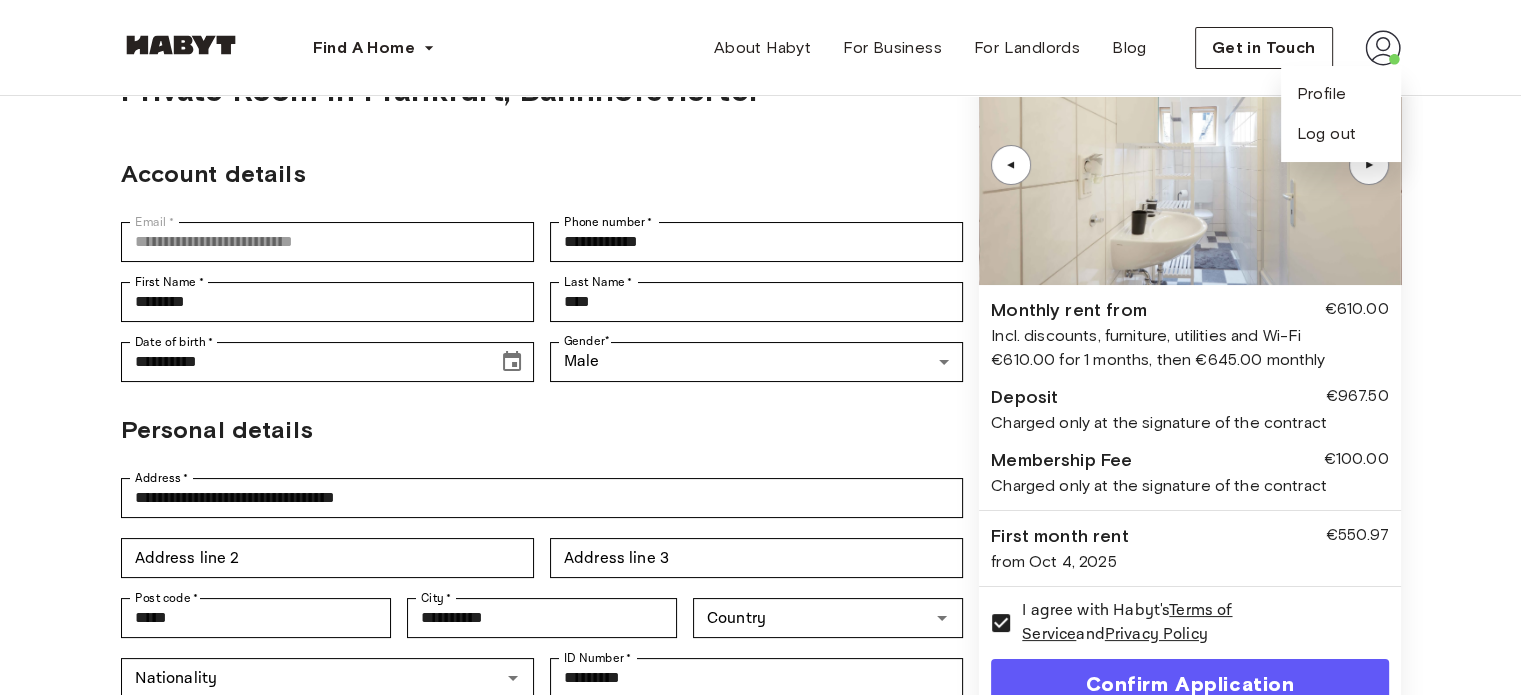 scroll, scrollTop: 0, scrollLeft: 0, axis: both 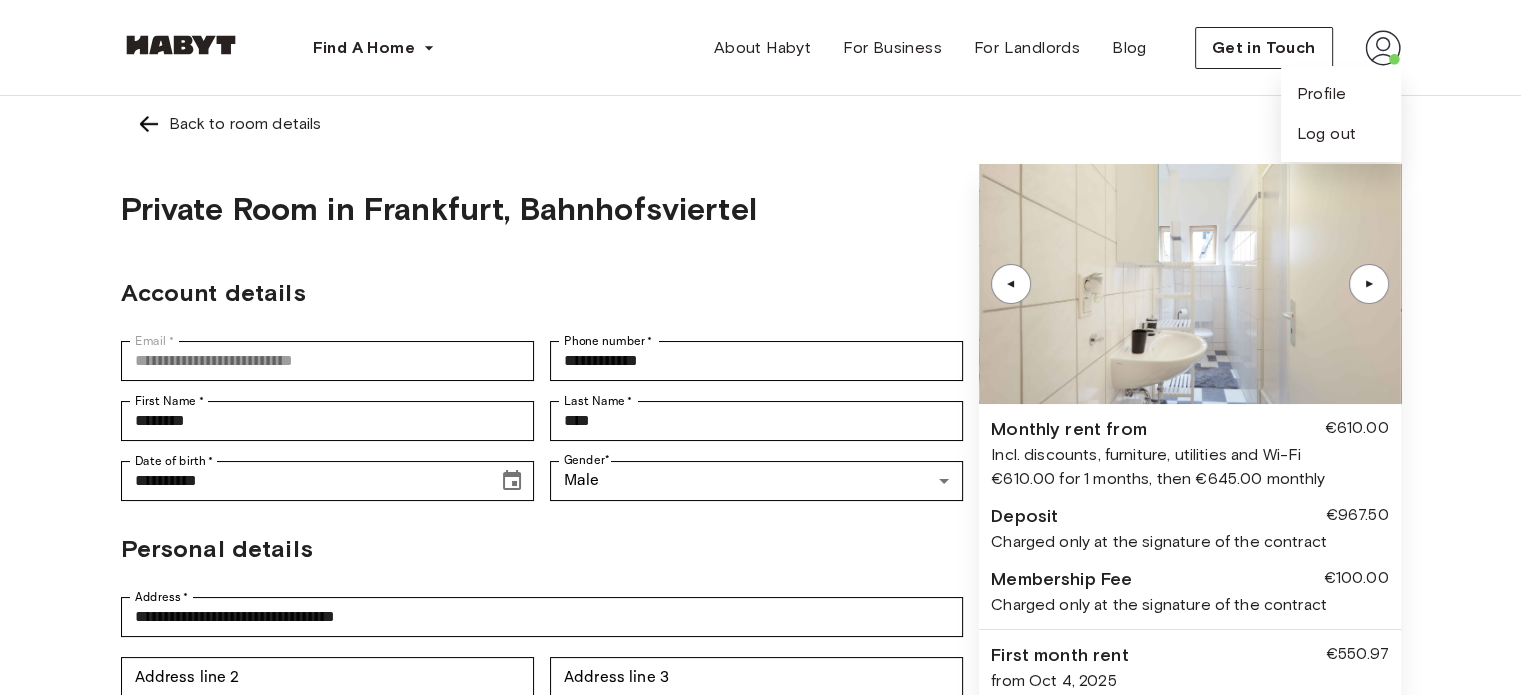 click on "▲" at bounding box center [1369, 284] 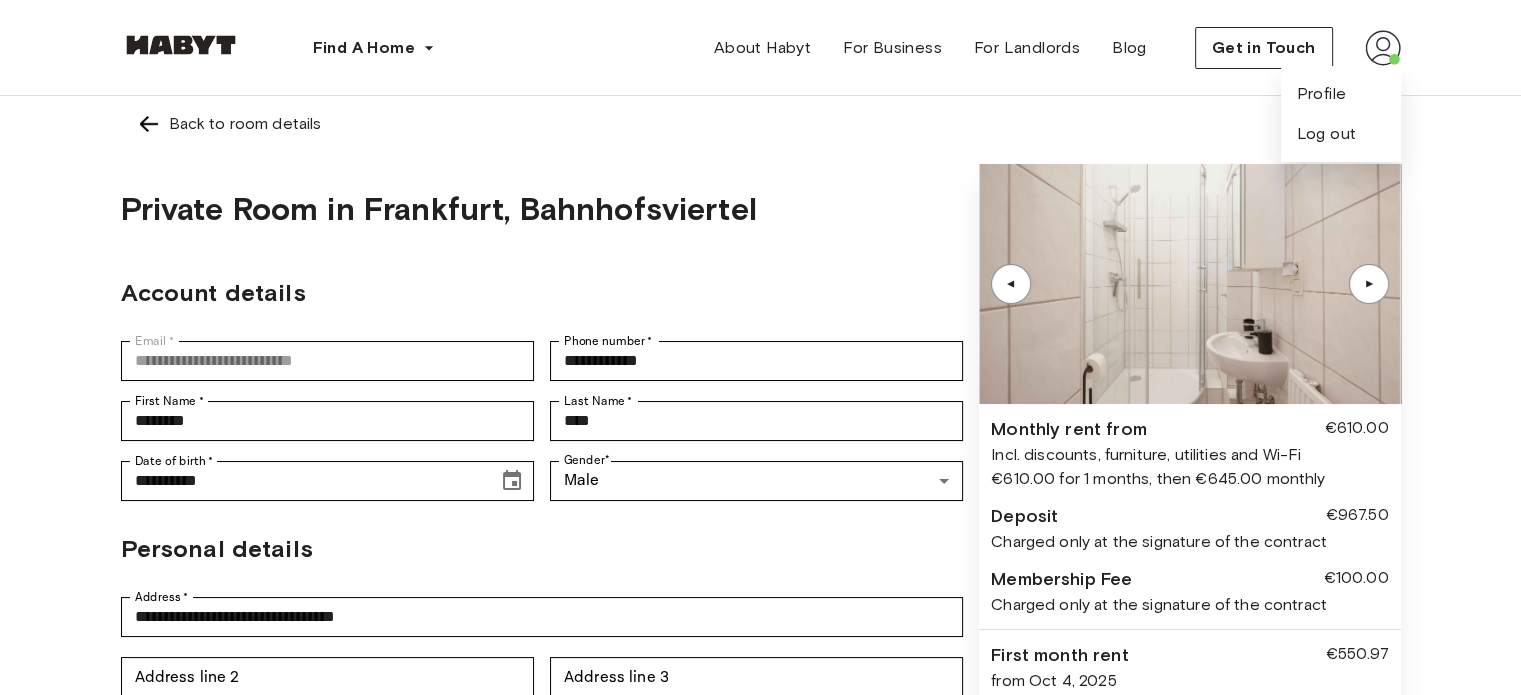 click on "▲" at bounding box center [1369, 284] 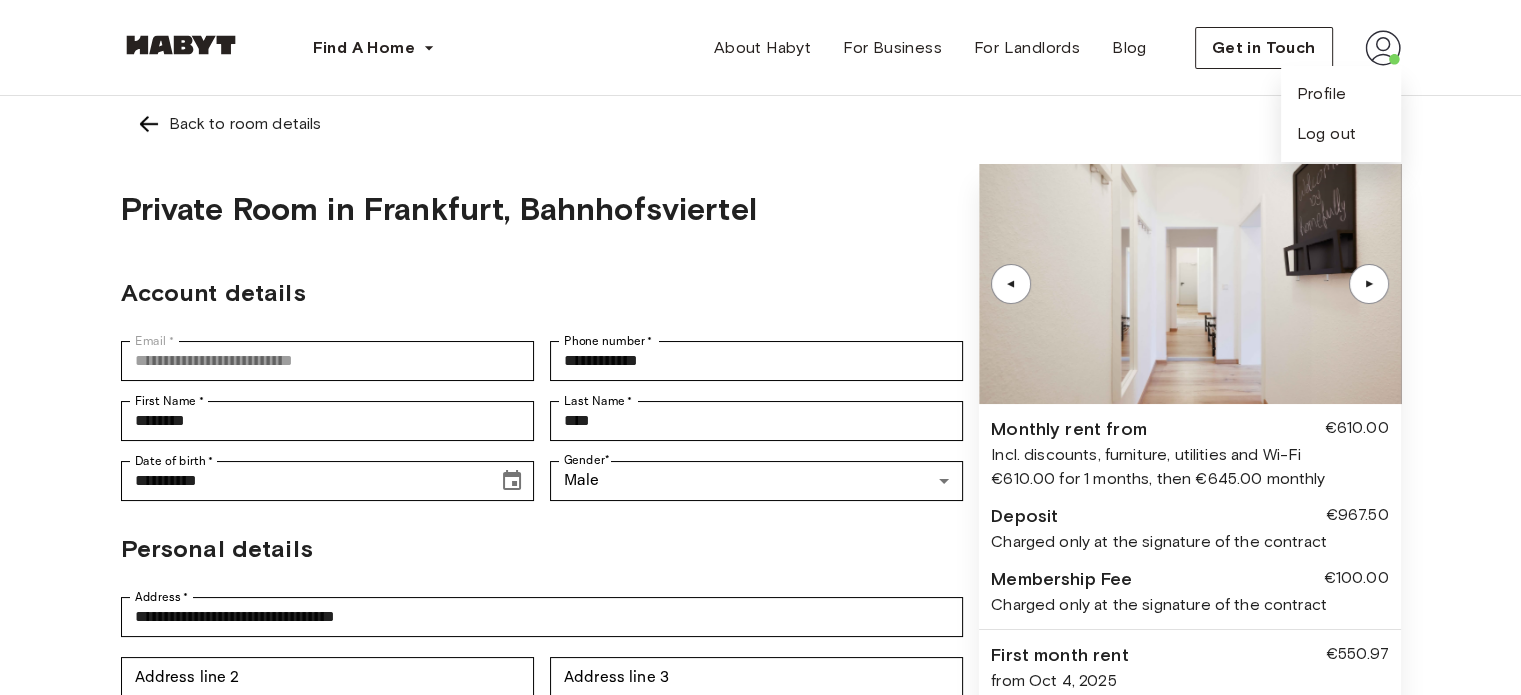 click on "▲" at bounding box center [1369, 284] 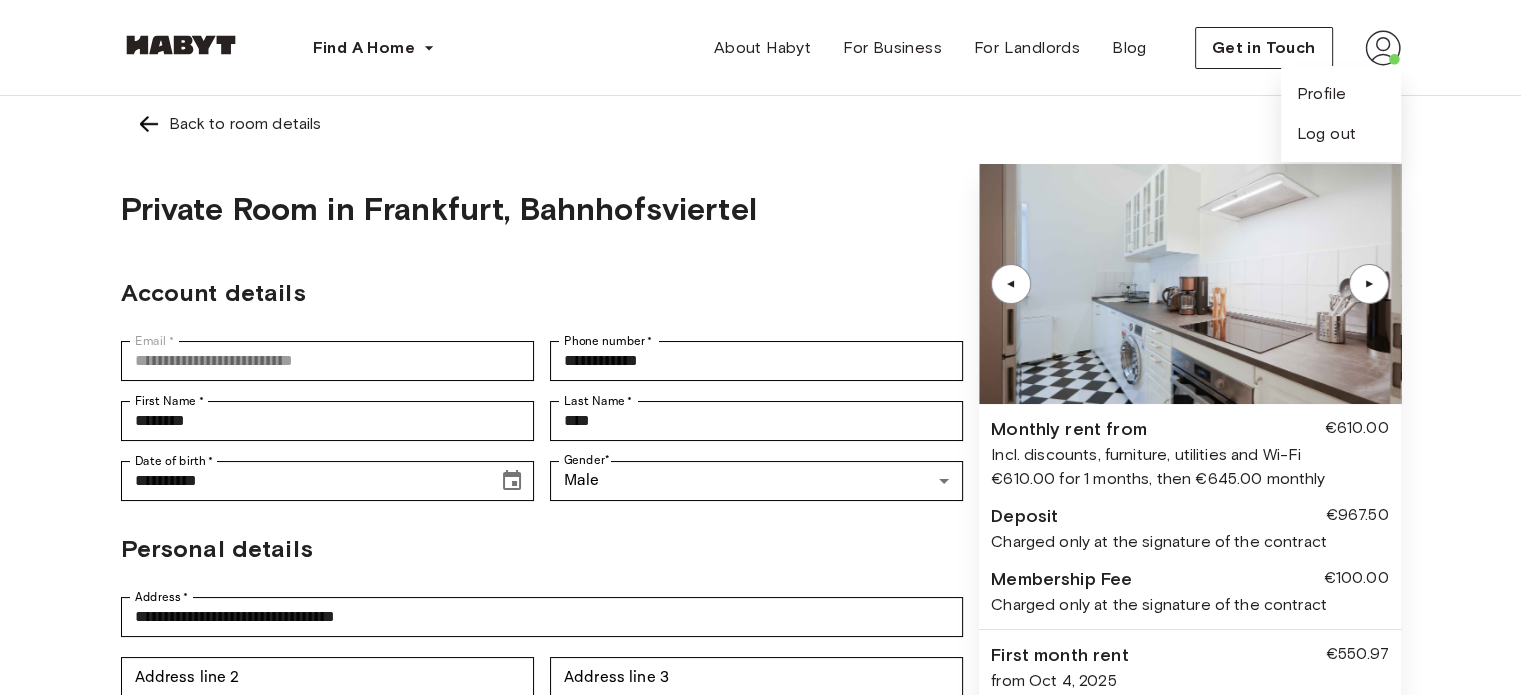 click on "▲" at bounding box center (1011, 284) 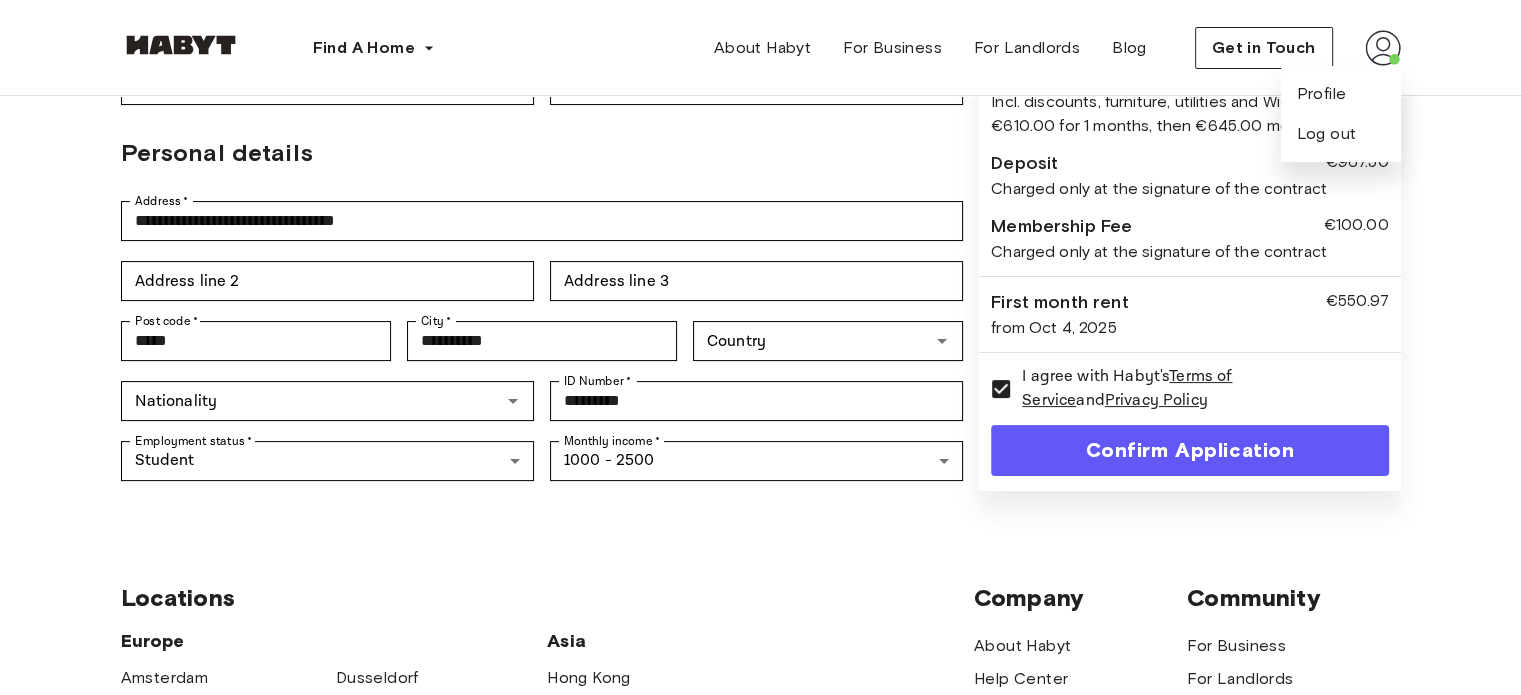 scroll, scrollTop: 398, scrollLeft: 0, axis: vertical 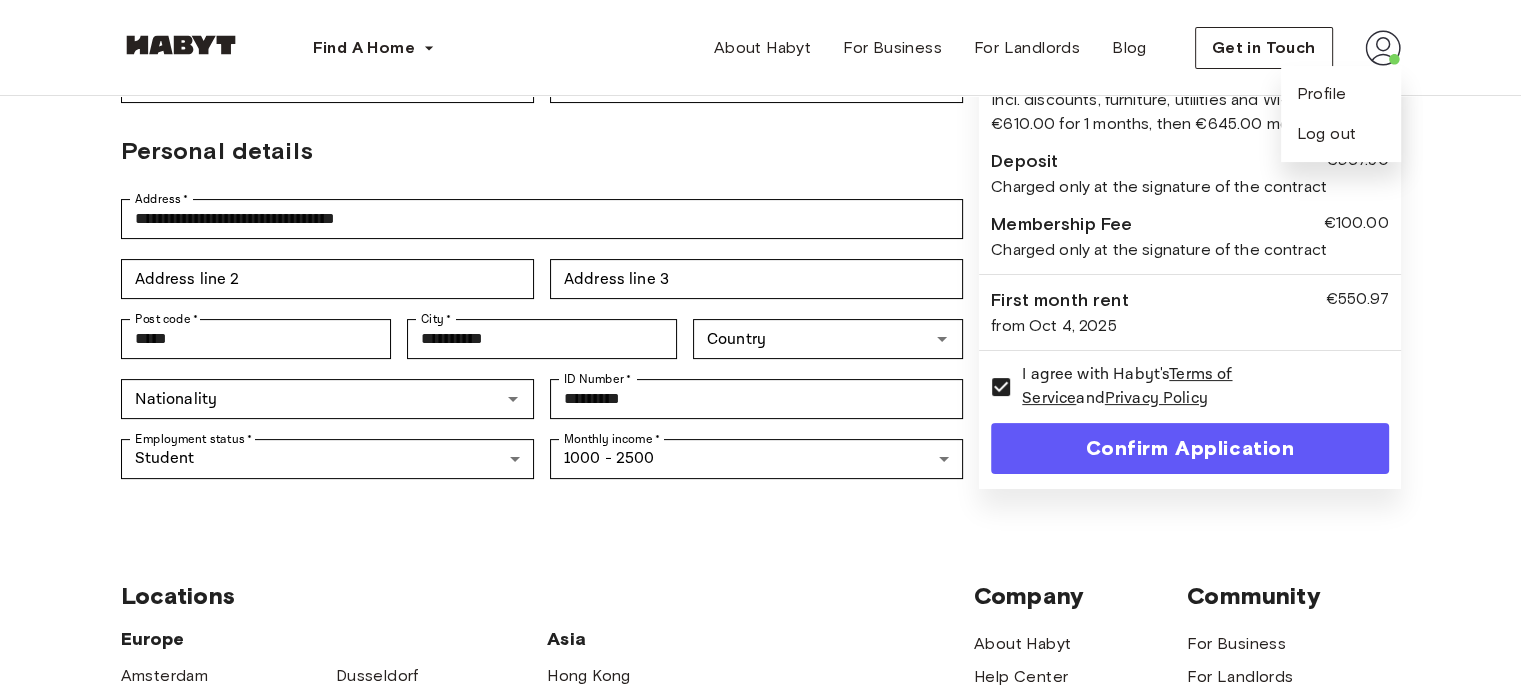 click on "Confirm Application" at bounding box center [1189, 448] 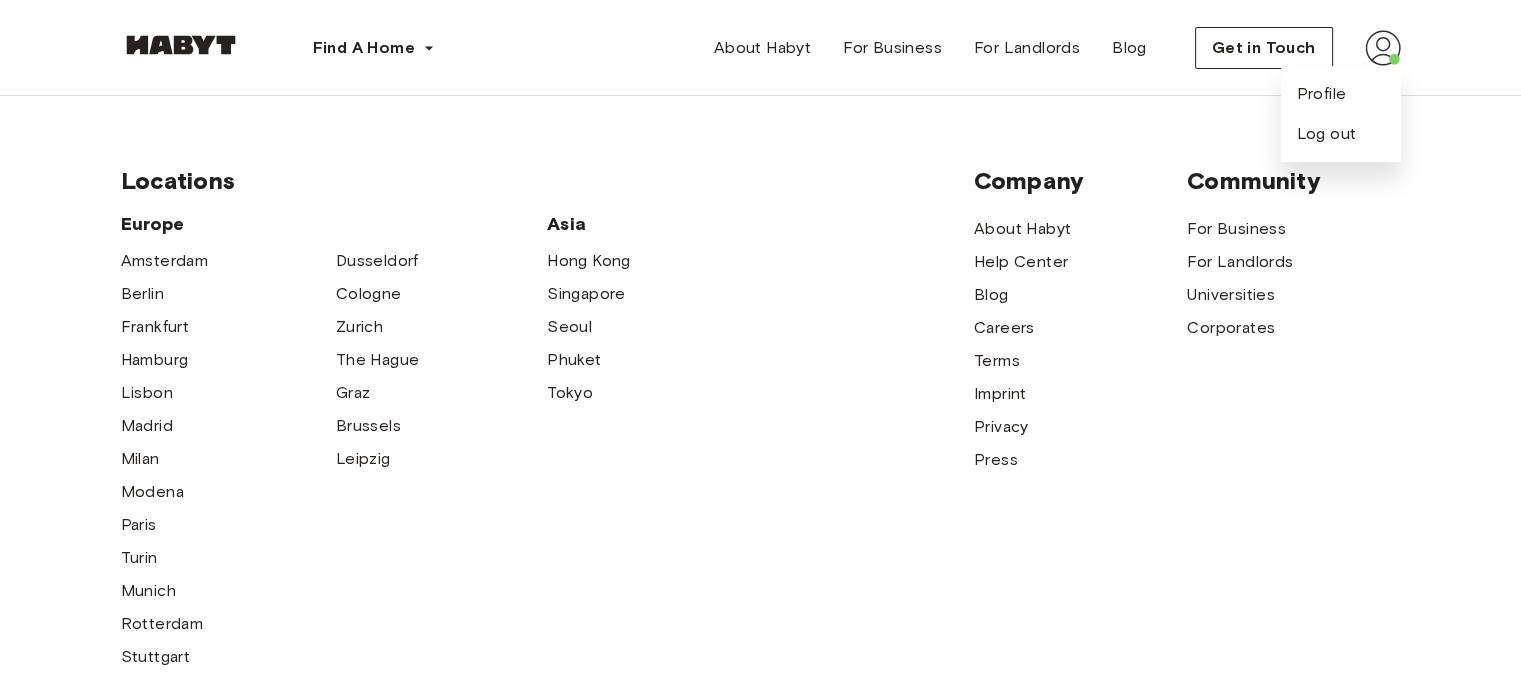 scroll, scrollTop: 0, scrollLeft: 0, axis: both 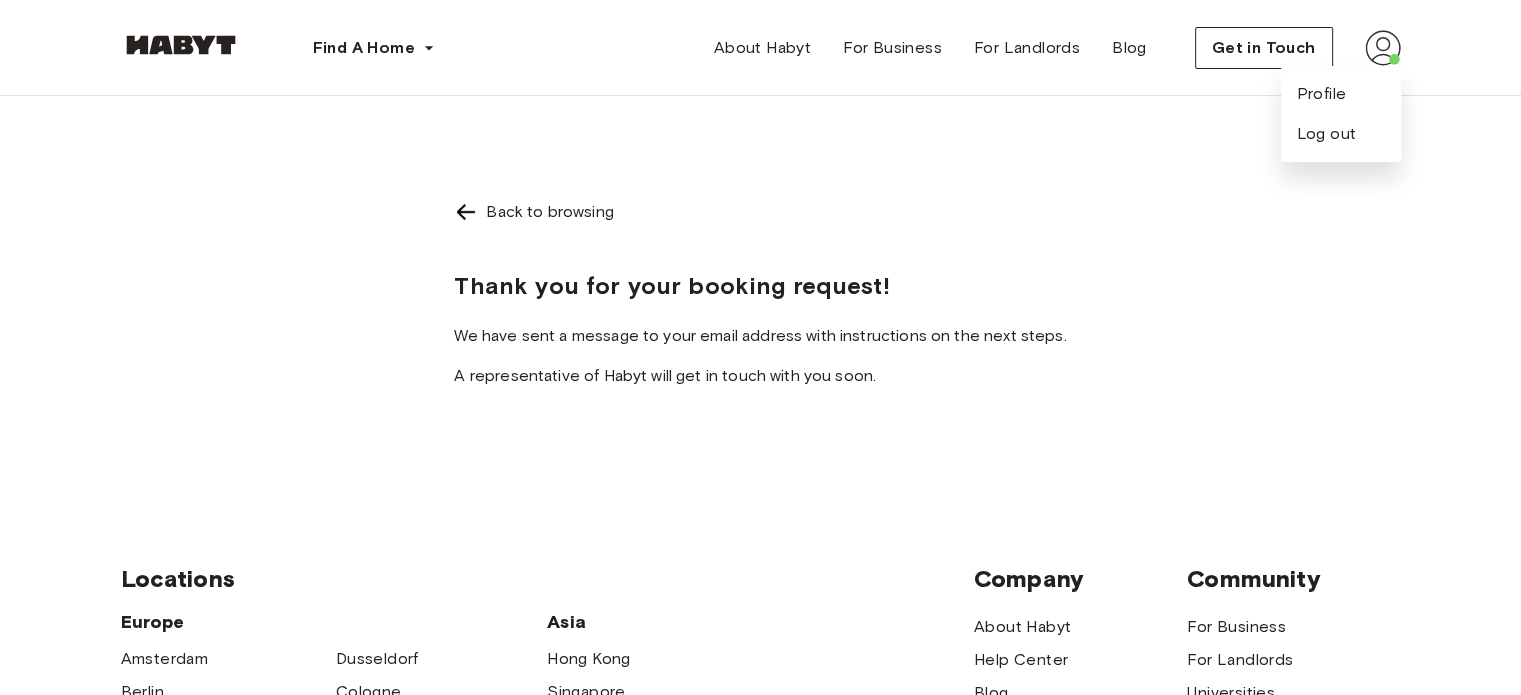 click at bounding box center [181, 45] 